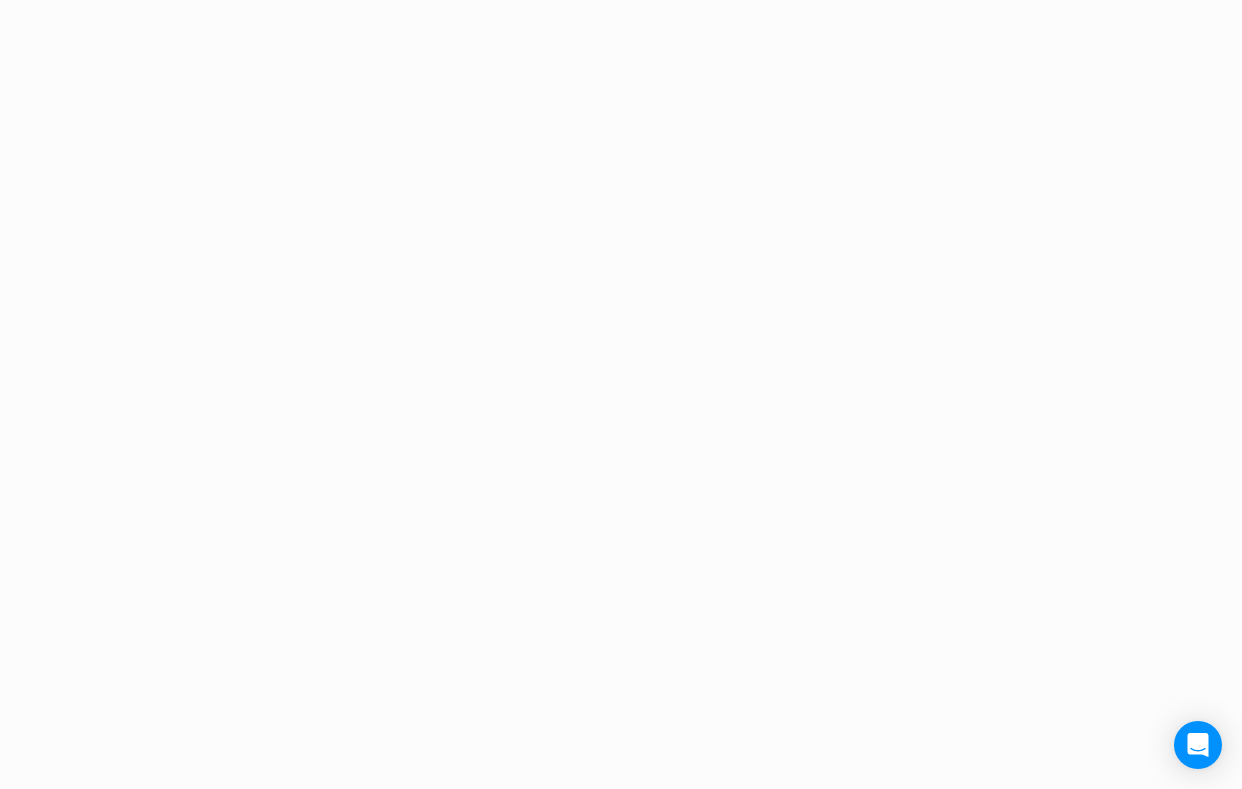 scroll, scrollTop: 0, scrollLeft: 0, axis: both 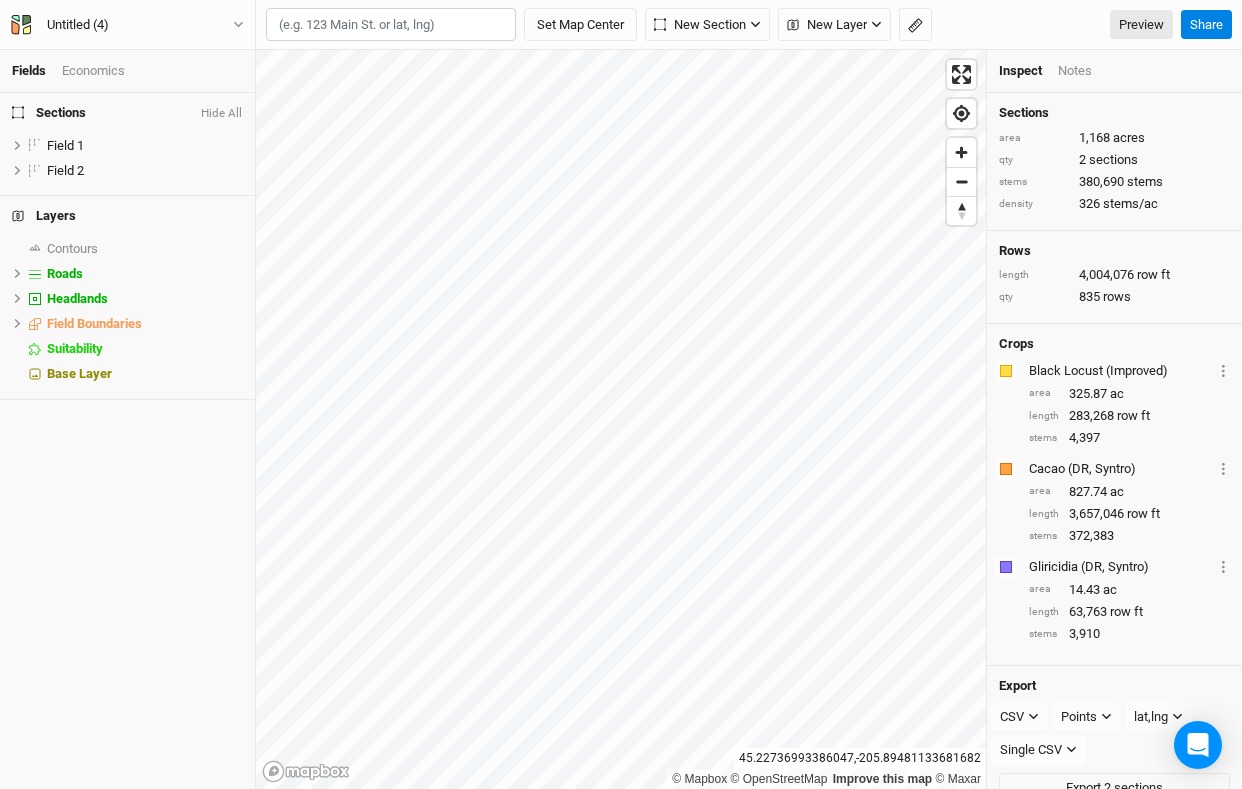 click on "Fields Economics" at bounding box center [127, 71] 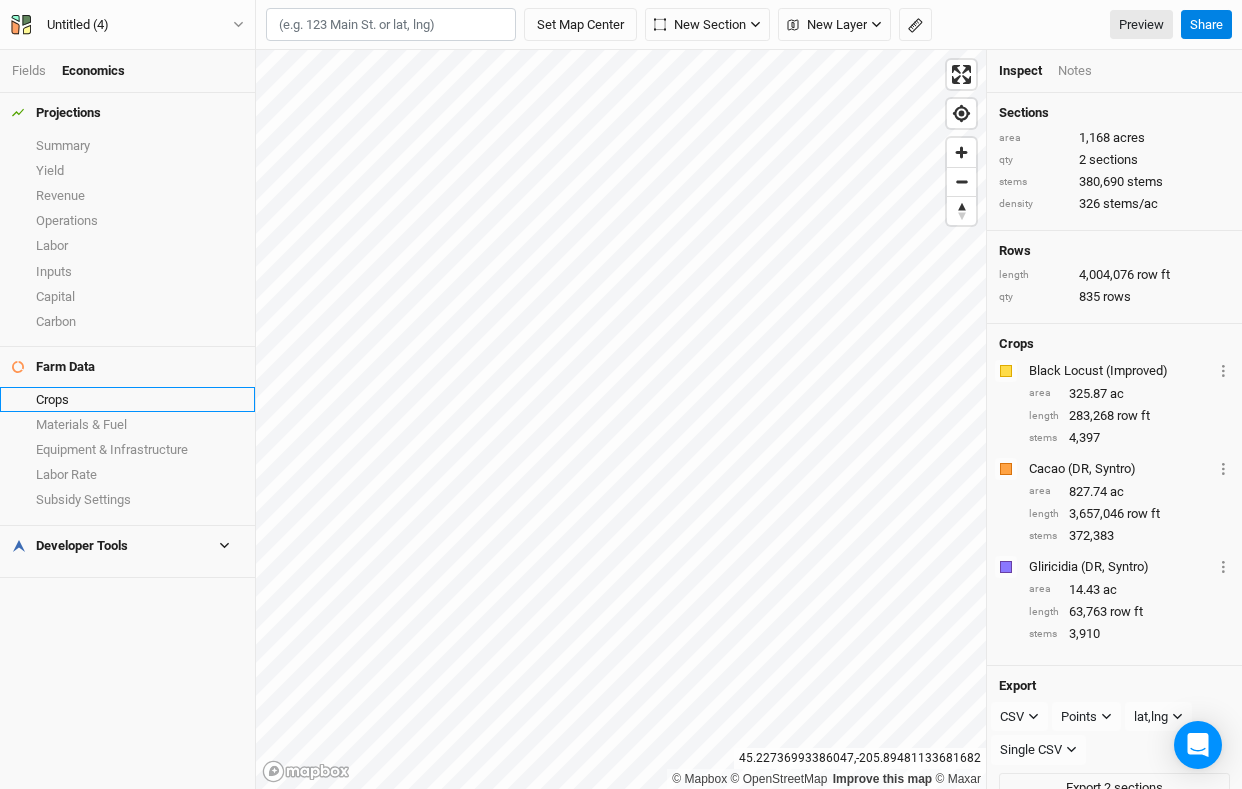 click on "Crops" at bounding box center [127, 399] 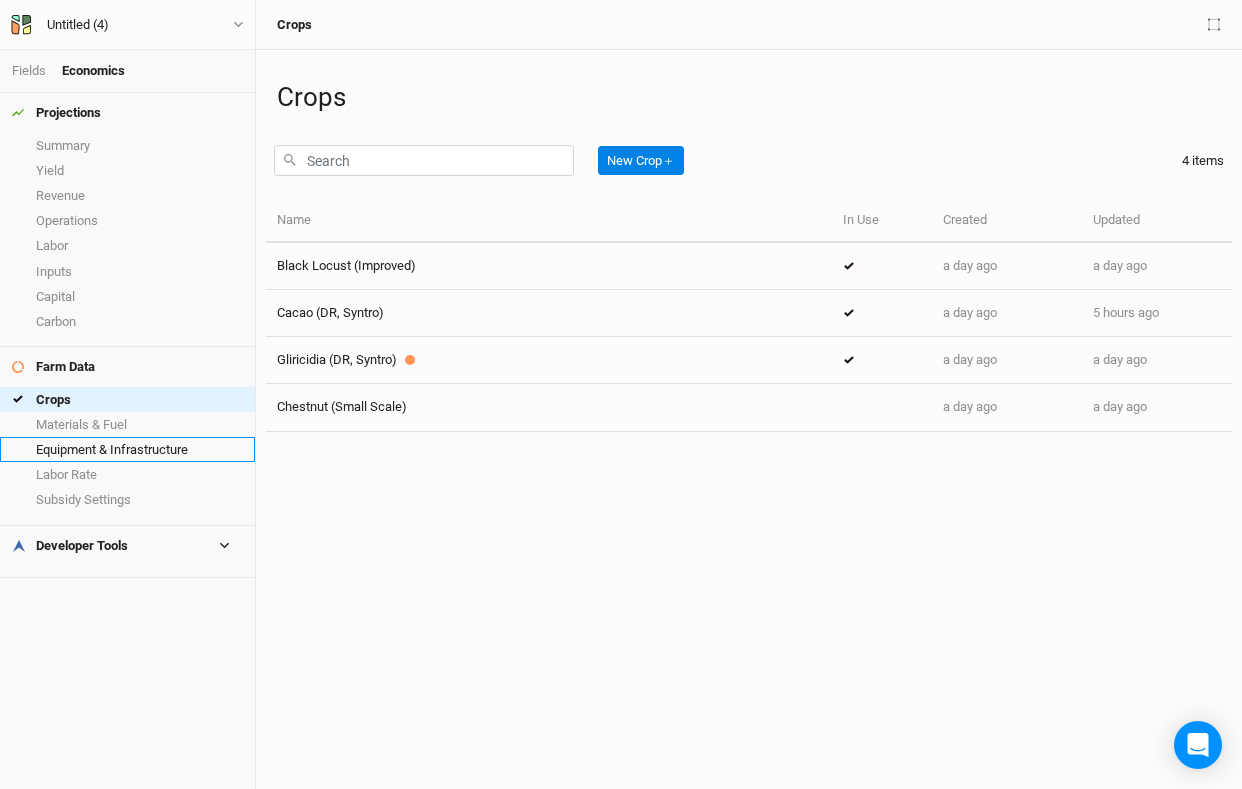 click on "Equipment & Infrastructure" at bounding box center (127, 449) 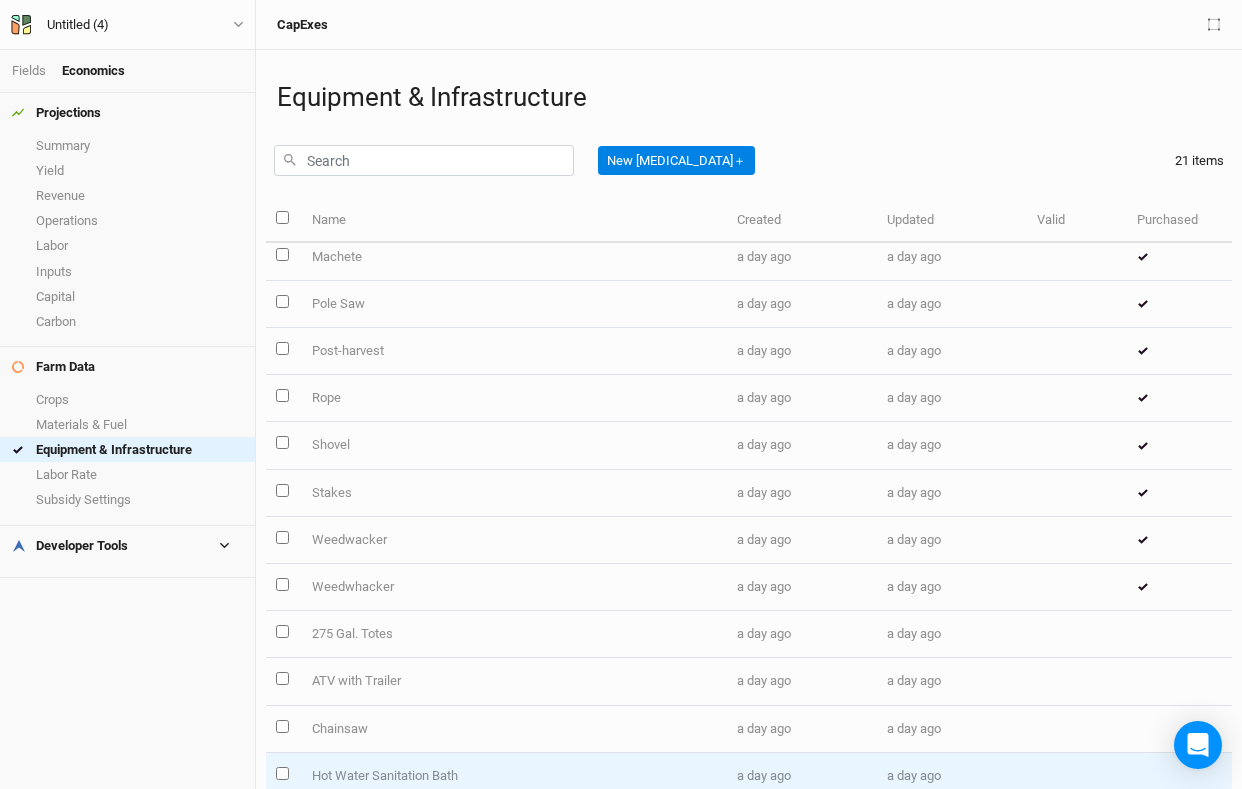 scroll, scrollTop: 246, scrollLeft: 1, axis: both 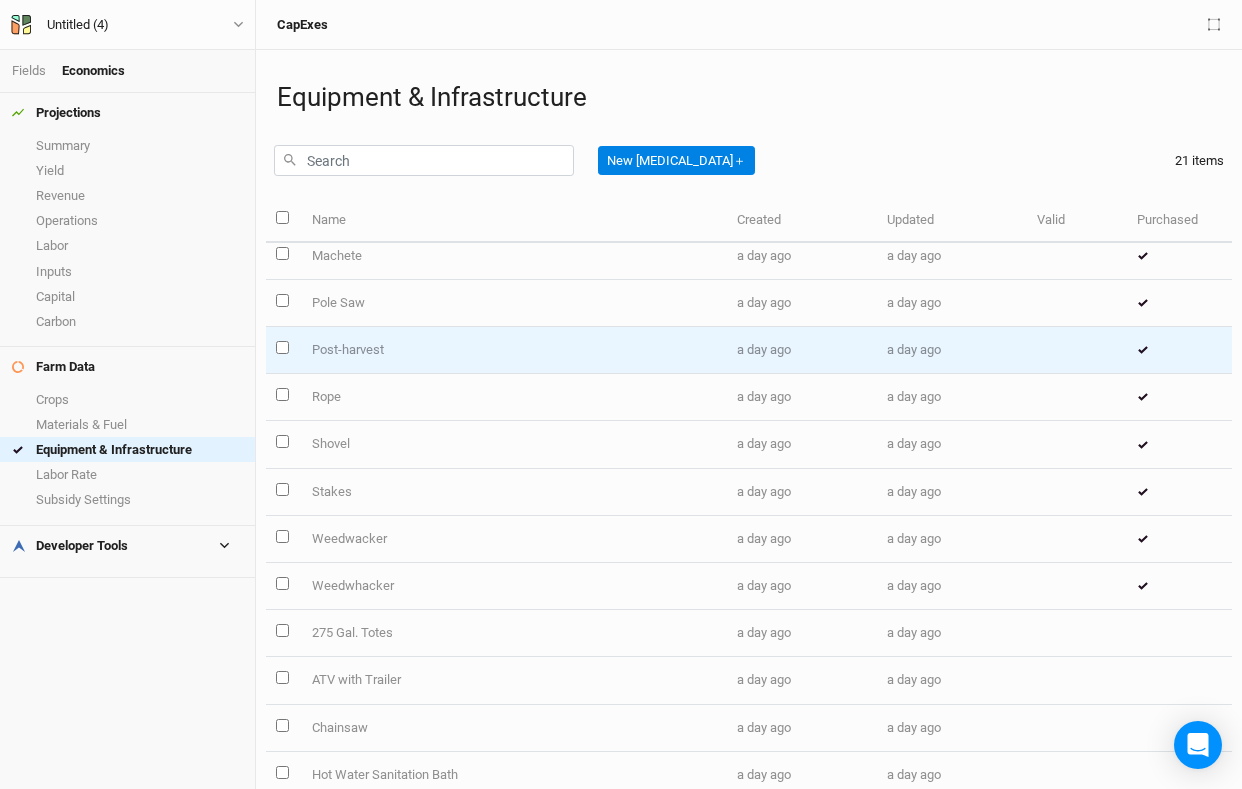 click on "Post-harvest" at bounding box center [512, 350] 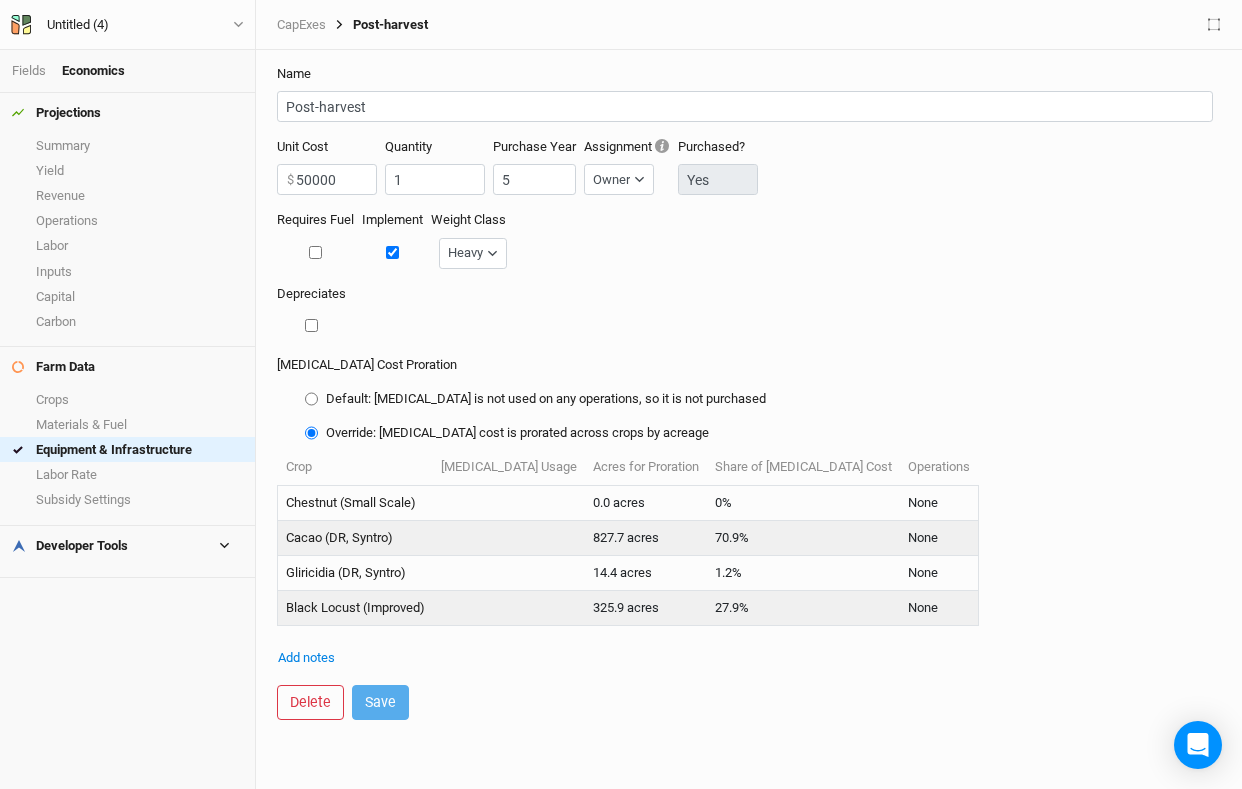 click on "None" at bounding box center [939, 537] 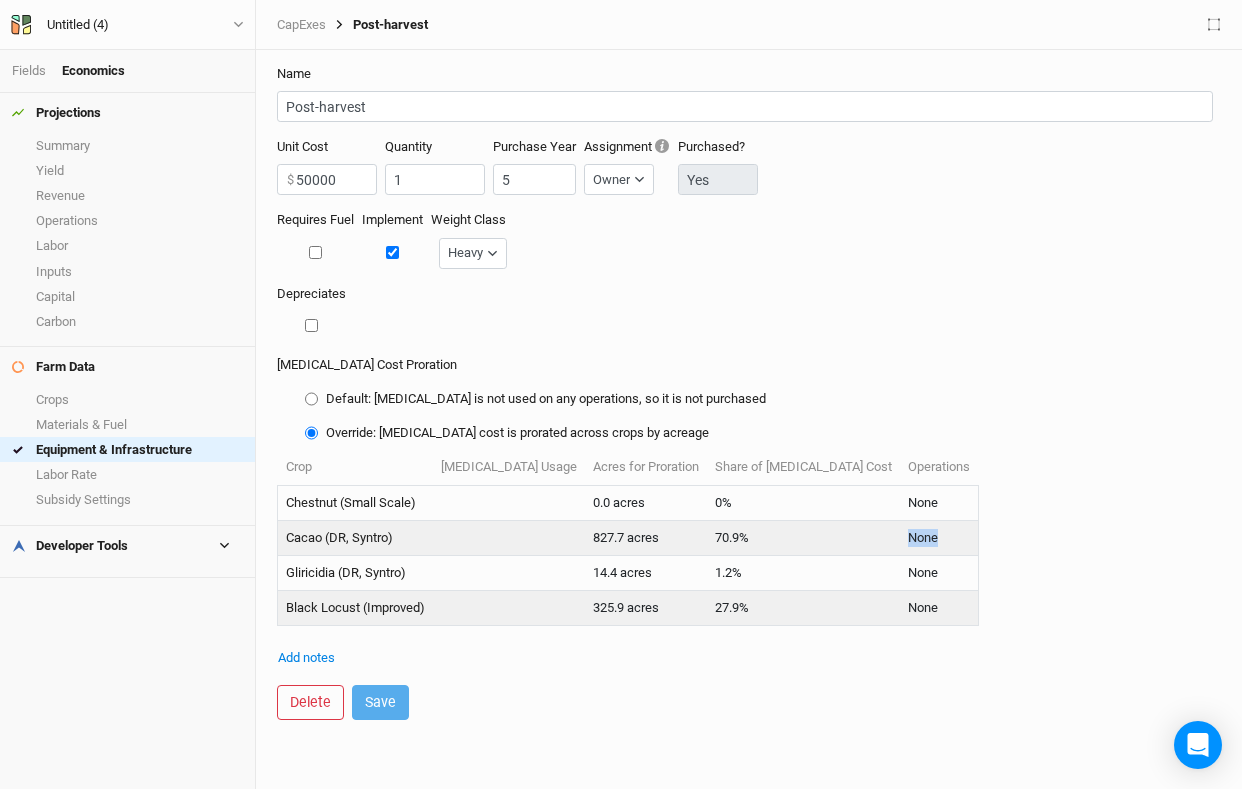click on "None" at bounding box center (939, 537) 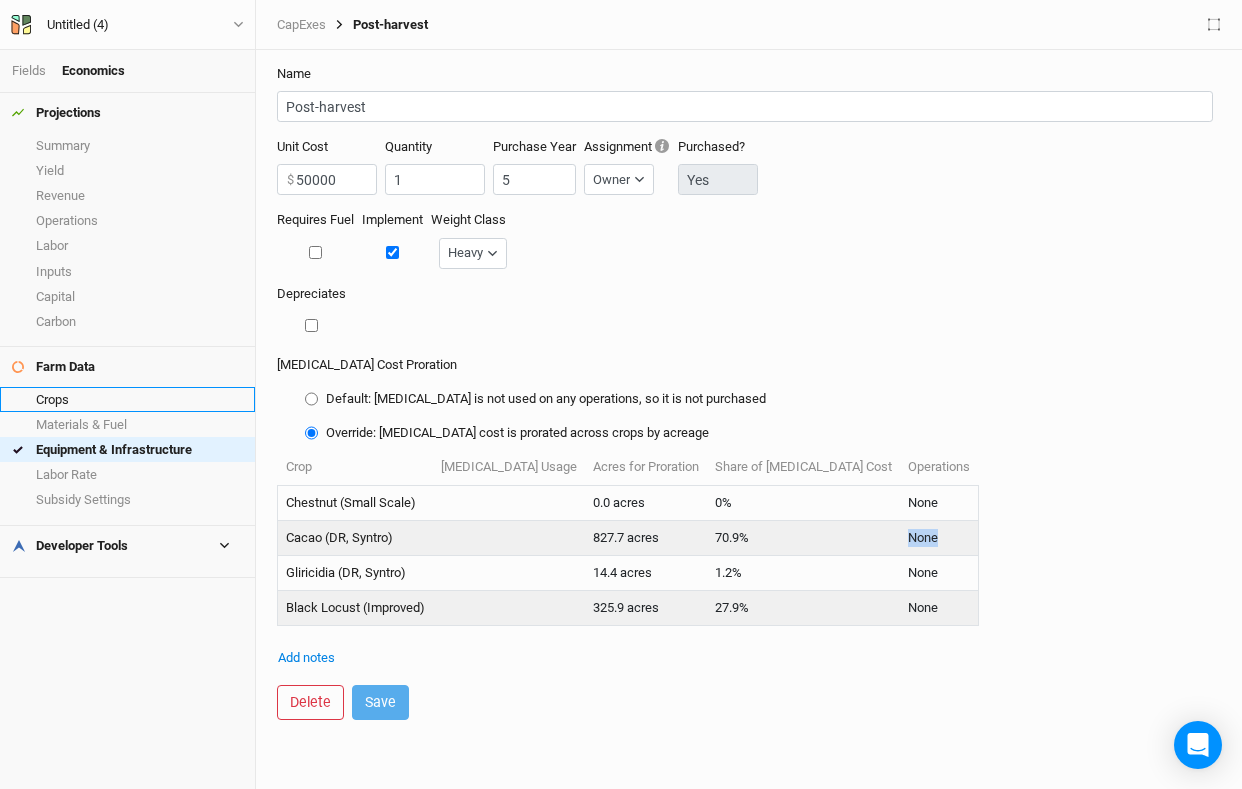 click on "Crops" at bounding box center [127, 399] 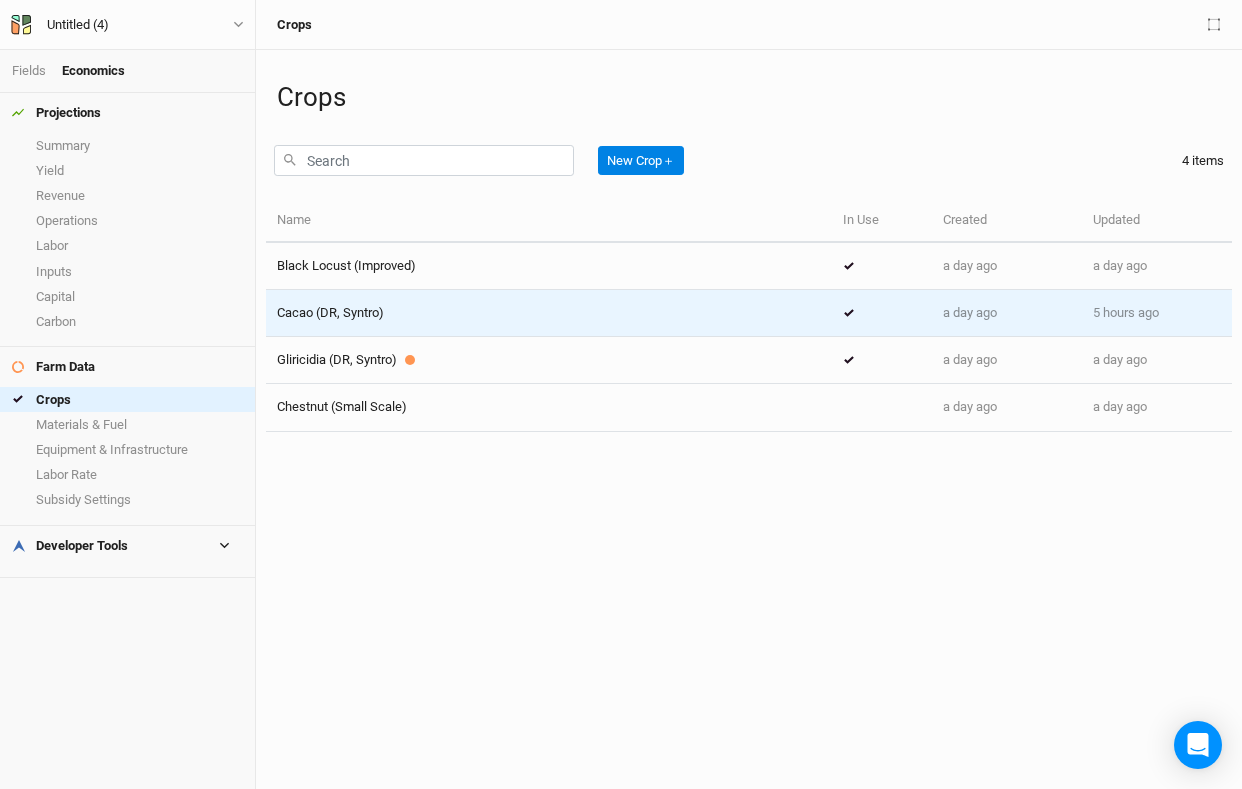 click on "Cacao (DR, Syntro)" at bounding box center [549, 313] 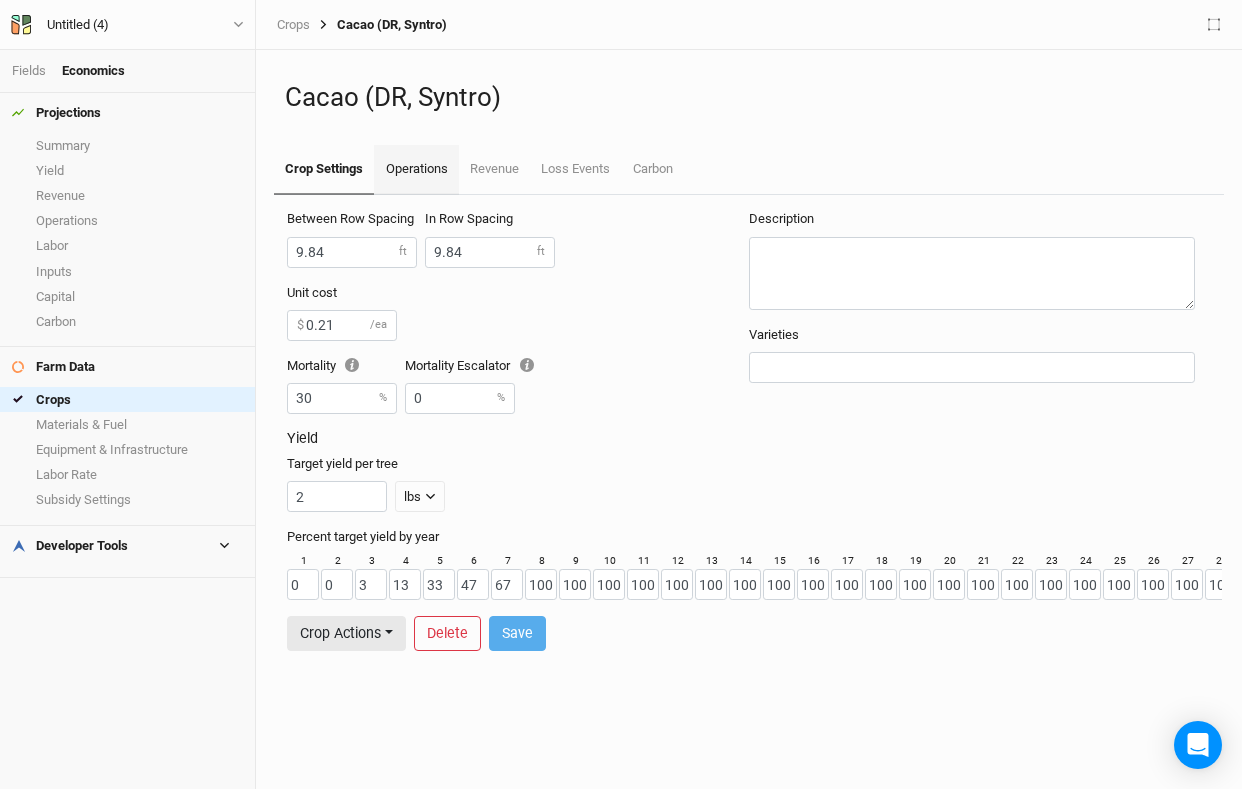 click on "Operations" at bounding box center [416, 170] 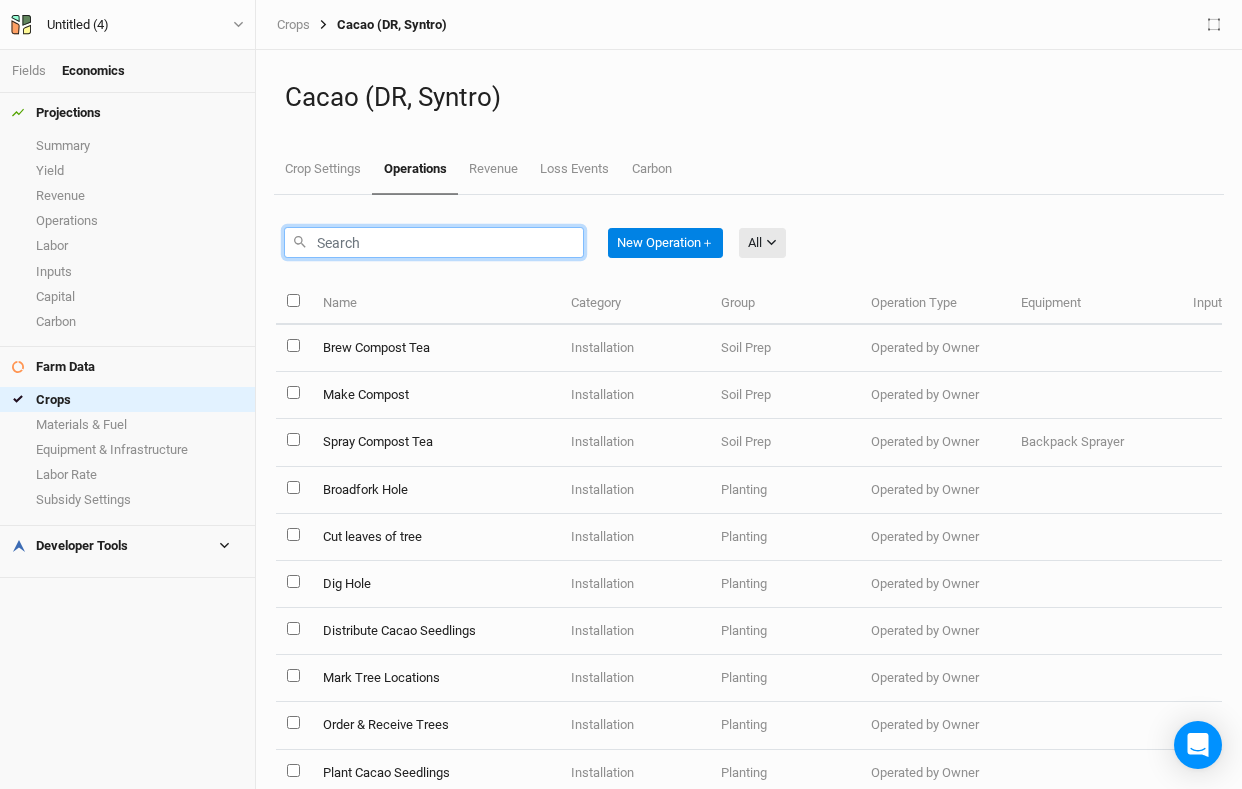 click at bounding box center [434, 242] 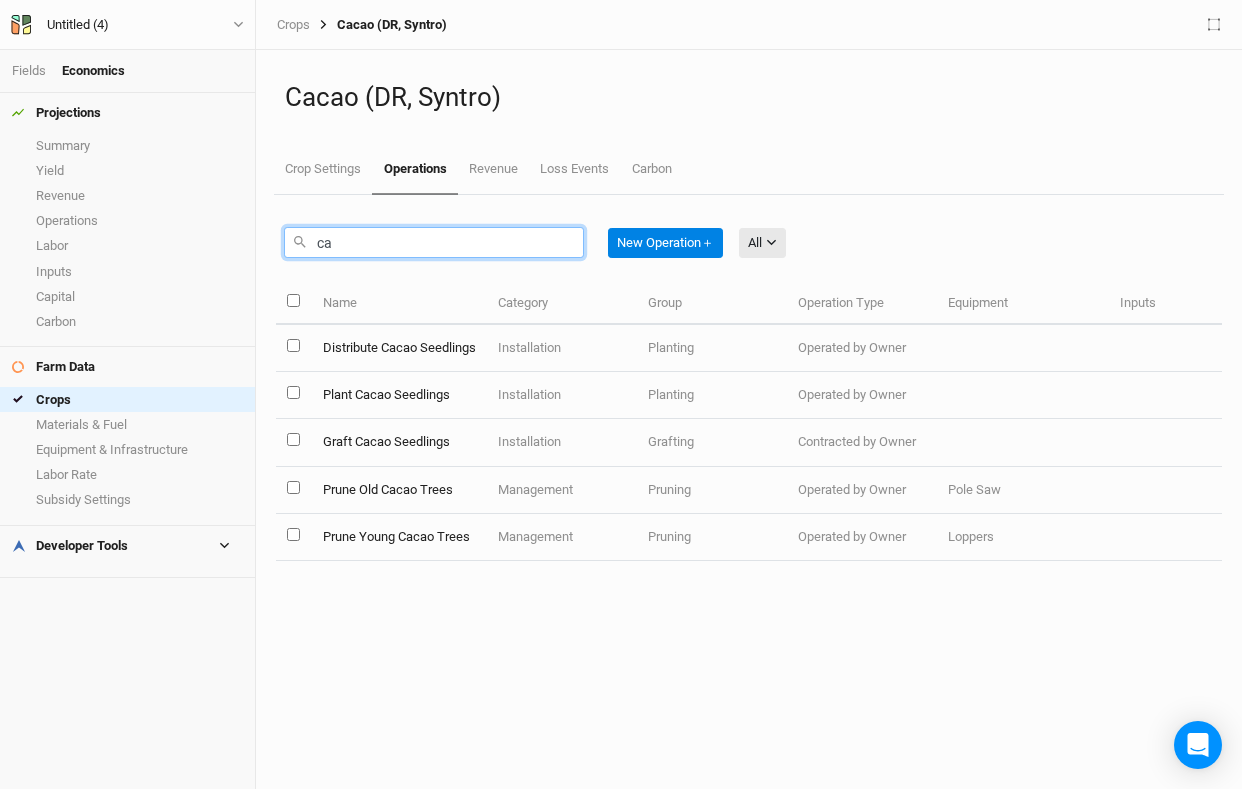 type on "c" 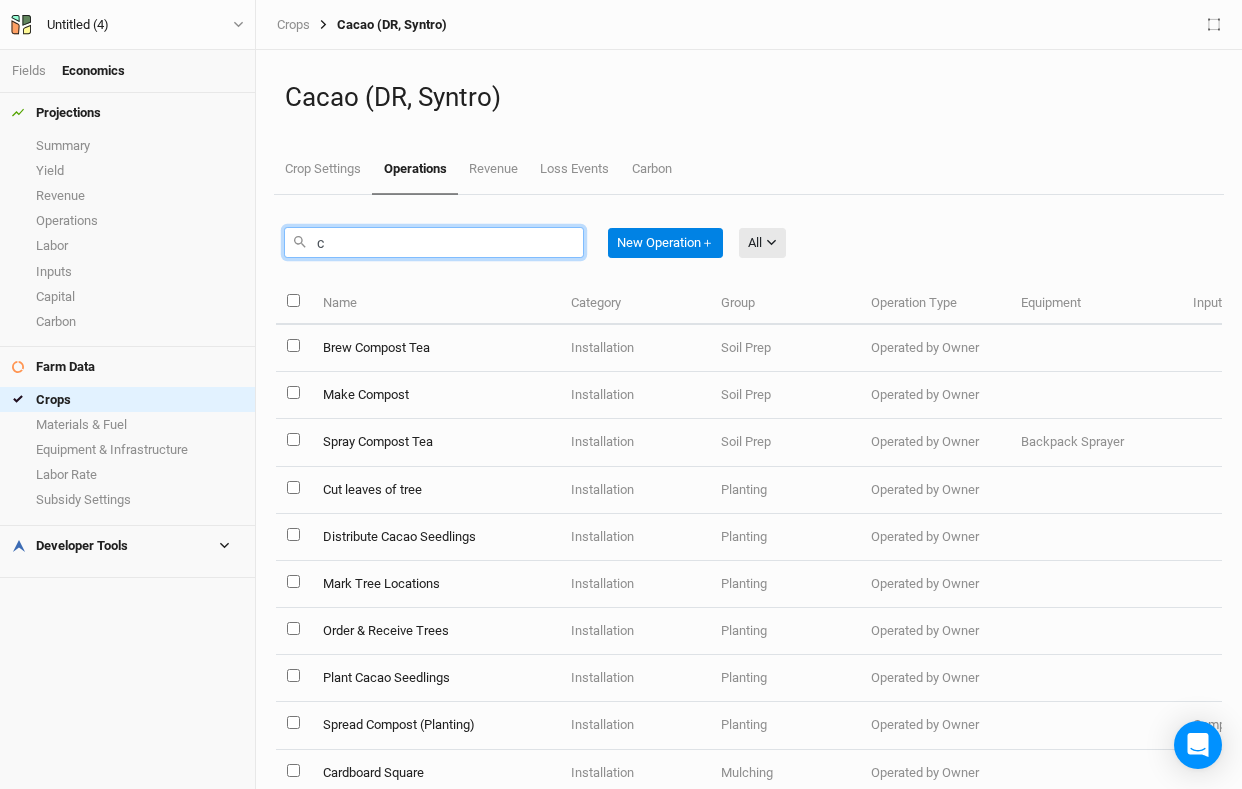 type 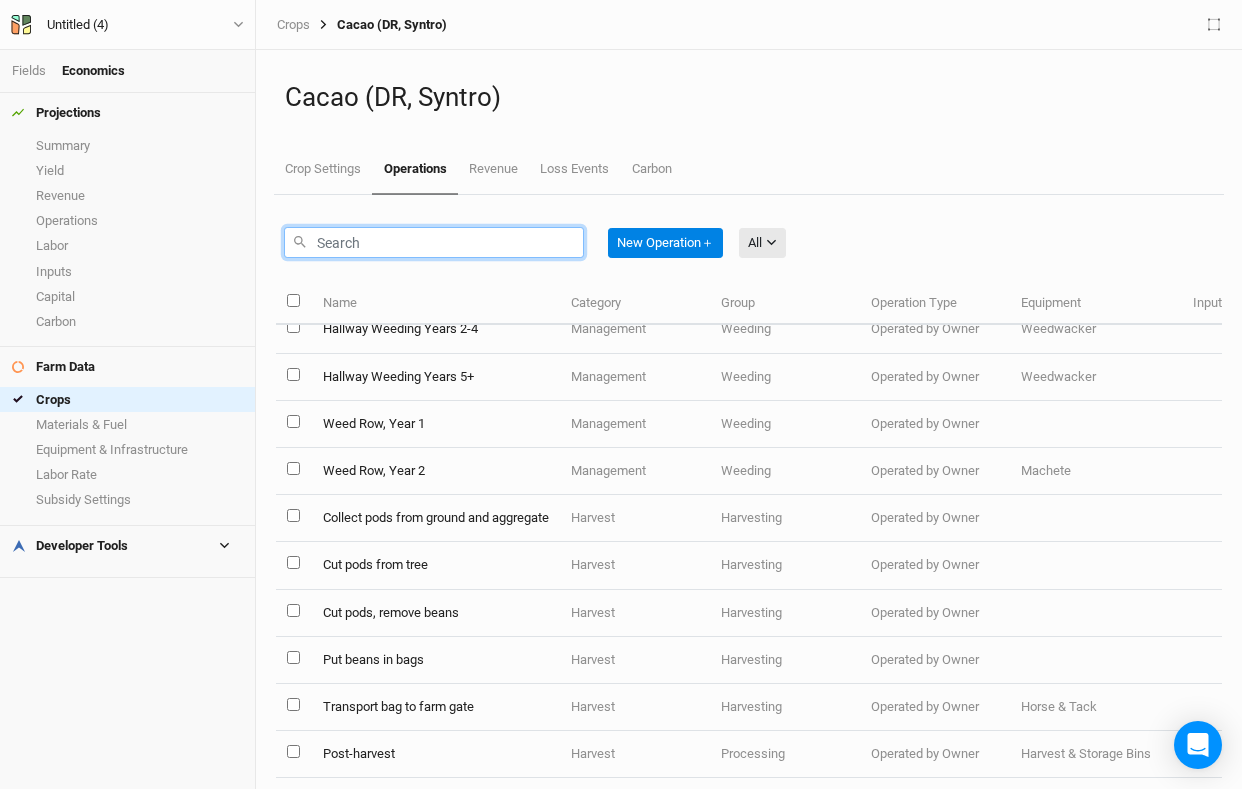 scroll, scrollTop: 1149, scrollLeft: 0, axis: vertical 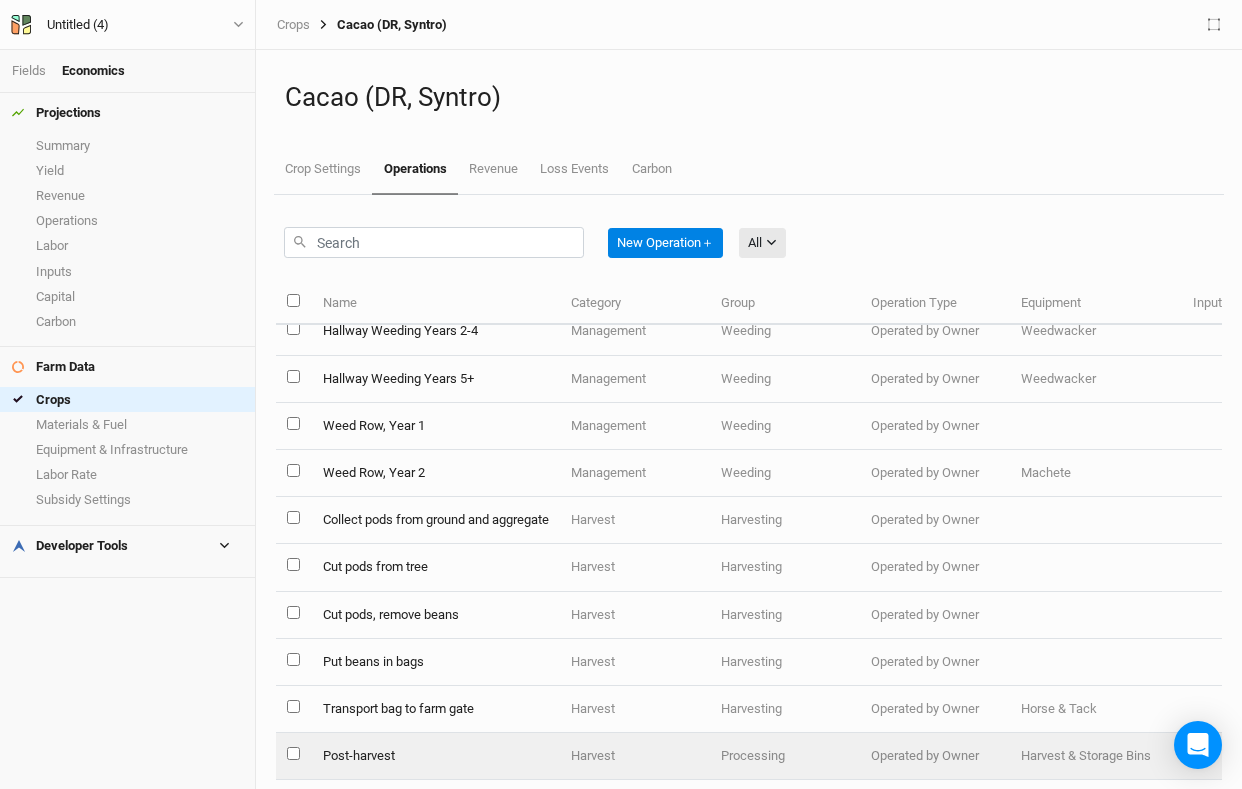 click on "Post-harvest" at bounding box center (435, 756) 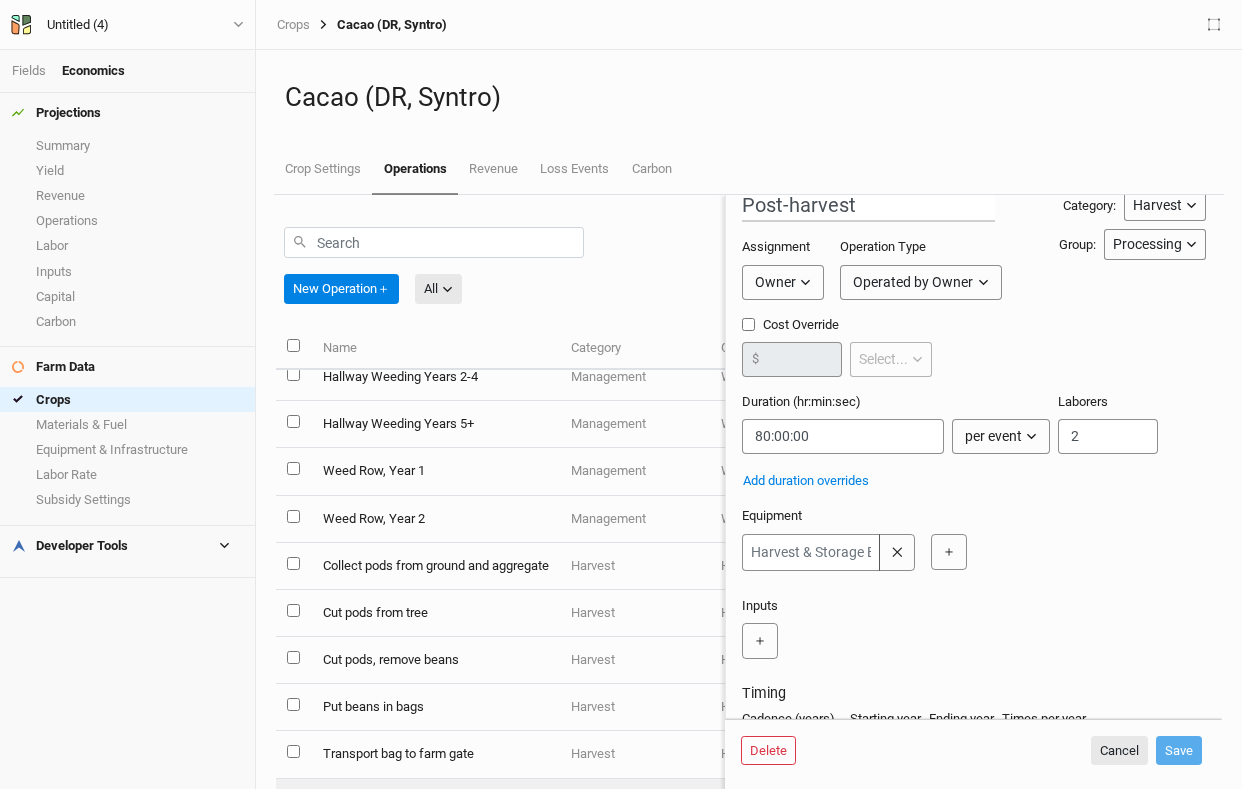 scroll, scrollTop: 22, scrollLeft: 0, axis: vertical 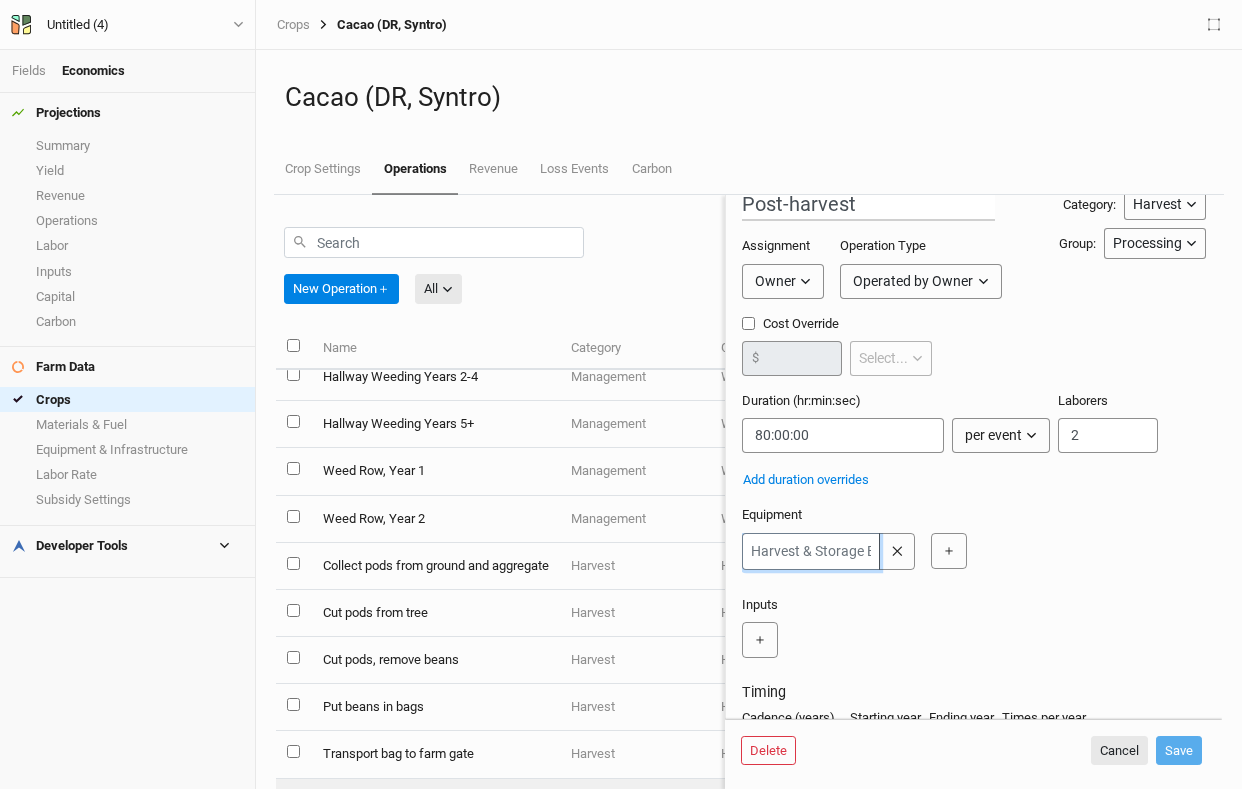 click at bounding box center (811, 551) 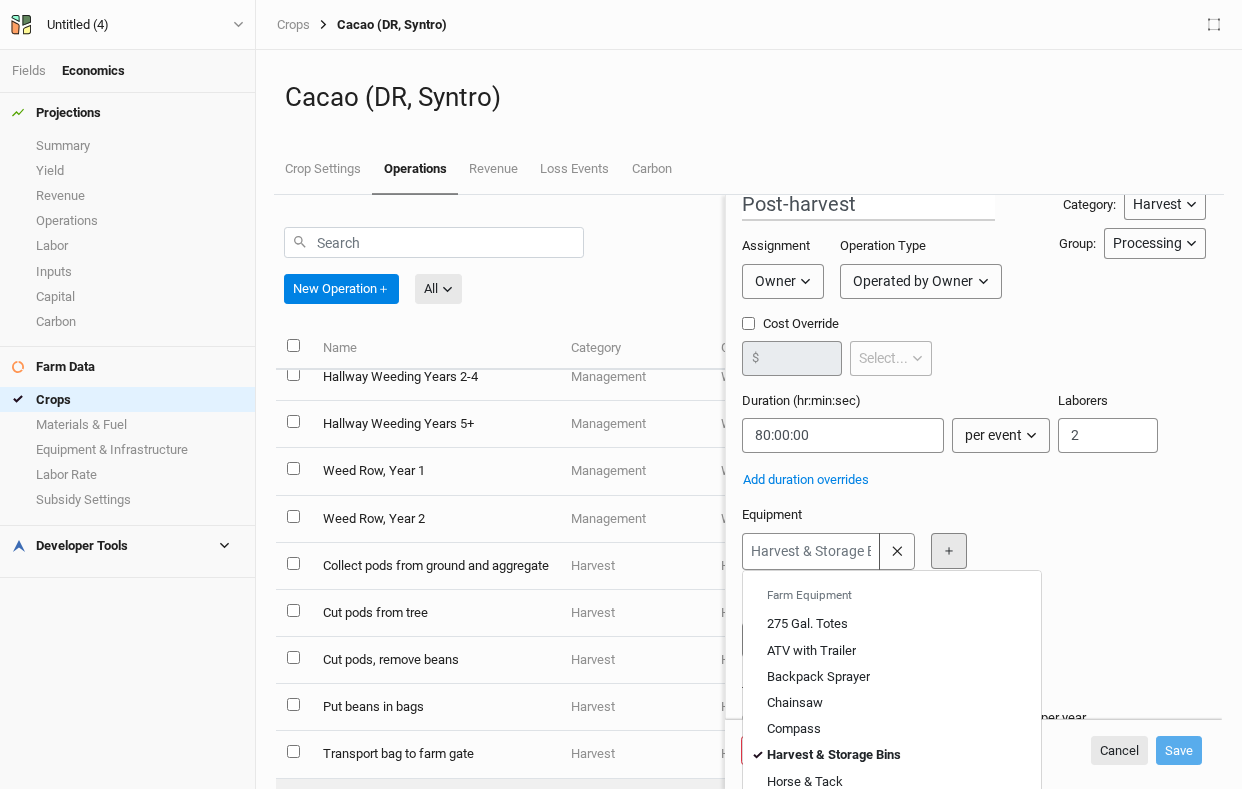 click on "＋" at bounding box center [949, 551] 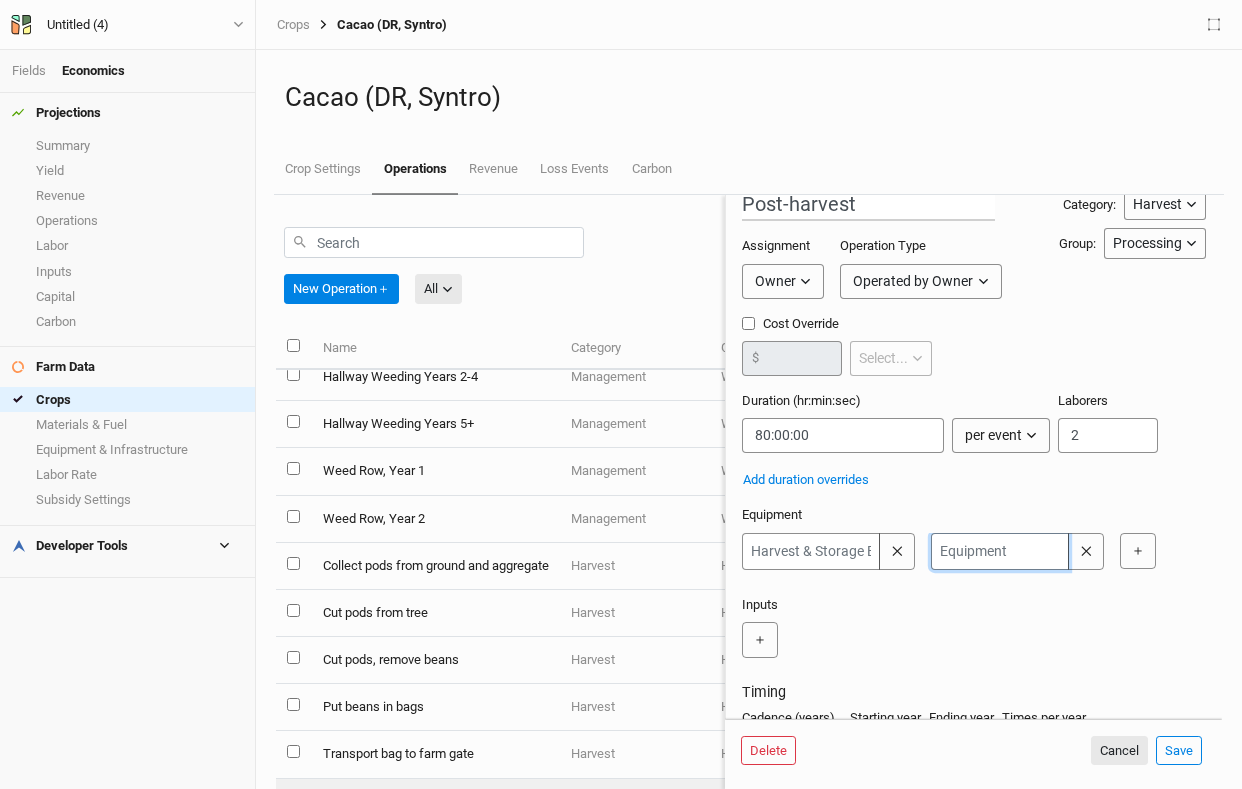 click at bounding box center [1000, 551] 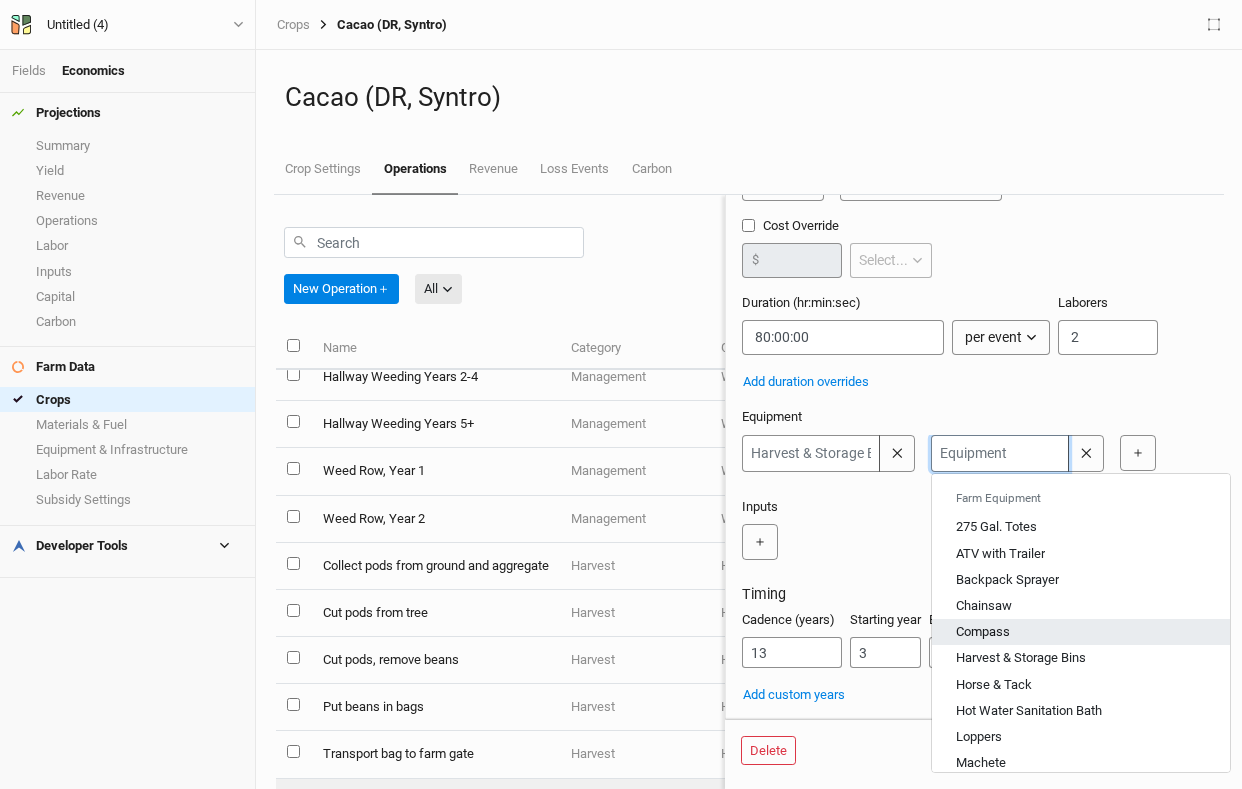 scroll, scrollTop: 119, scrollLeft: 0, axis: vertical 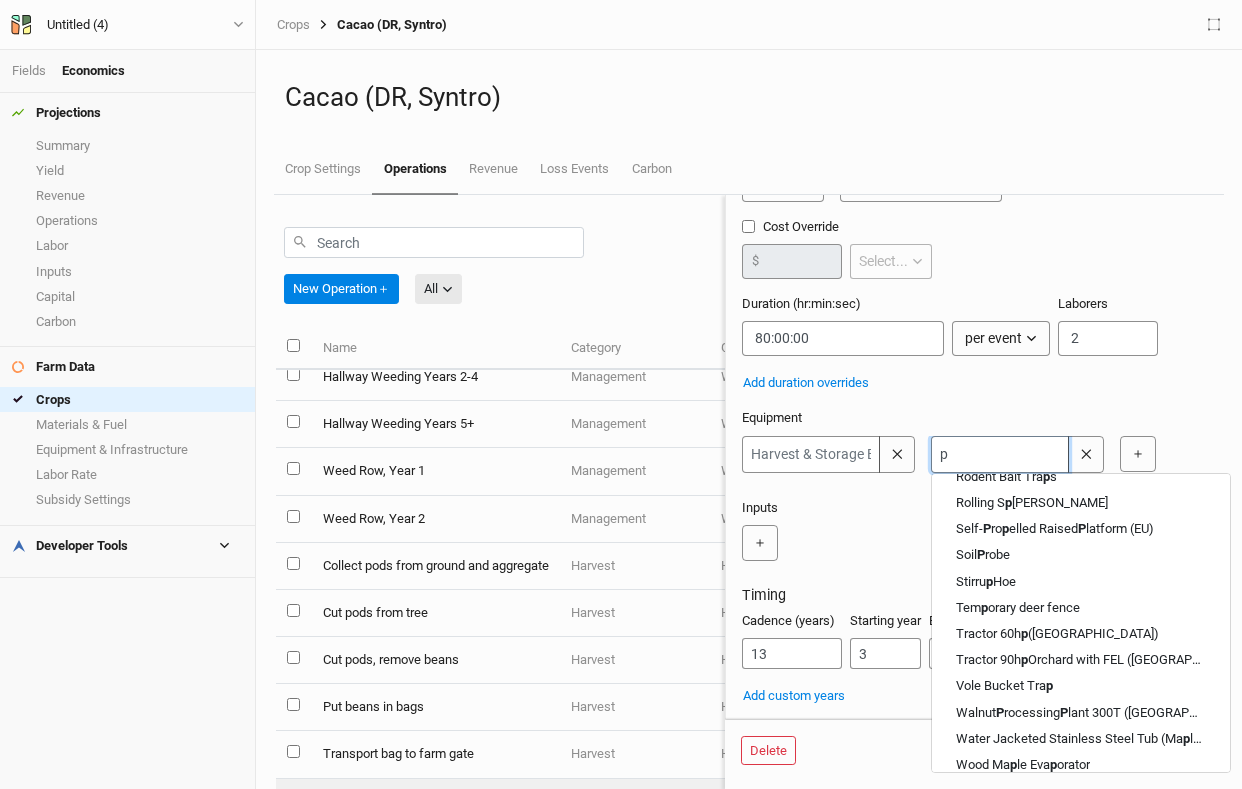 type on "po" 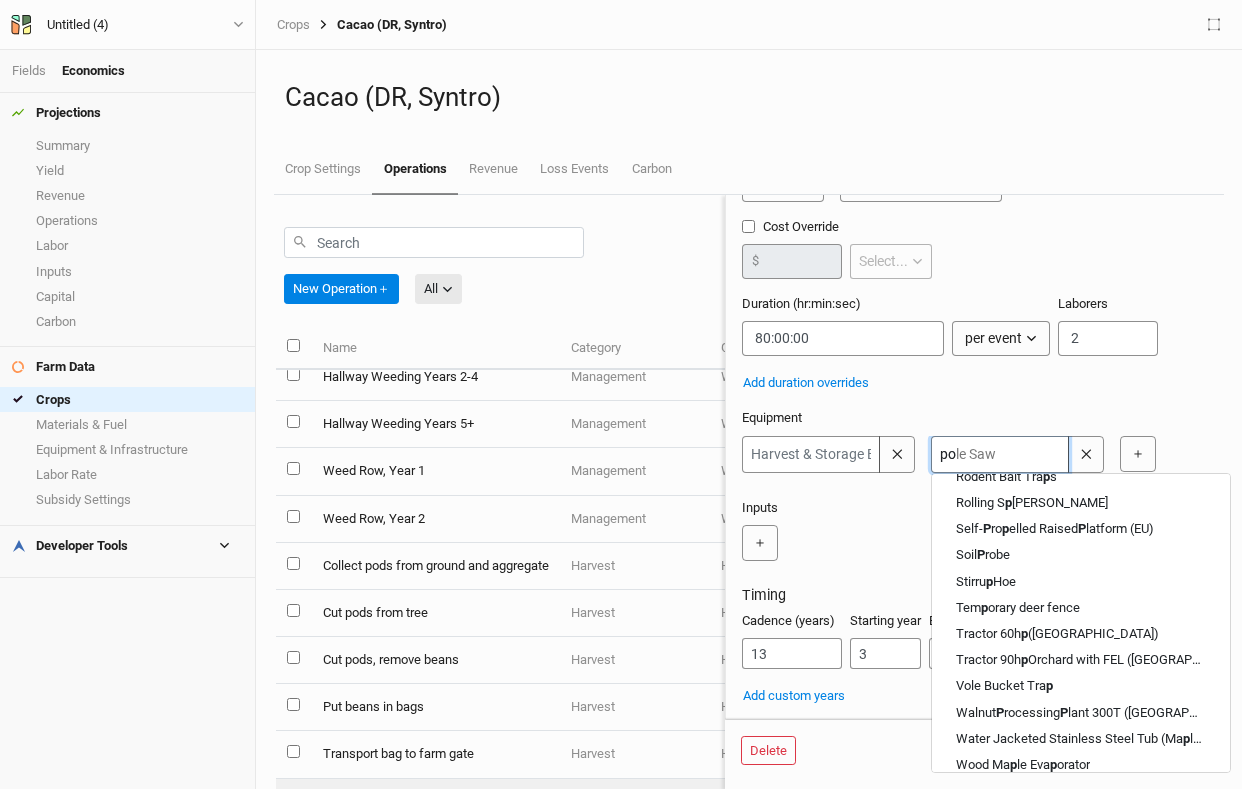 scroll, scrollTop: 0, scrollLeft: 0, axis: both 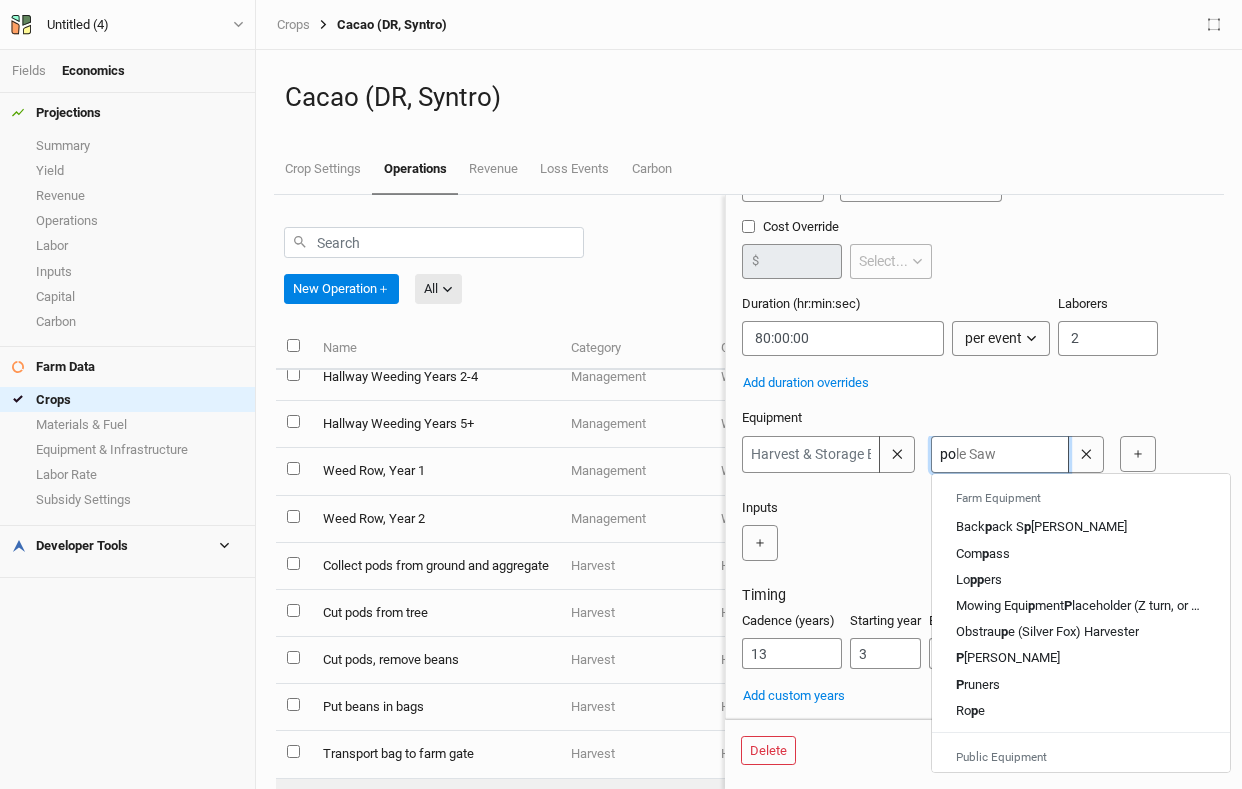 type on "pos" 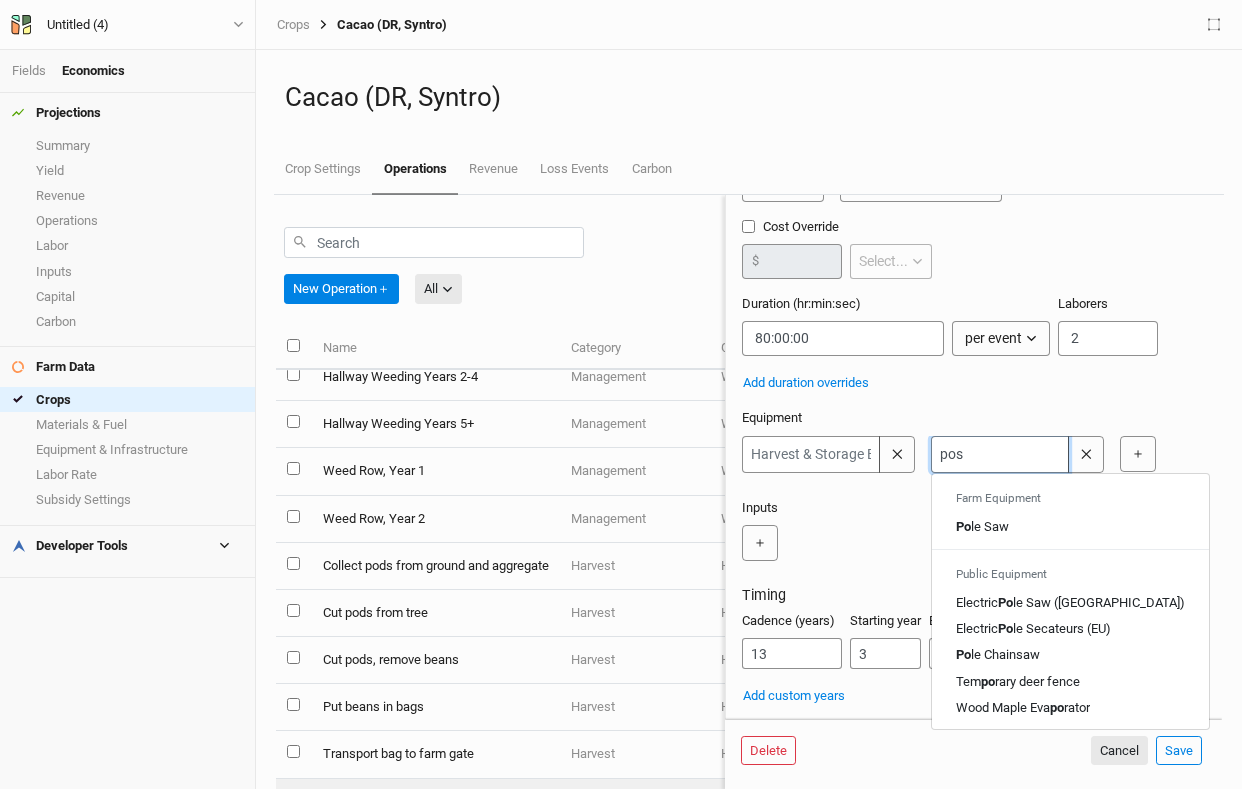 type on "po" 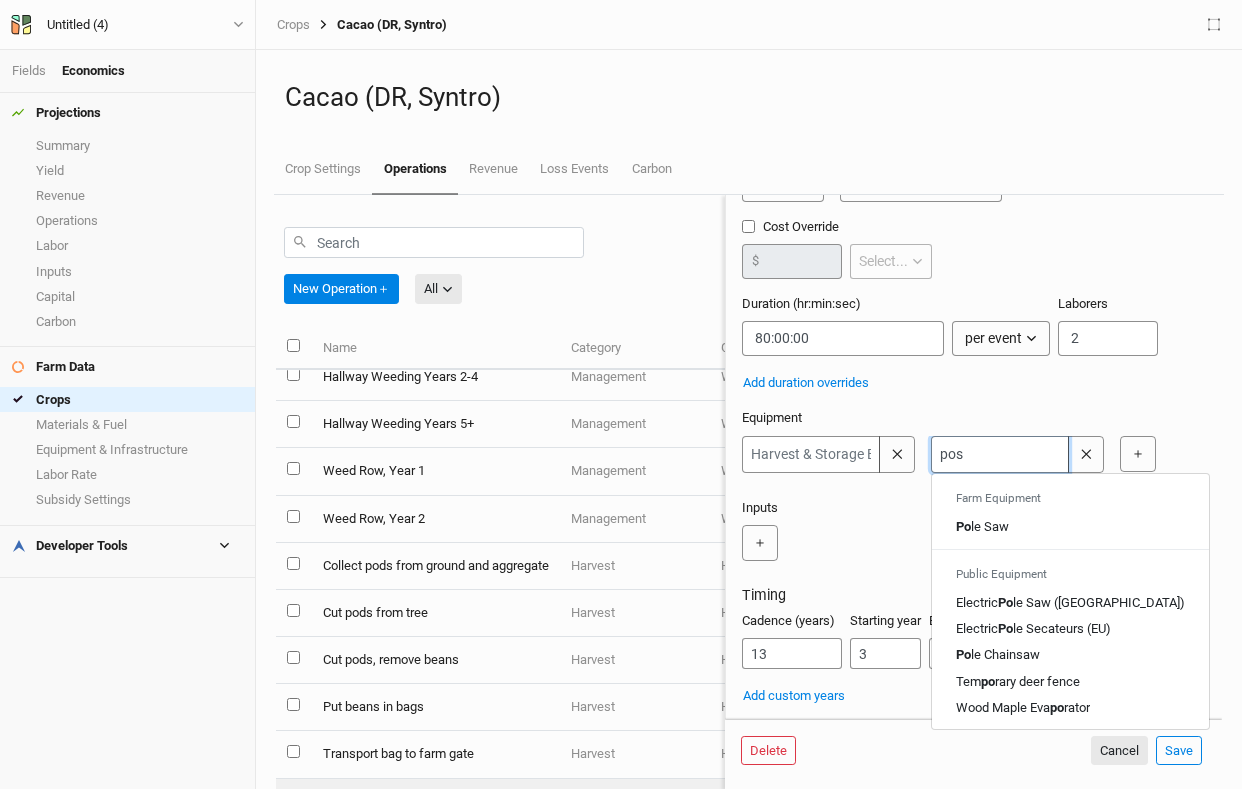 type on "pole Saw" 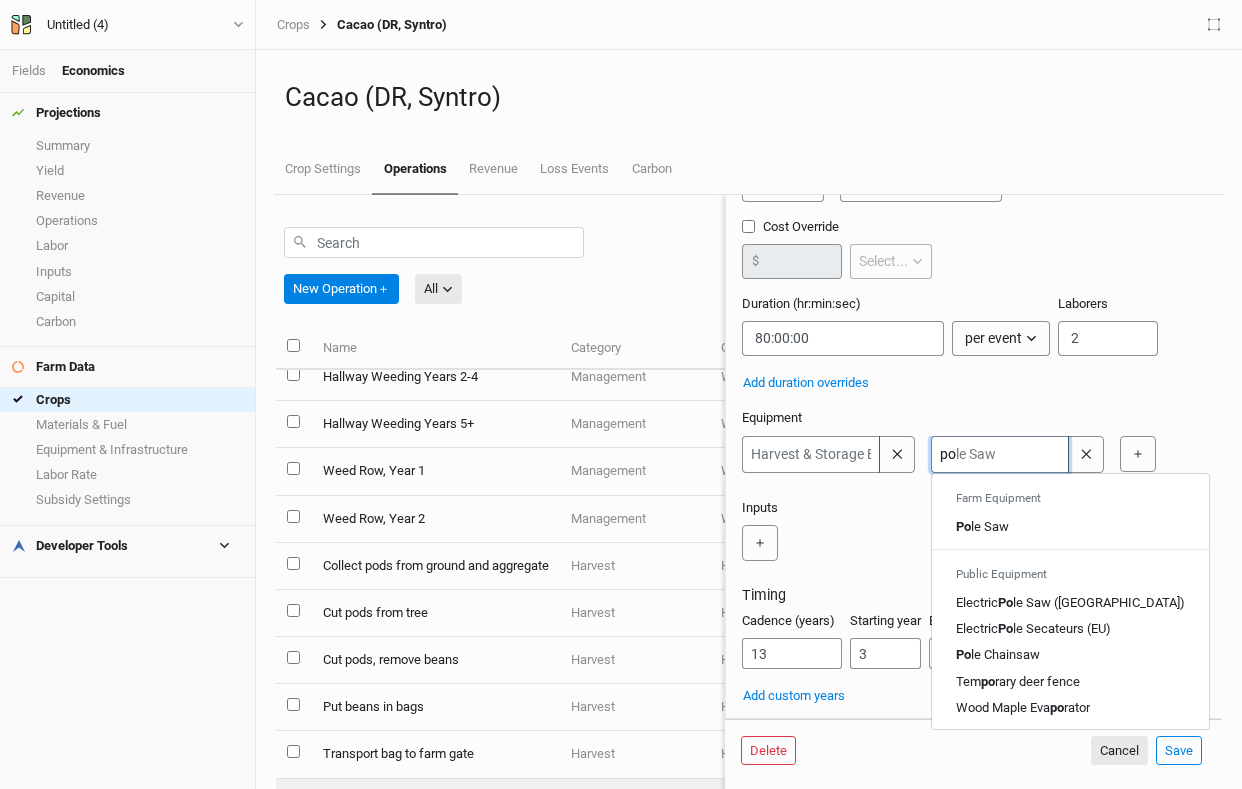 type on "p" 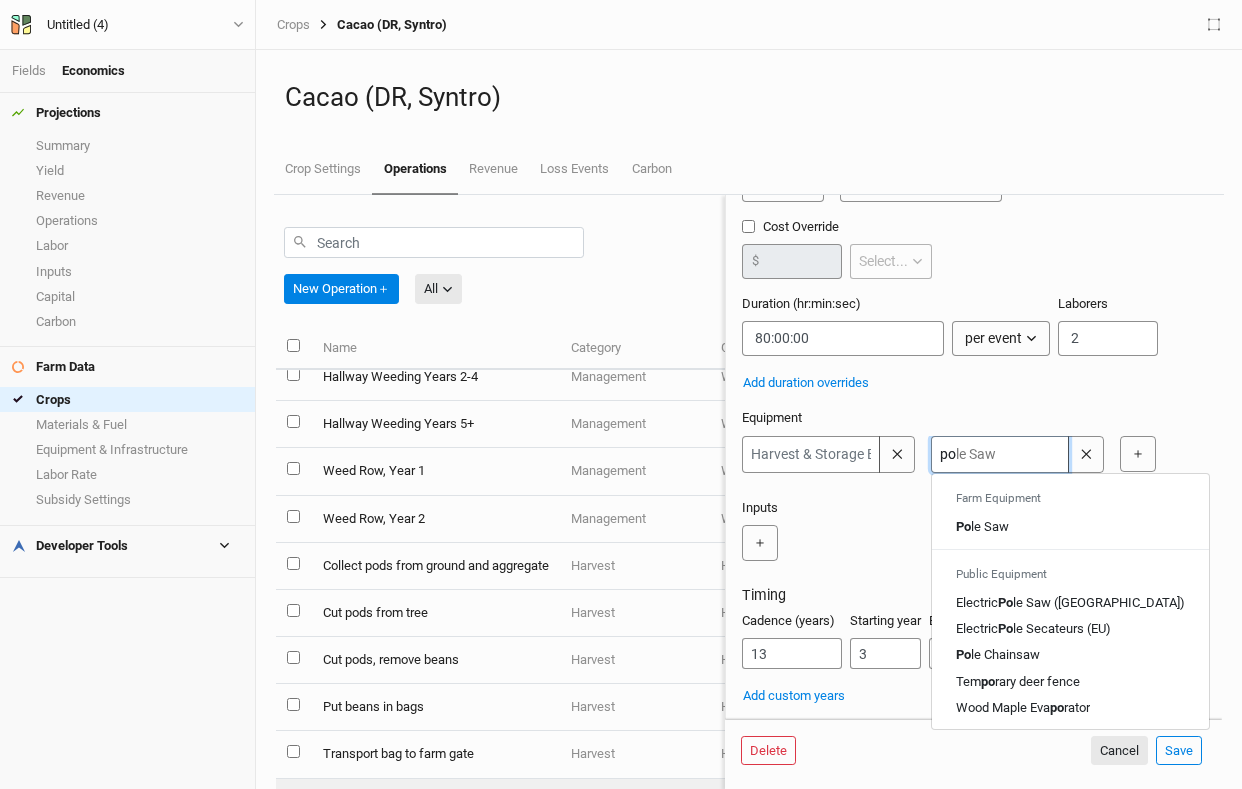 type 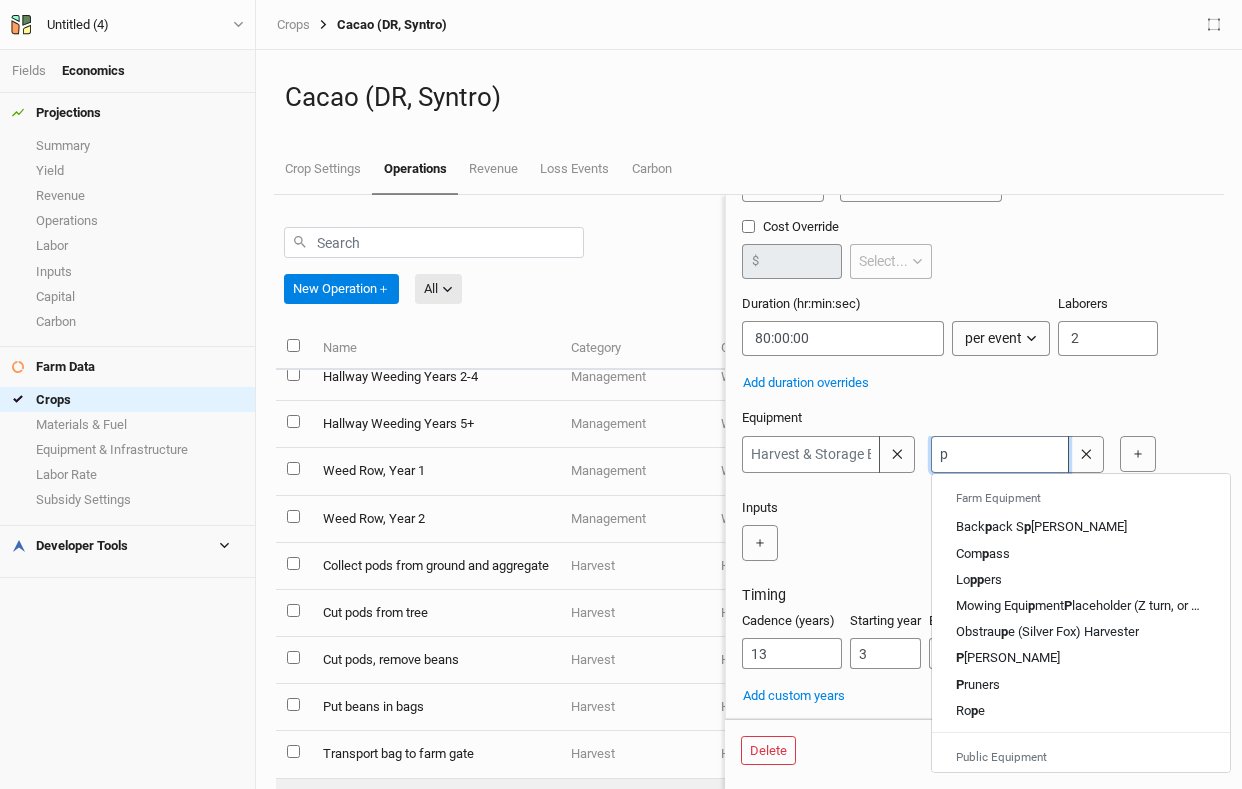 type 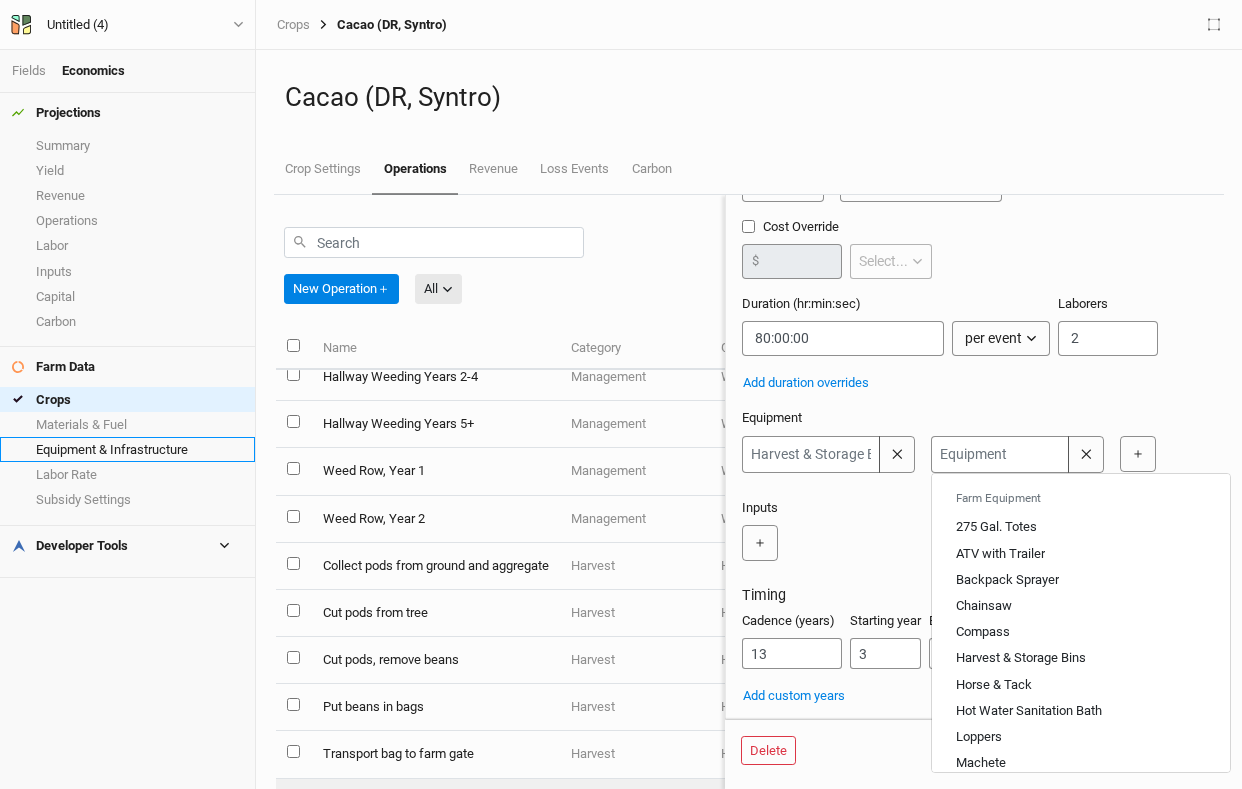 click on "Equipment & Infrastructure" at bounding box center [127, 449] 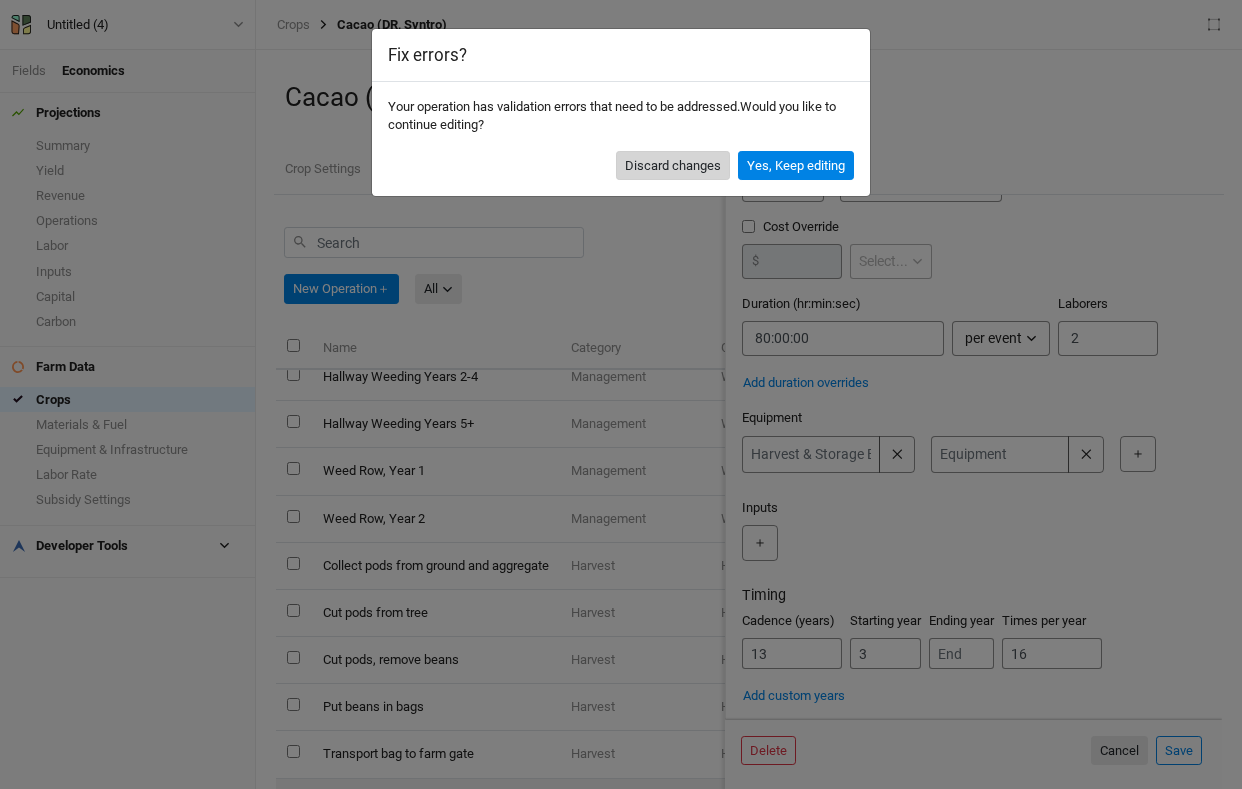 click on "Discard changes" at bounding box center [673, 166] 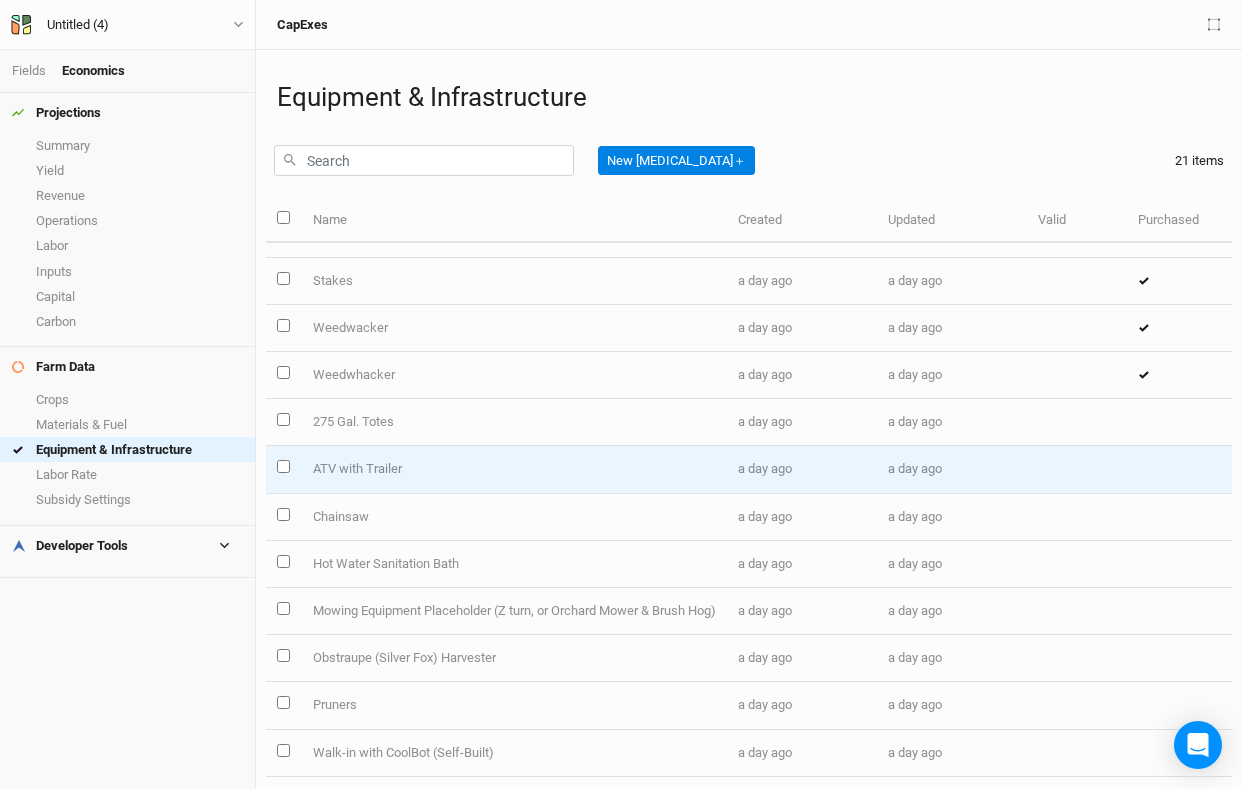 scroll, scrollTop: 456, scrollLeft: 0, axis: vertical 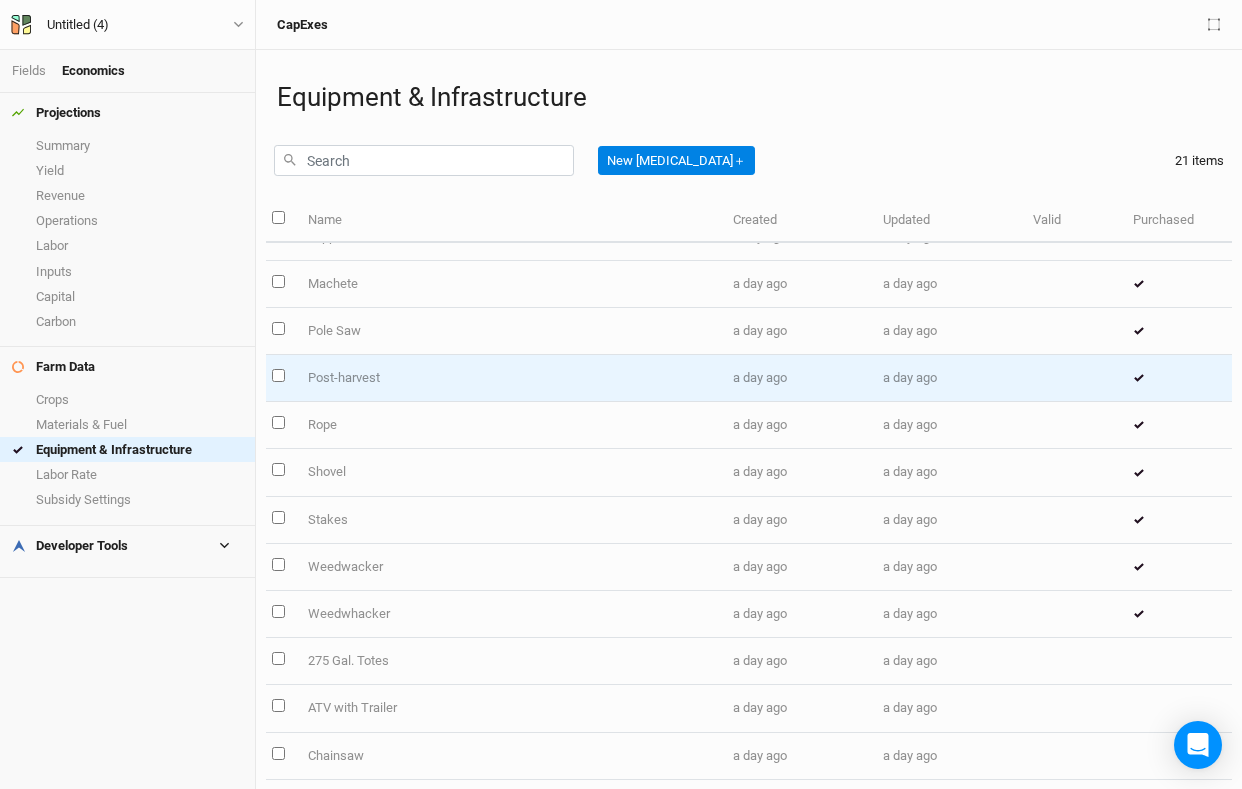 click on "Post-harvest" at bounding box center [508, 378] 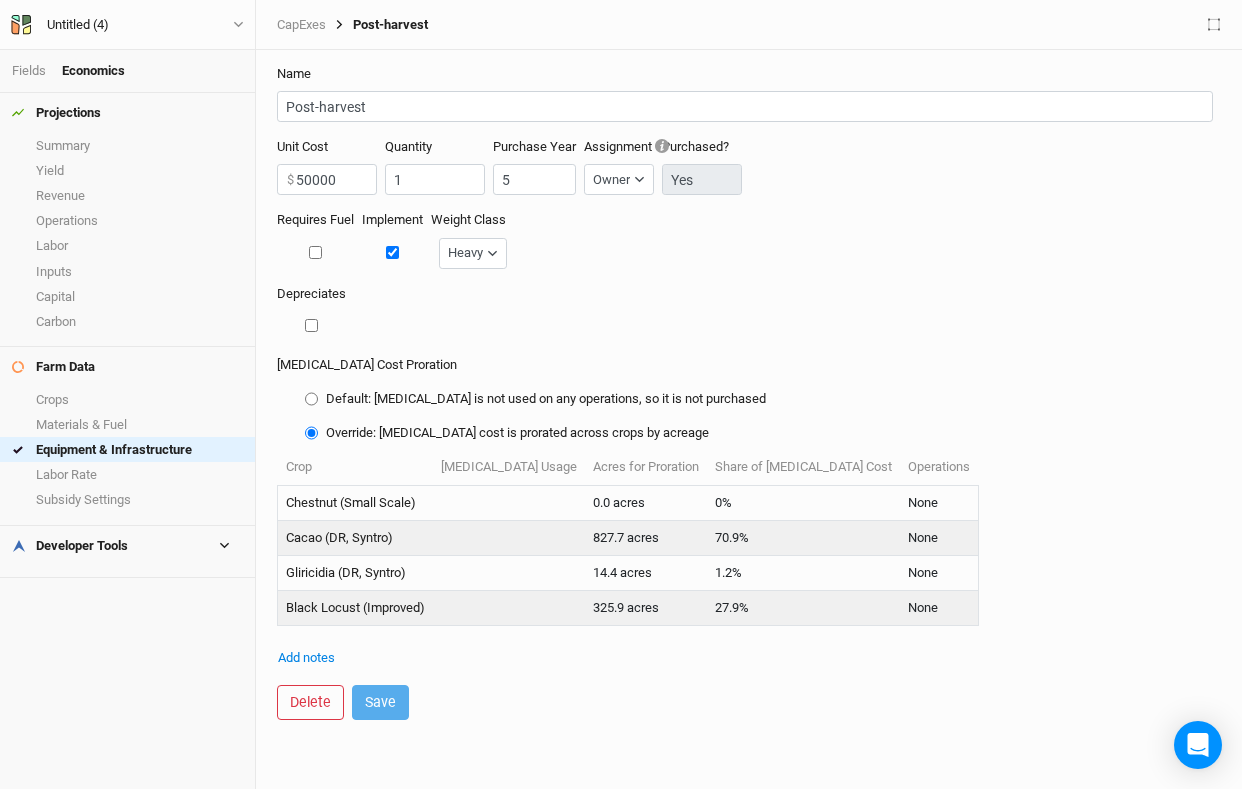 click on "None" at bounding box center (939, 537) 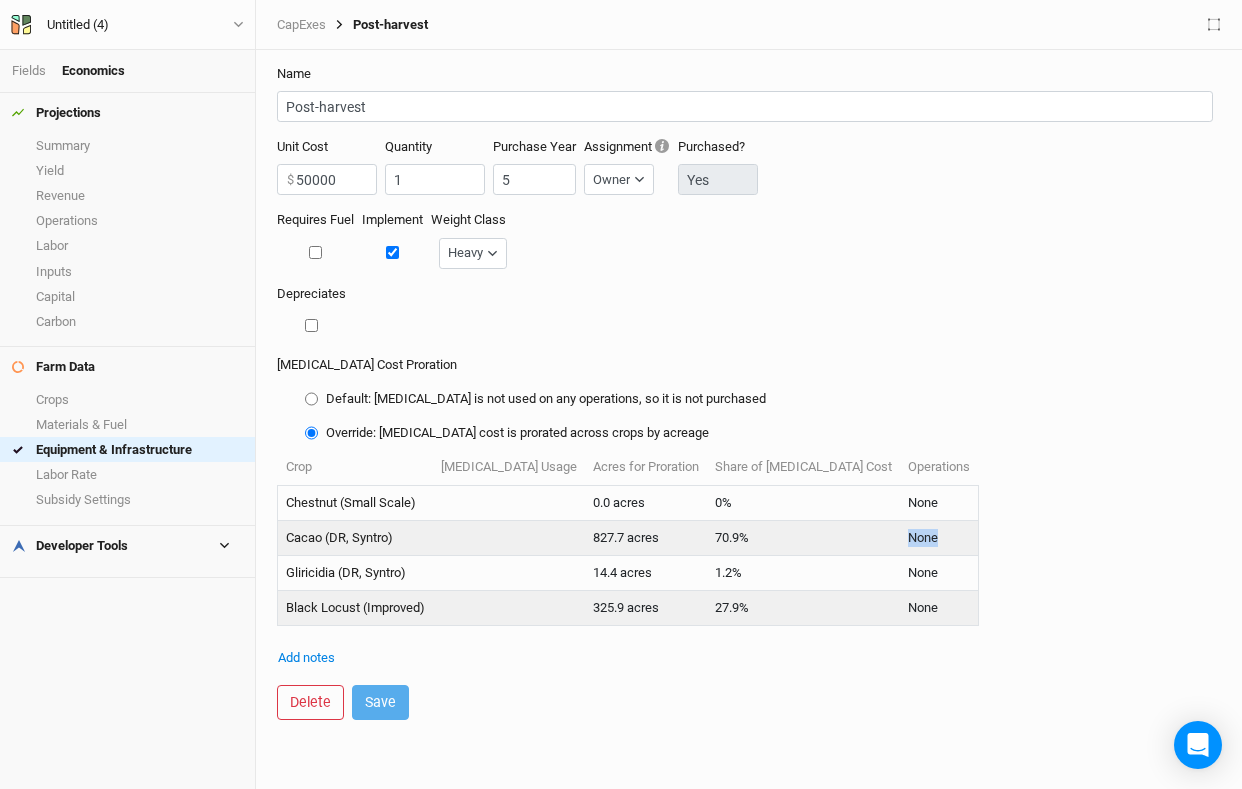 click on "None" at bounding box center [939, 537] 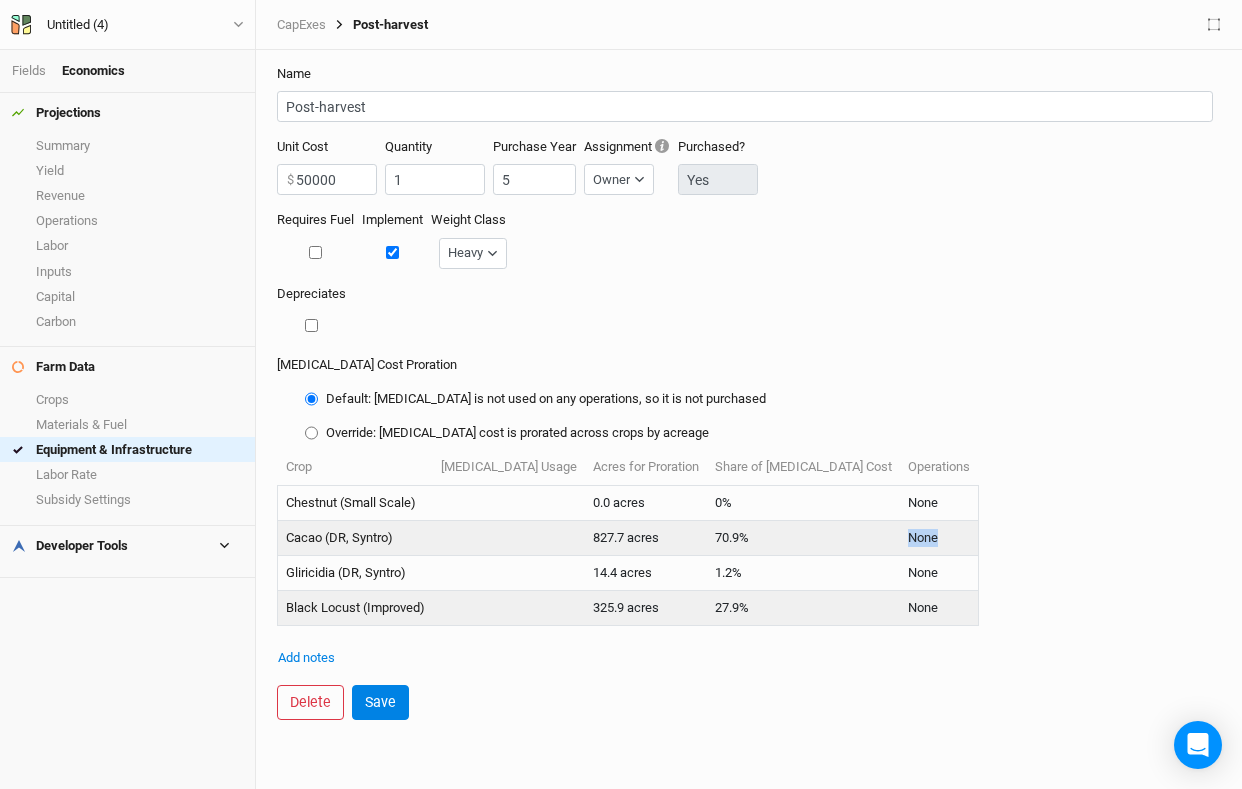click on "Override: [MEDICAL_DATA] cost is prorated across crops by acreage" at bounding box center (311, 433) 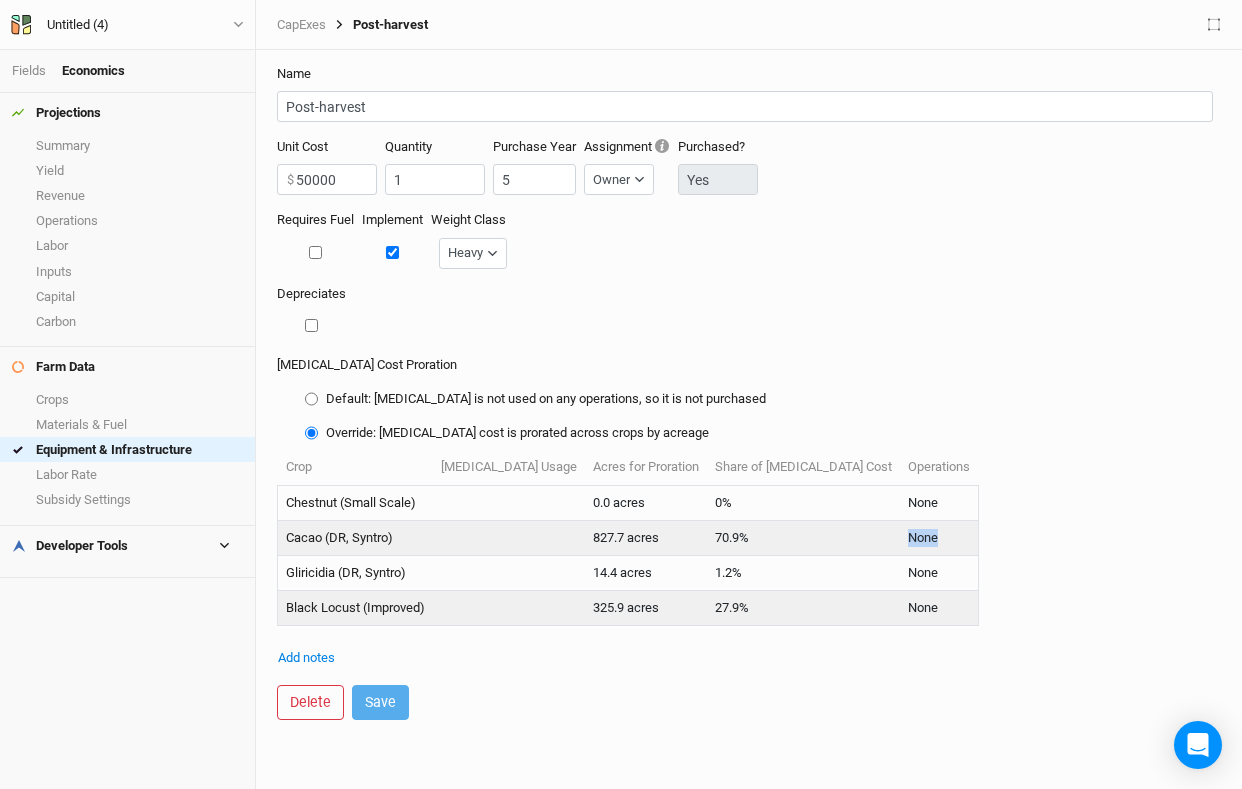 click on "Default: [MEDICAL_DATA] is not used on any operations, so it is not purchased" at bounding box center (311, 399) 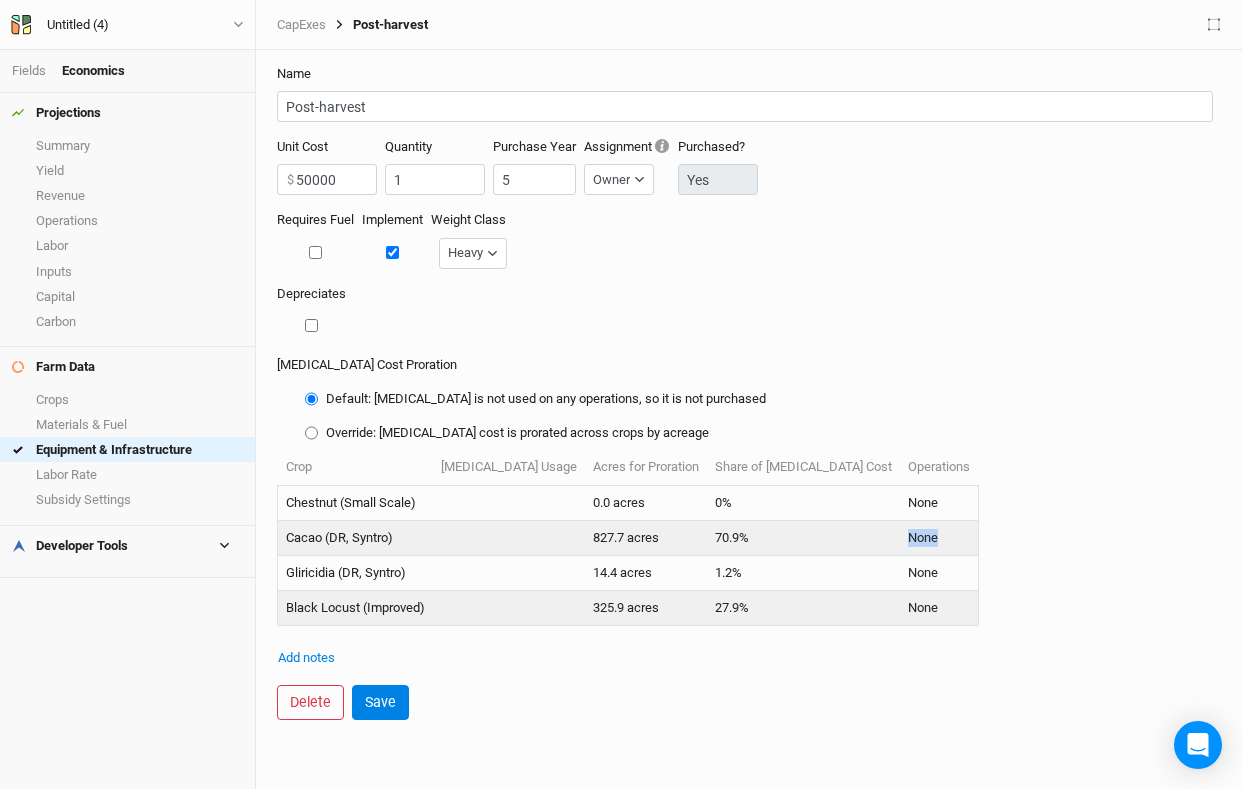 click at bounding box center (315, 252) 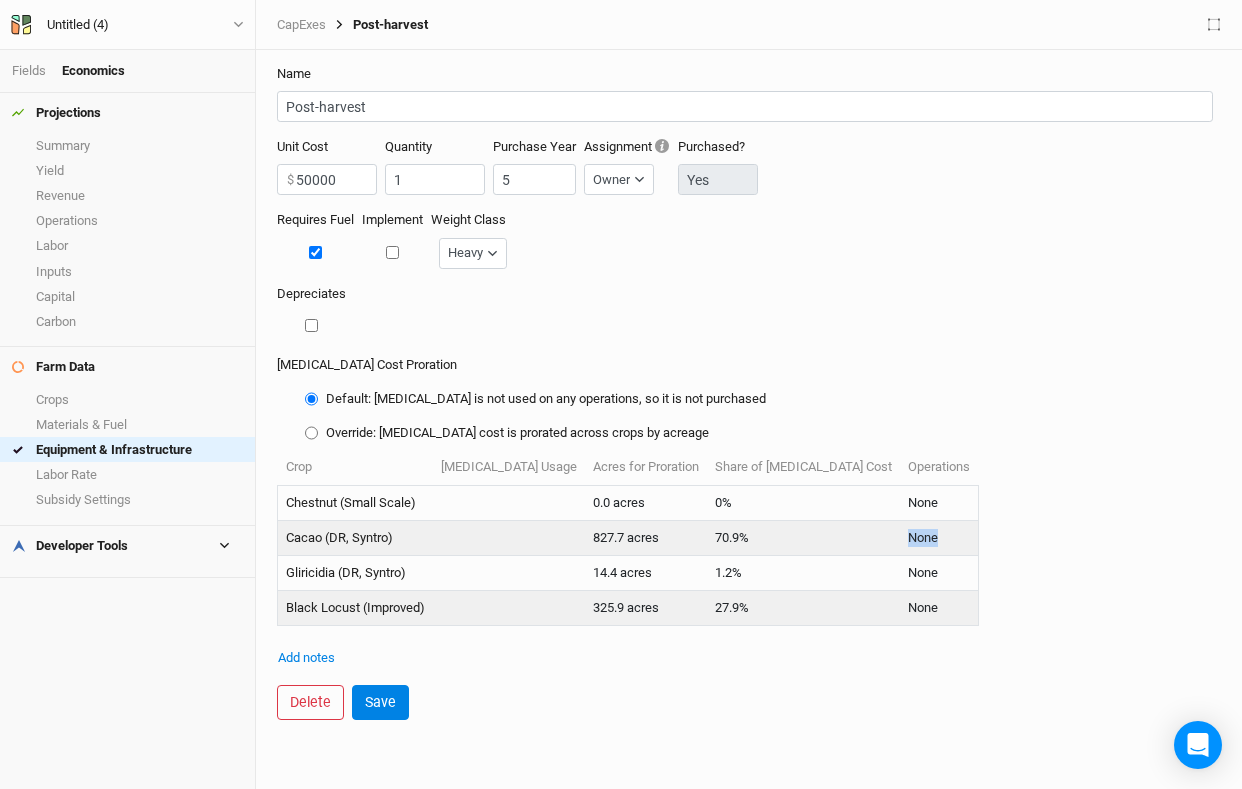 checkbox on "true" 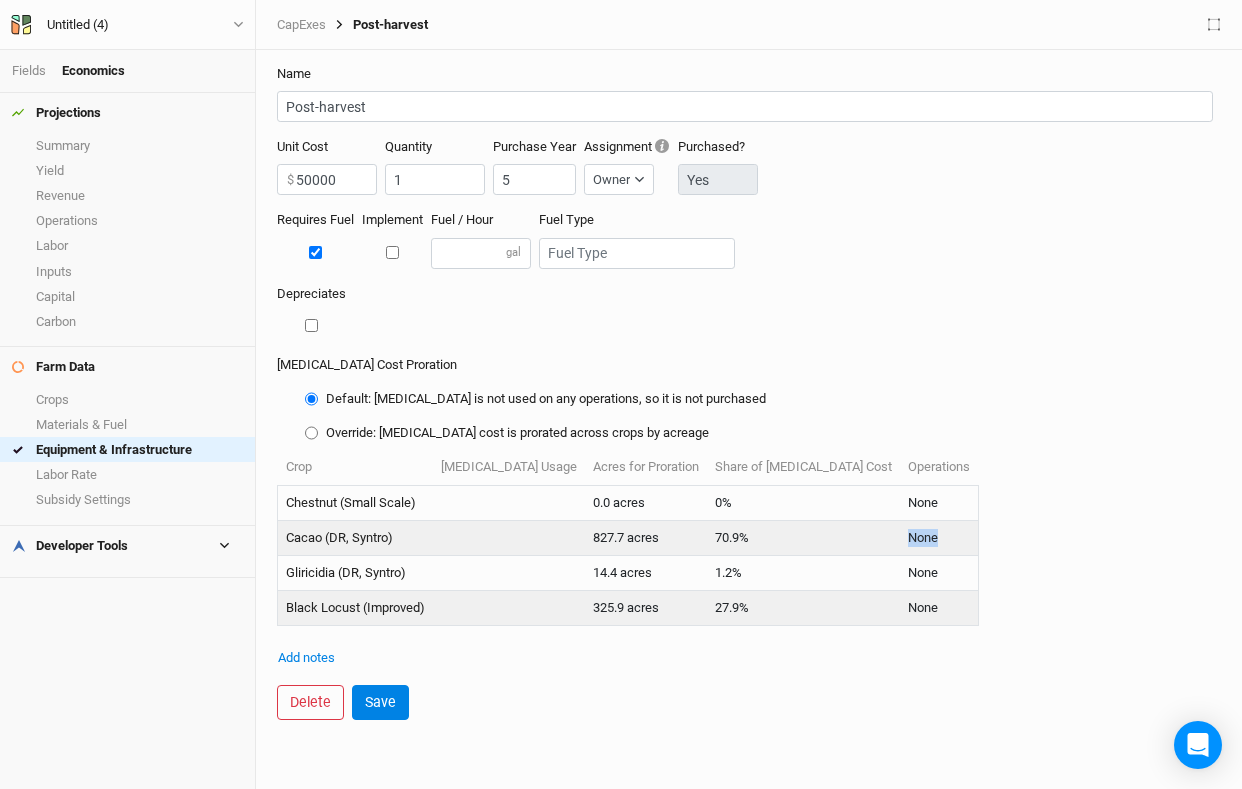 click on "Save" at bounding box center [380, 702] 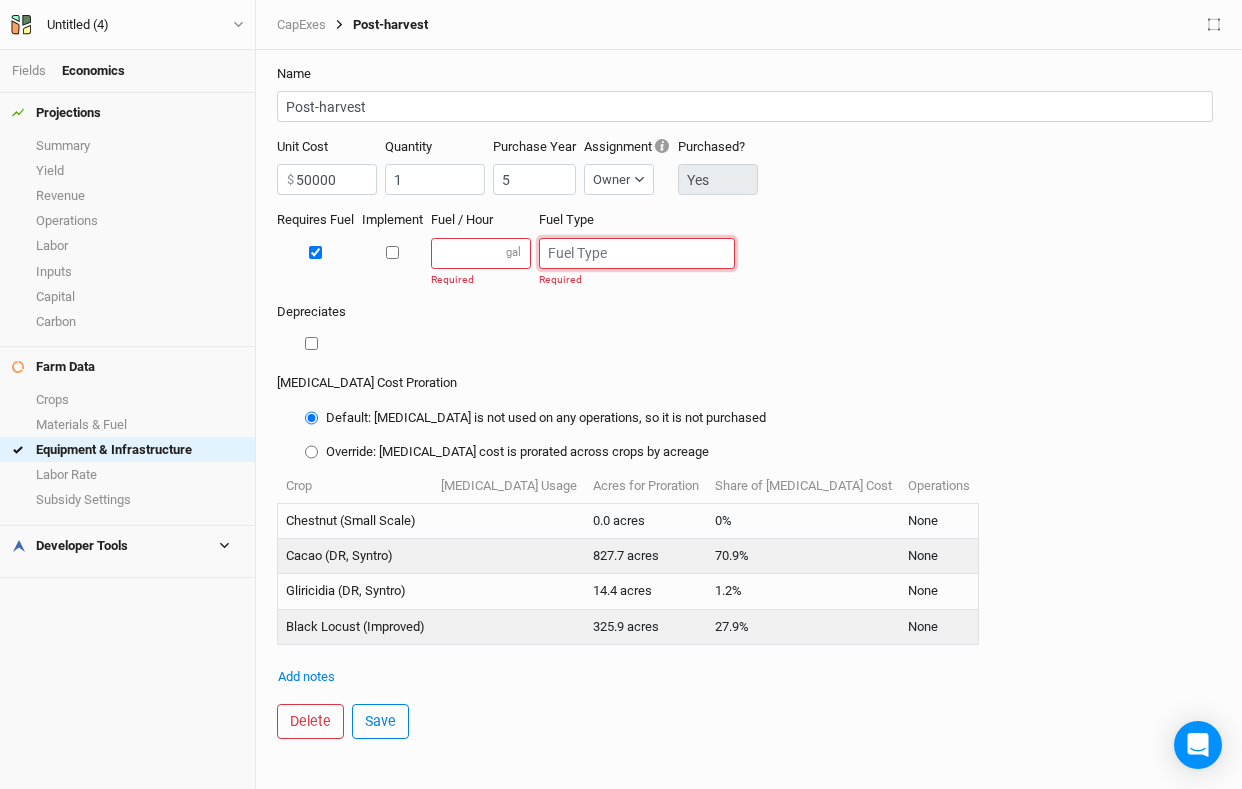 click at bounding box center (637, 253) 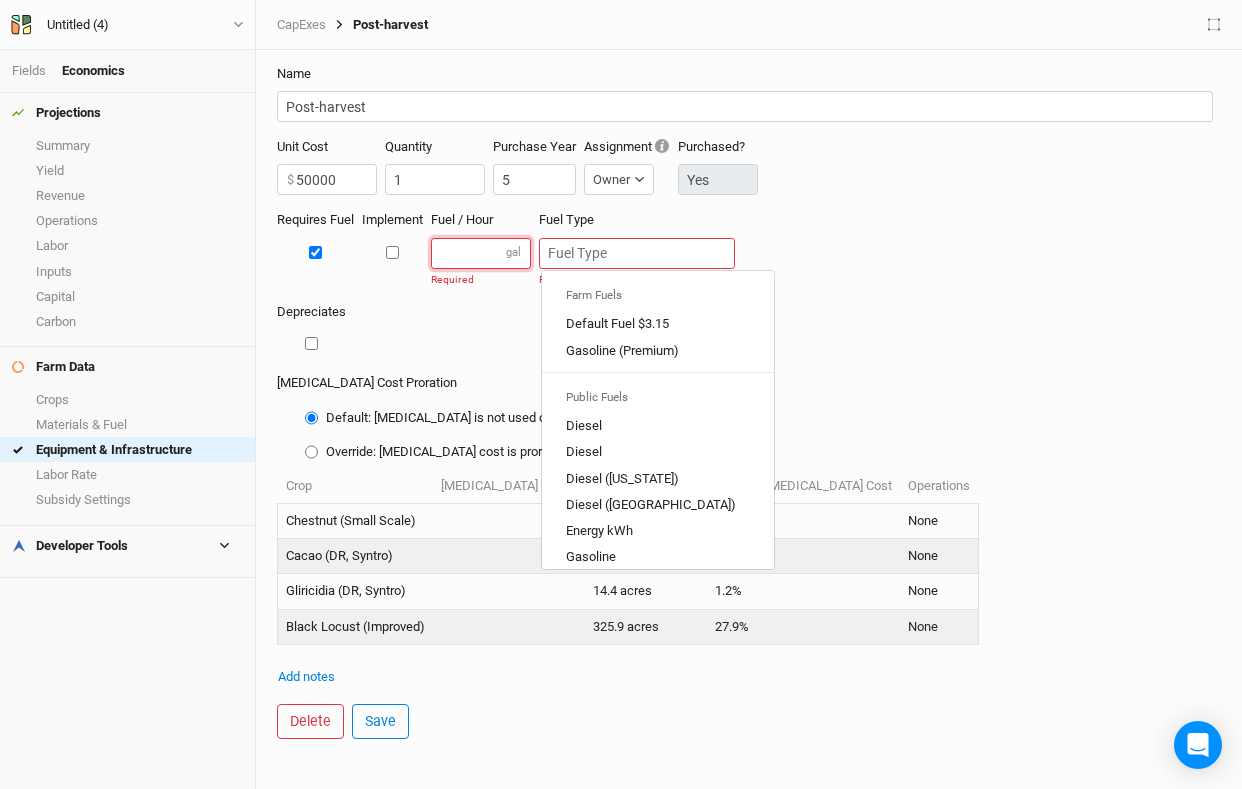 click at bounding box center (481, 253) 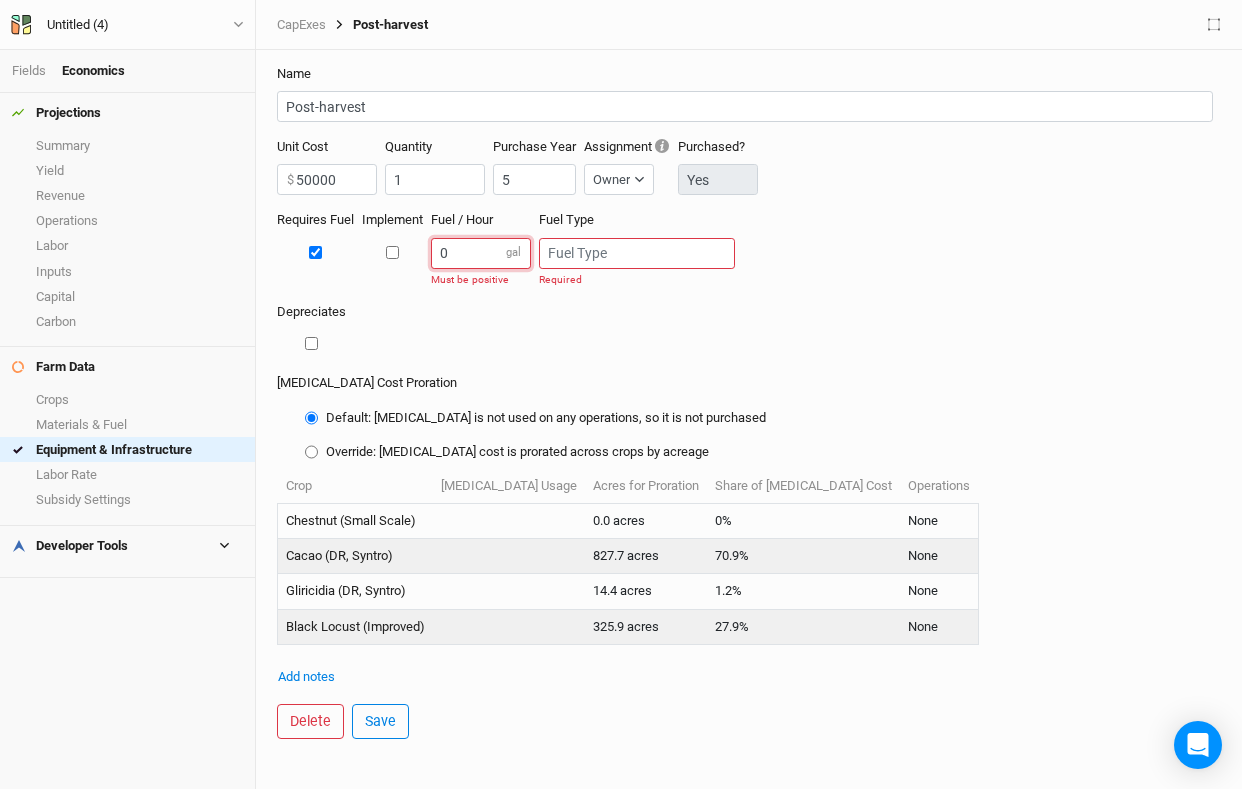 type on "0" 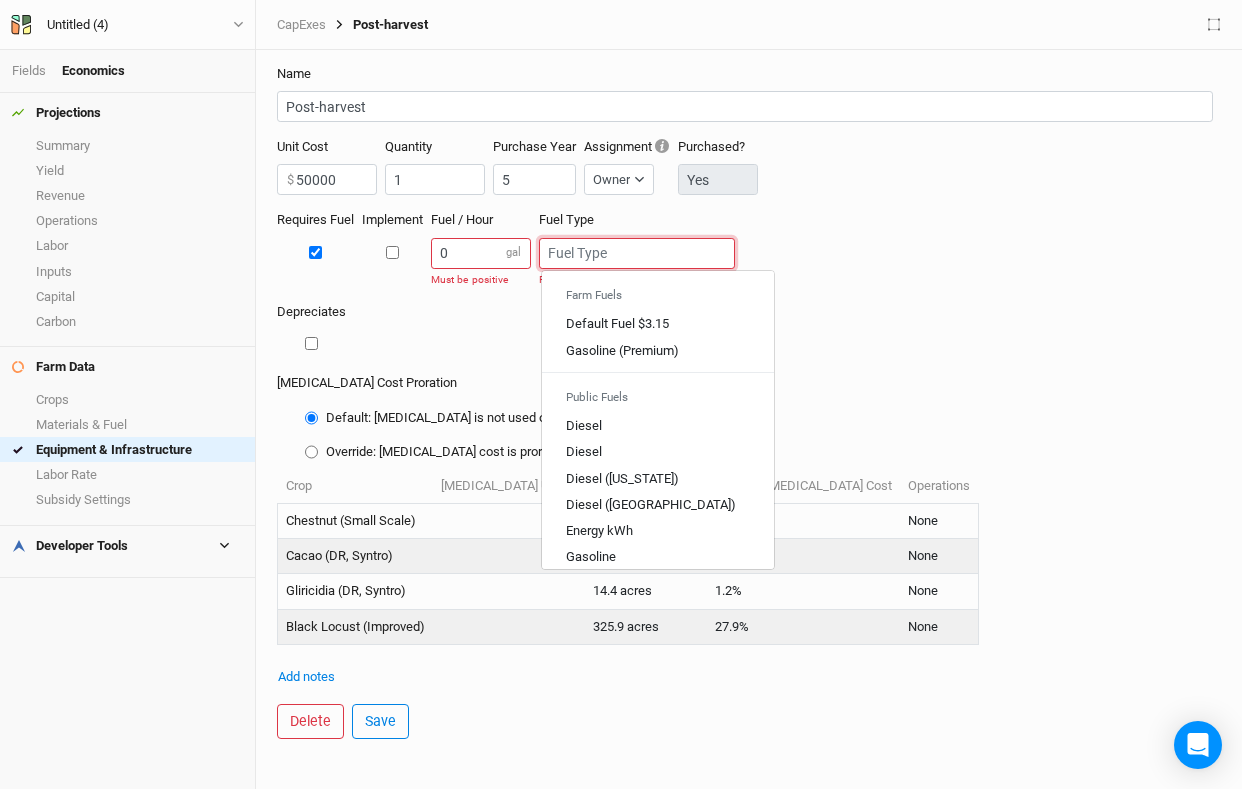 click at bounding box center [637, 253] 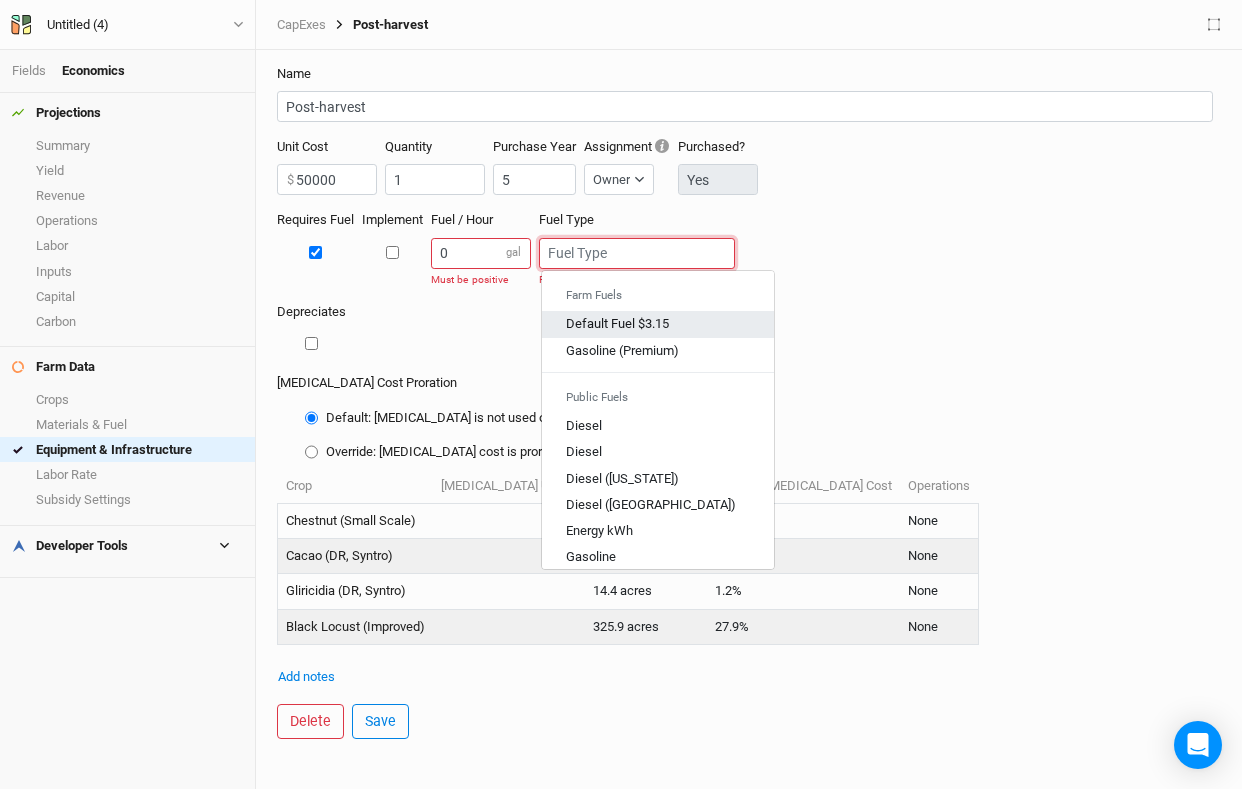 click on "Default Fuel $3.15" at bounding box center (658, 324) 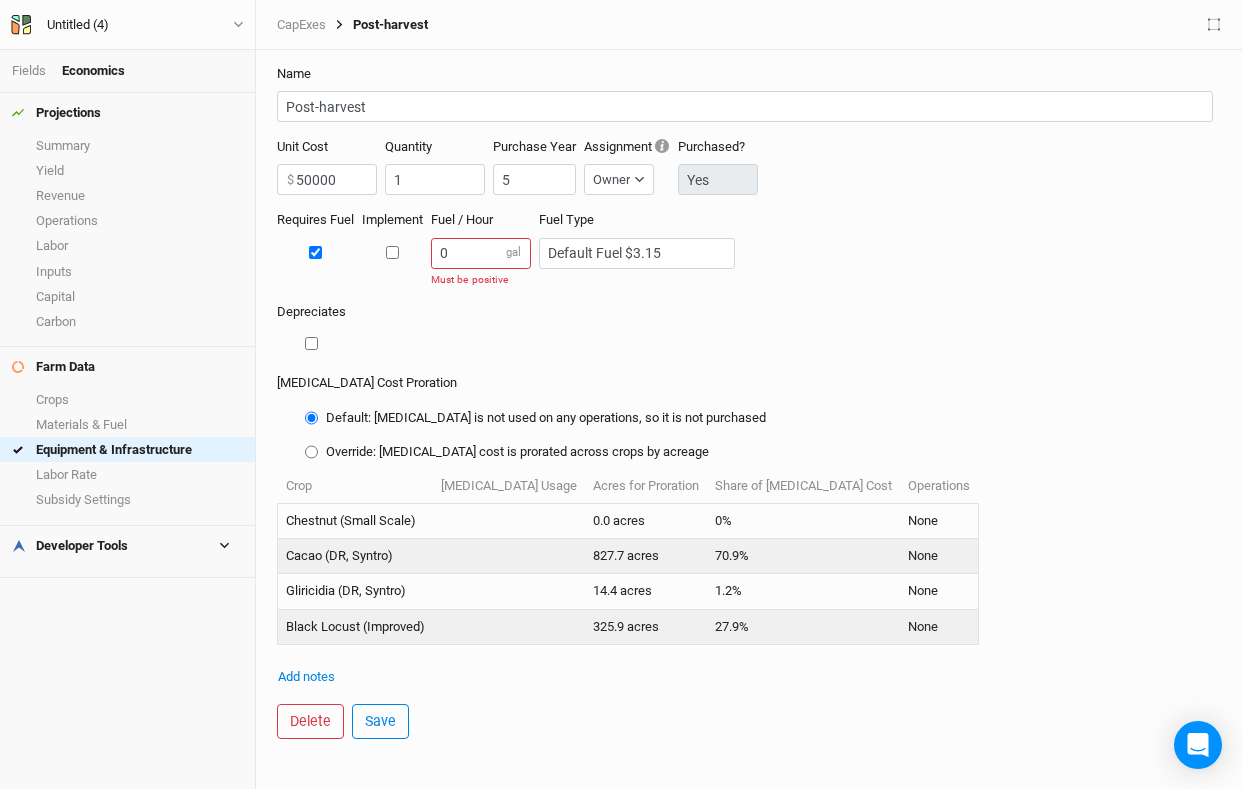 click on "Depreciates" at bounding box center (749, 338) 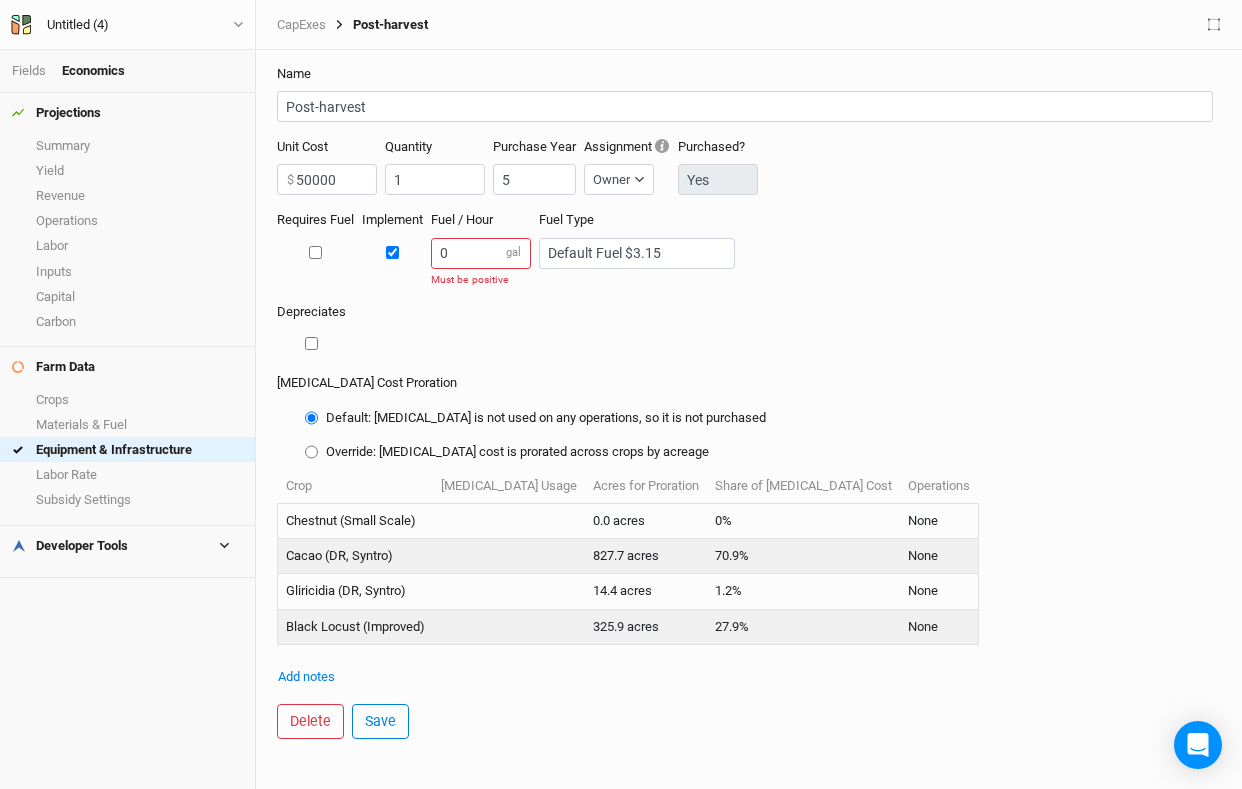 checkbox on "true" 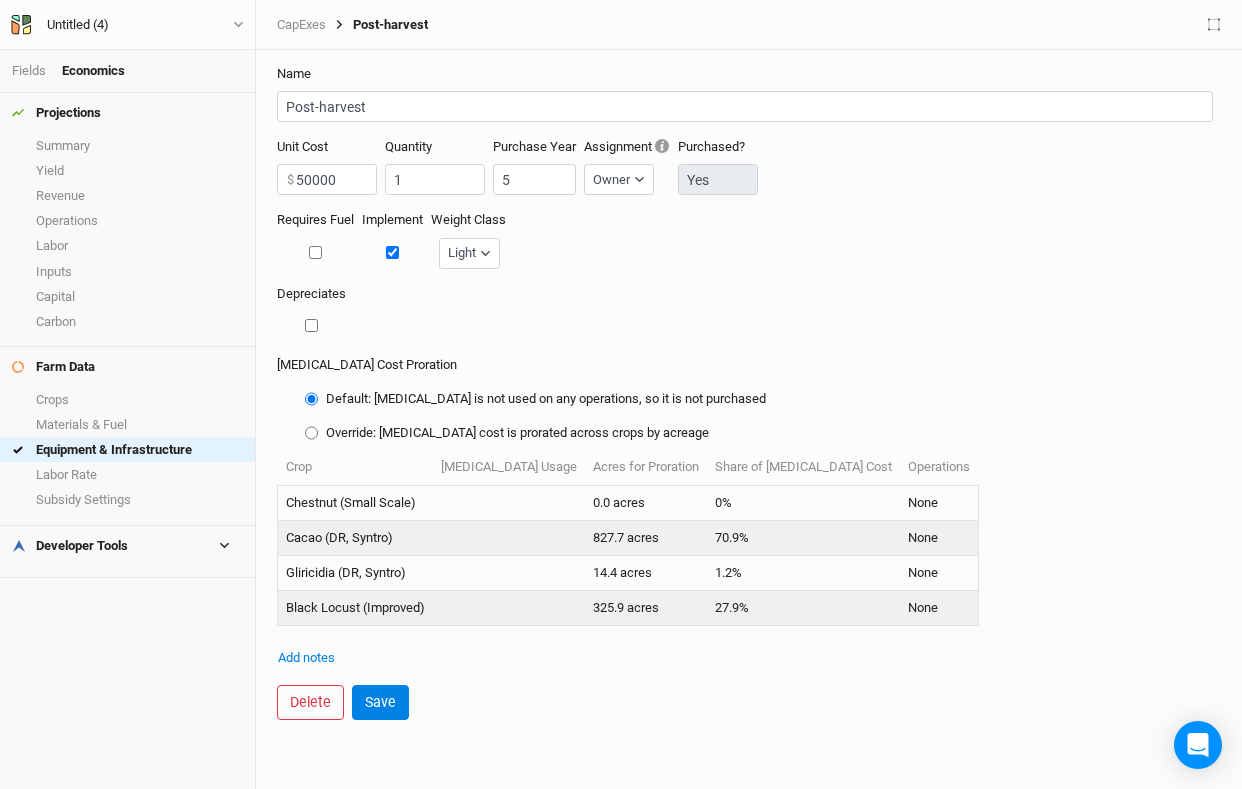 checkbox on "false" 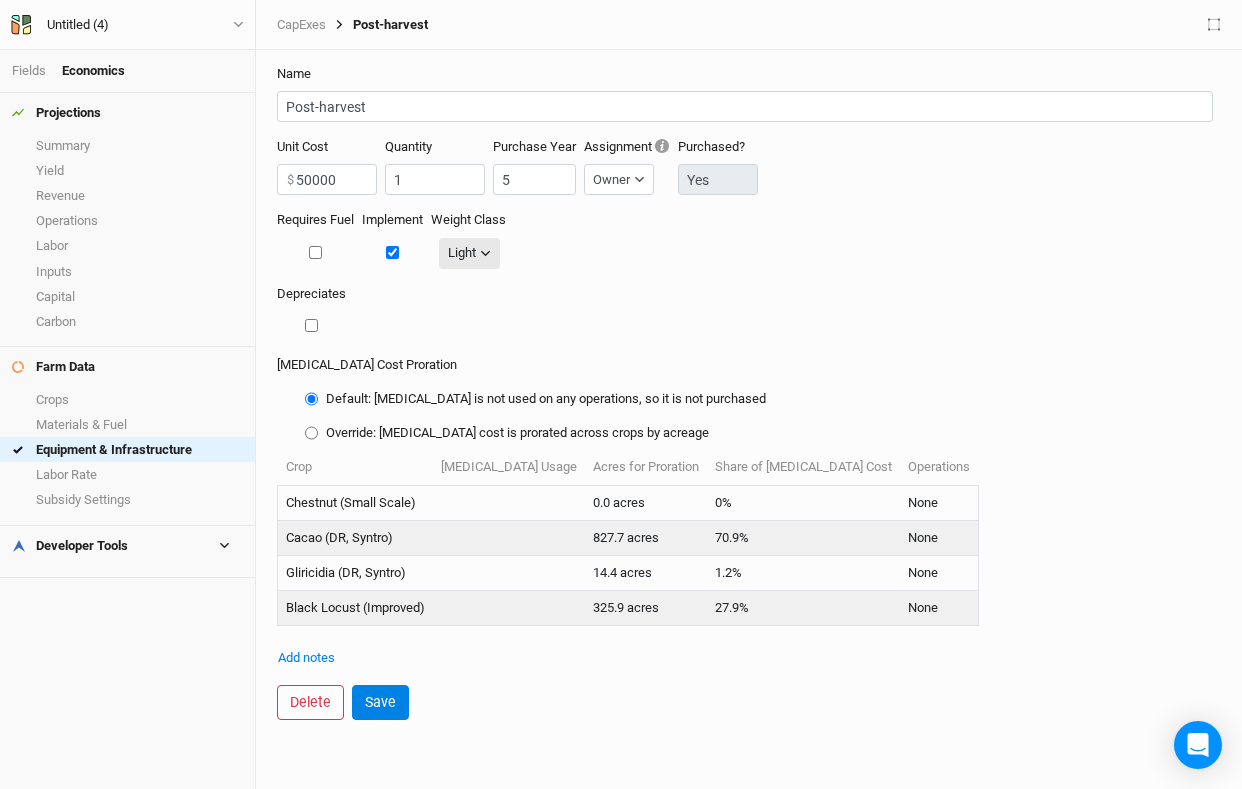 click on "Light" at bounding box center [469, 253] 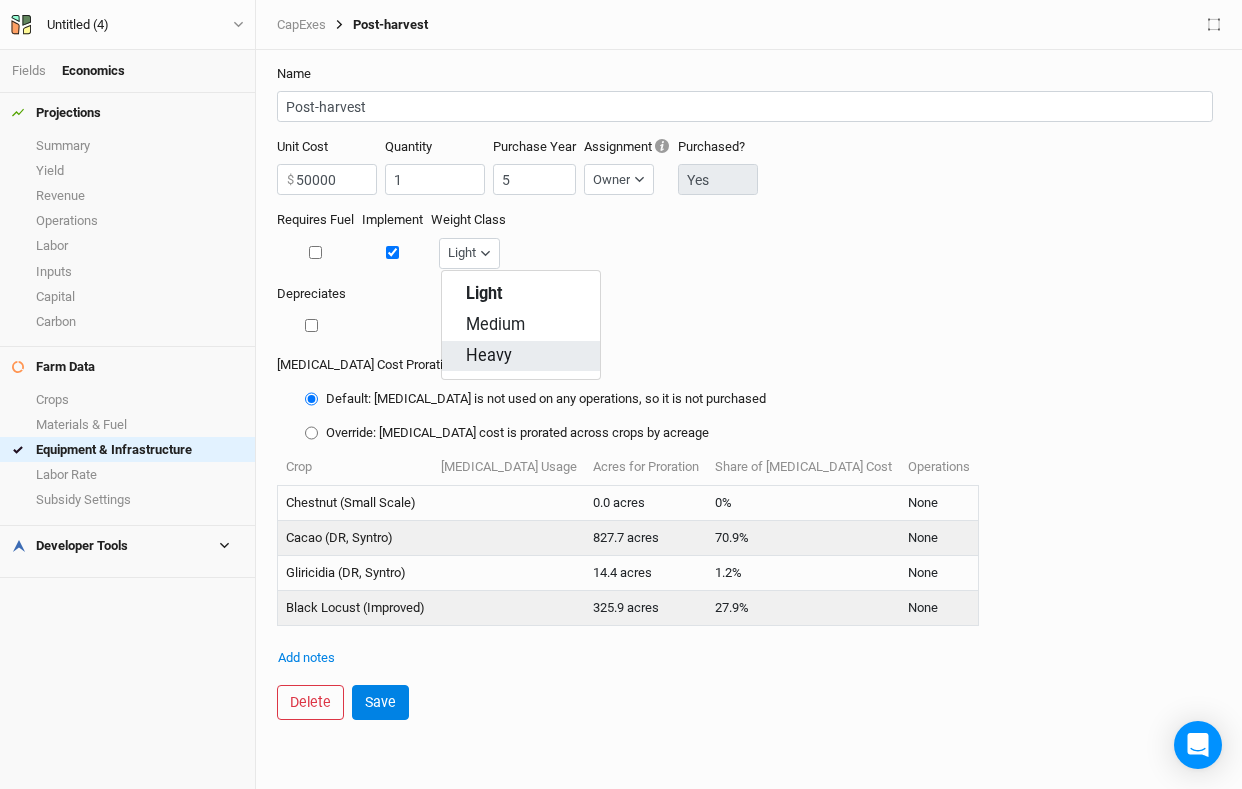 click on "Heavy" at bounding box center [489, 356] 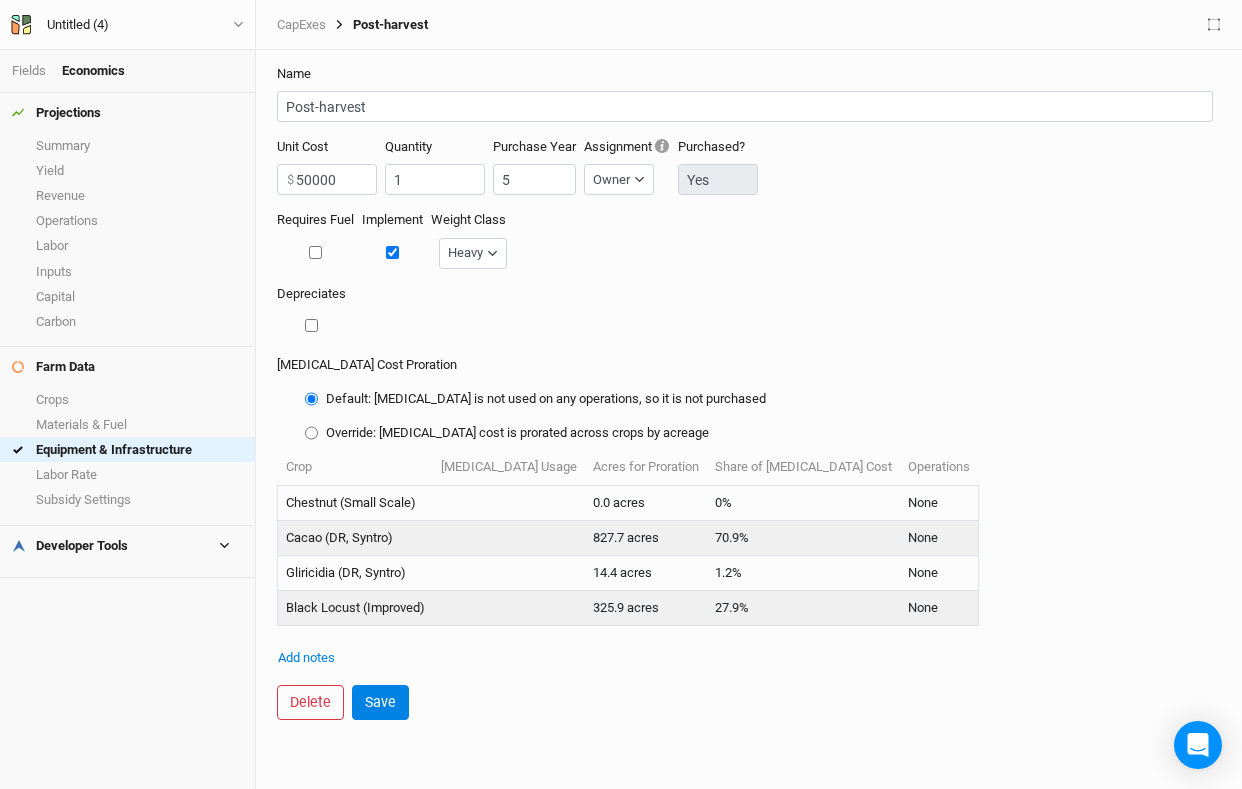click at bounding box center [311, 325] 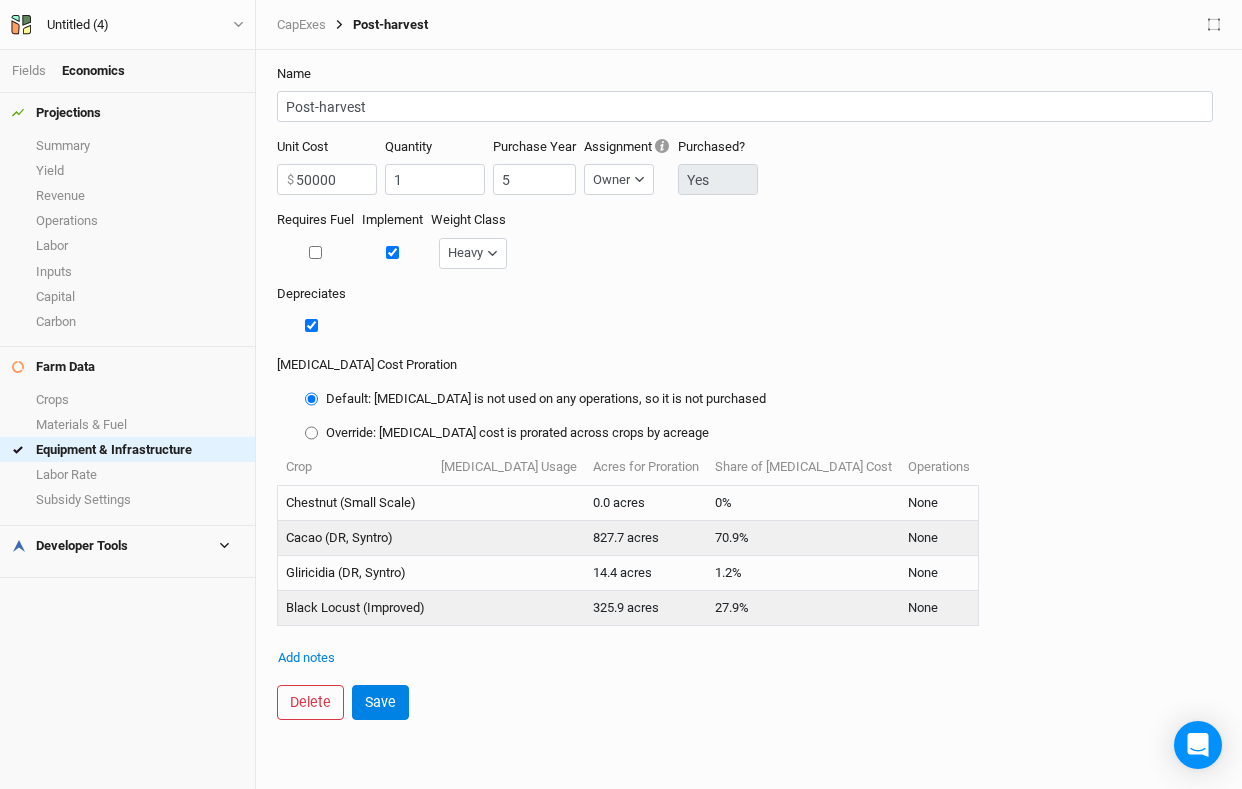 checkbox on "true" 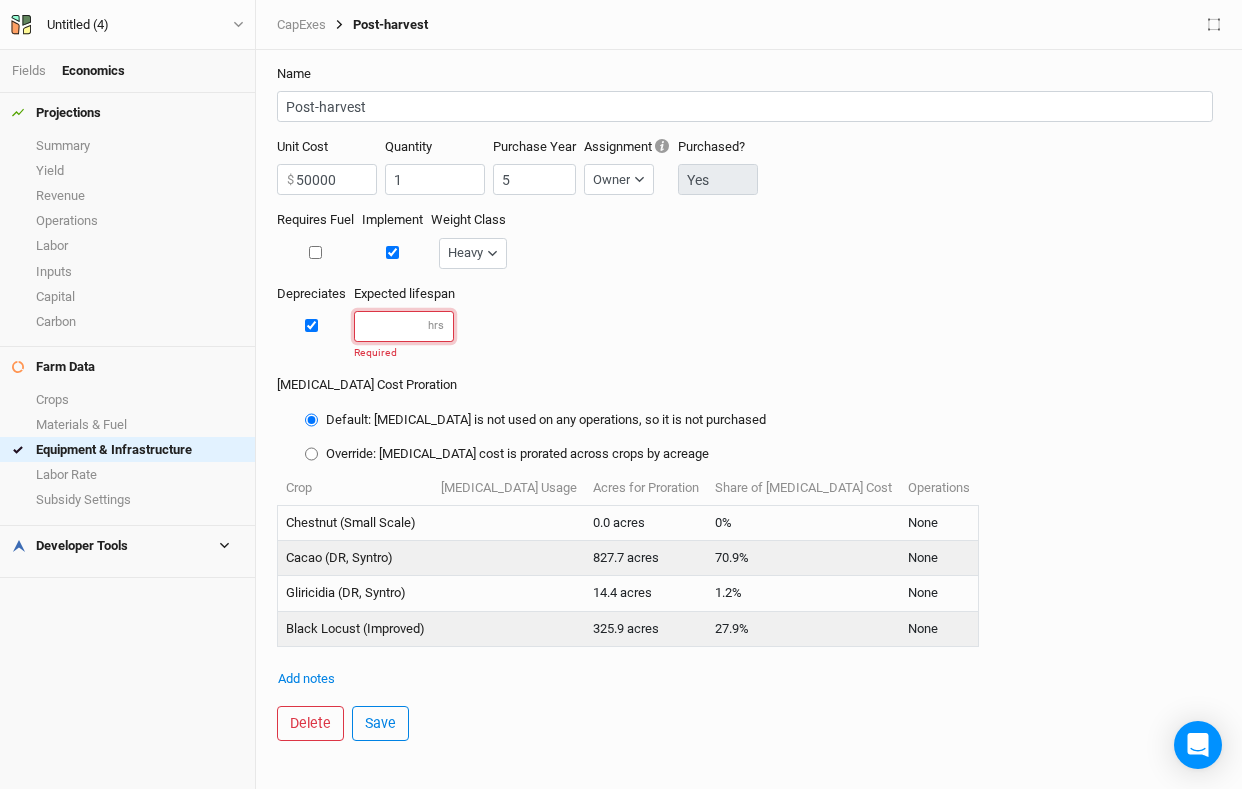 click at bounding box center (404, 326) 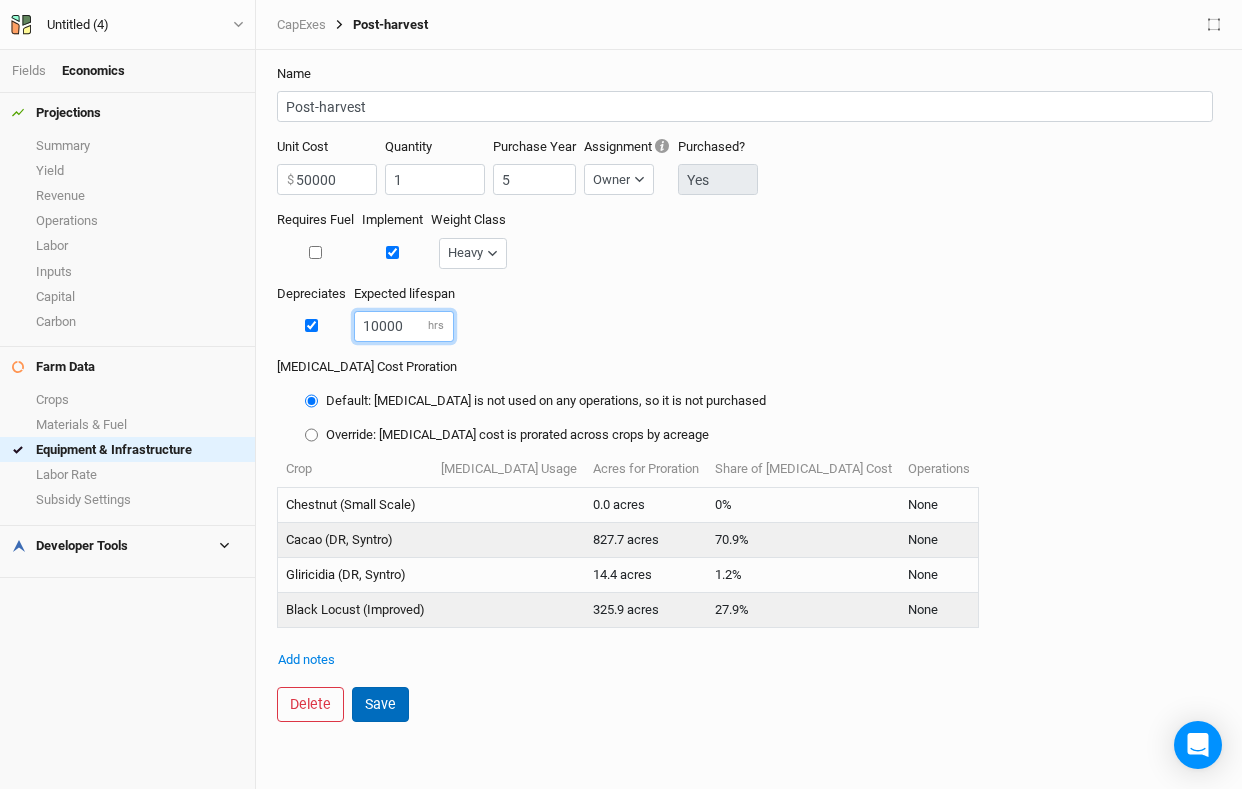 type on "10000" 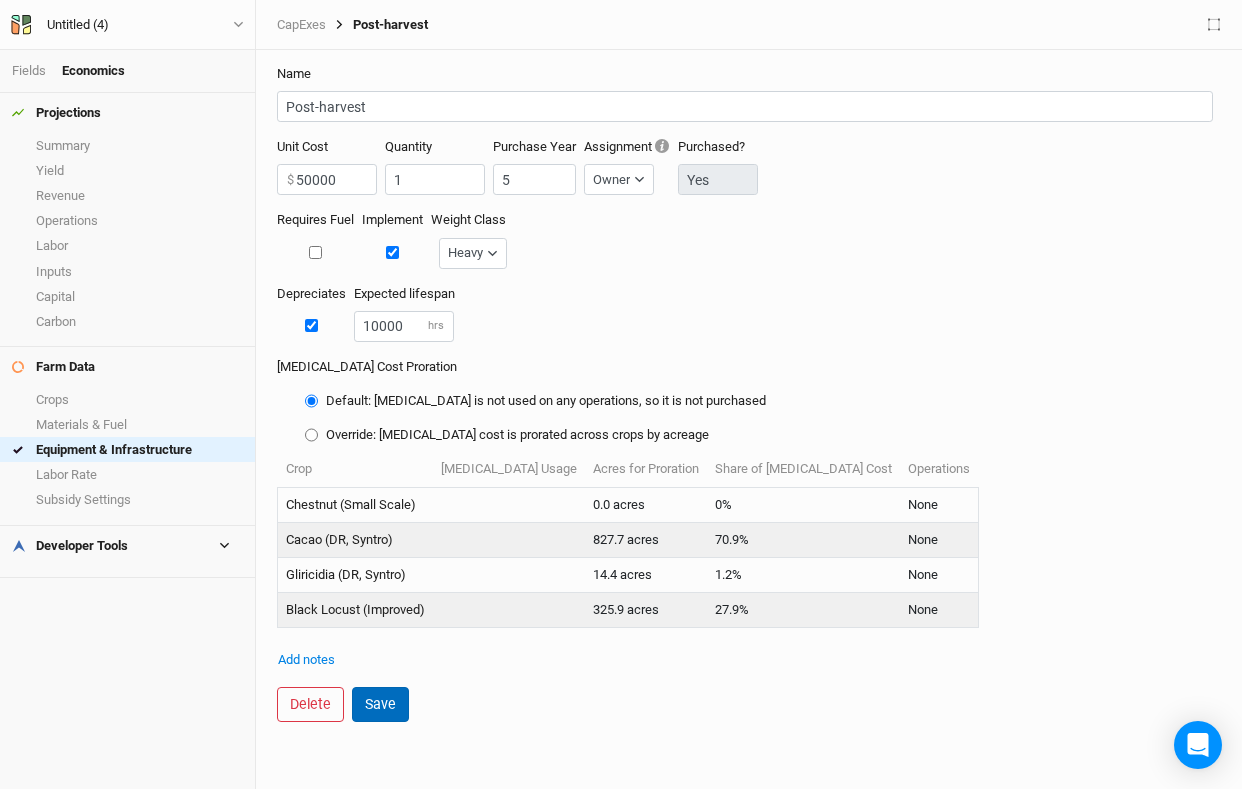 click on "Save" at bounding box center [380, 704] 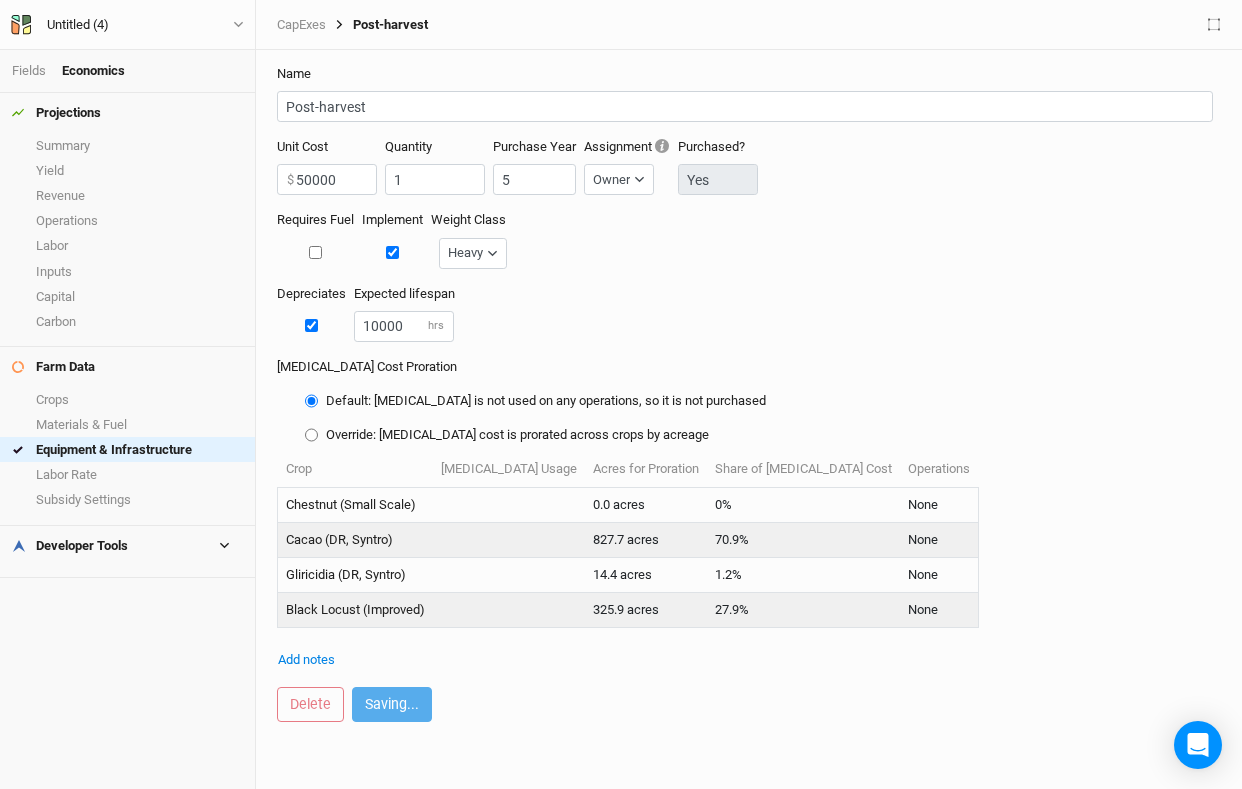 type on "No" 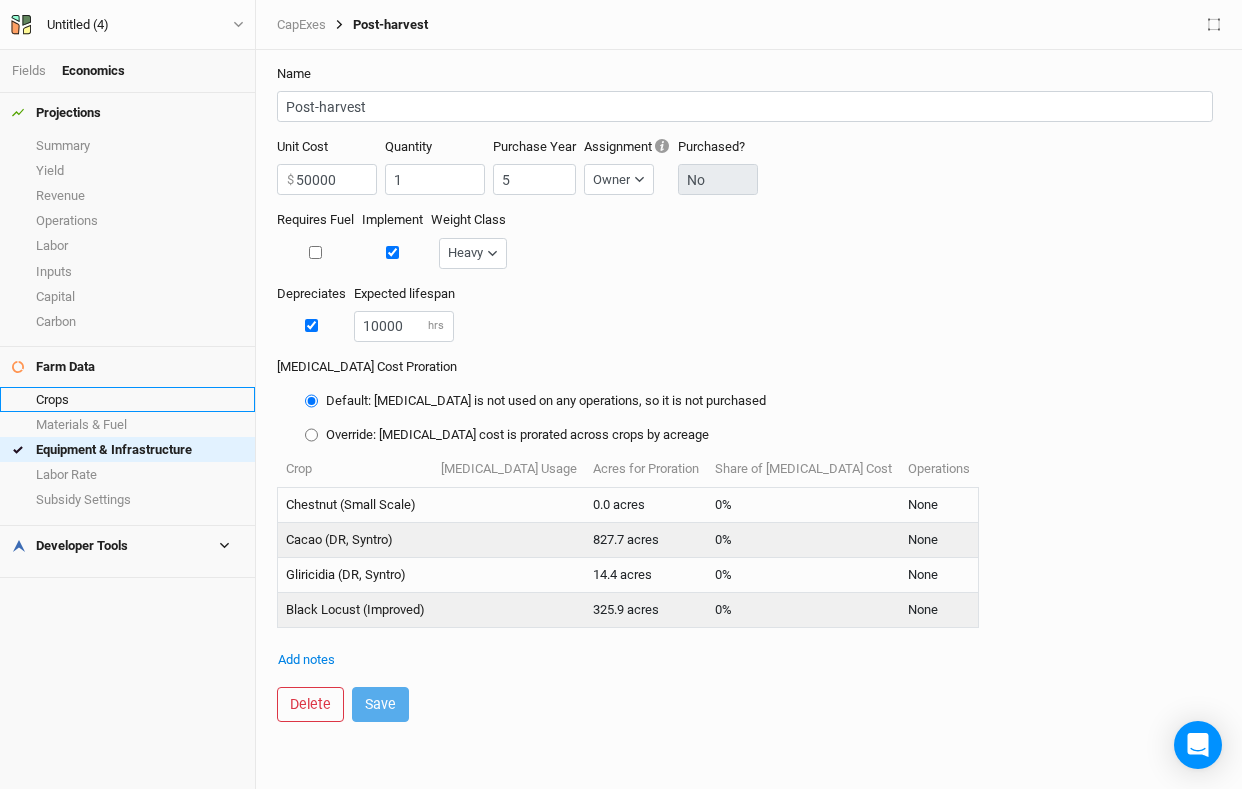 click on "Crops" at bounding box center (127, 399) 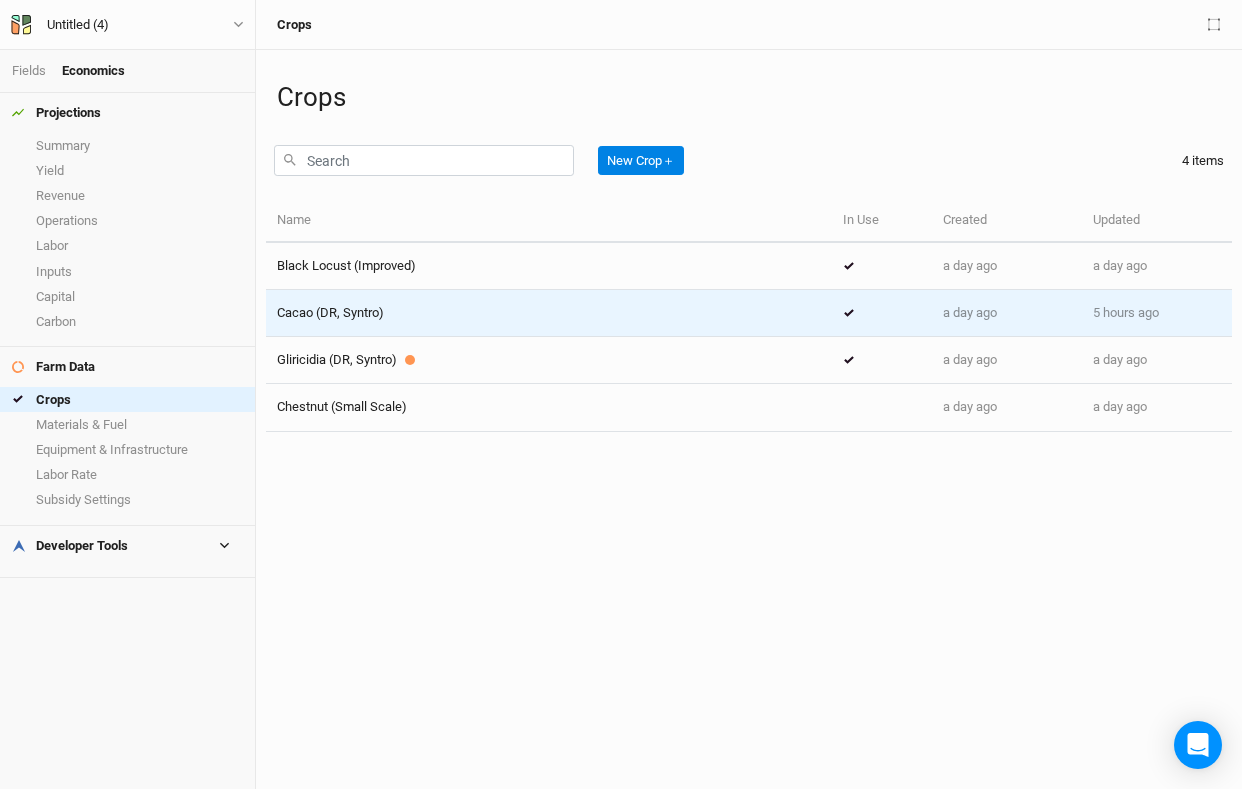 click on "Cacao (DR, Syntro)" at bounding box center [549, 313] 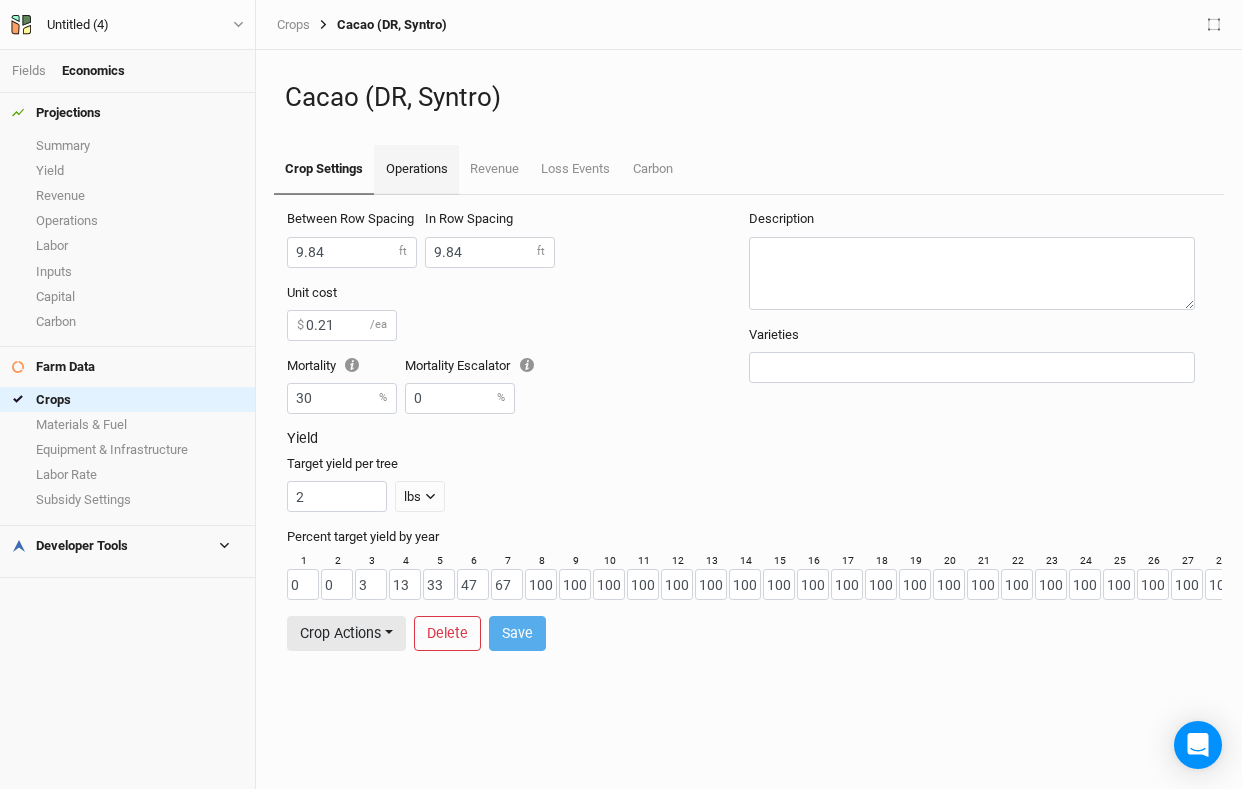 click on "Operations" at bounding box center [416, 170] 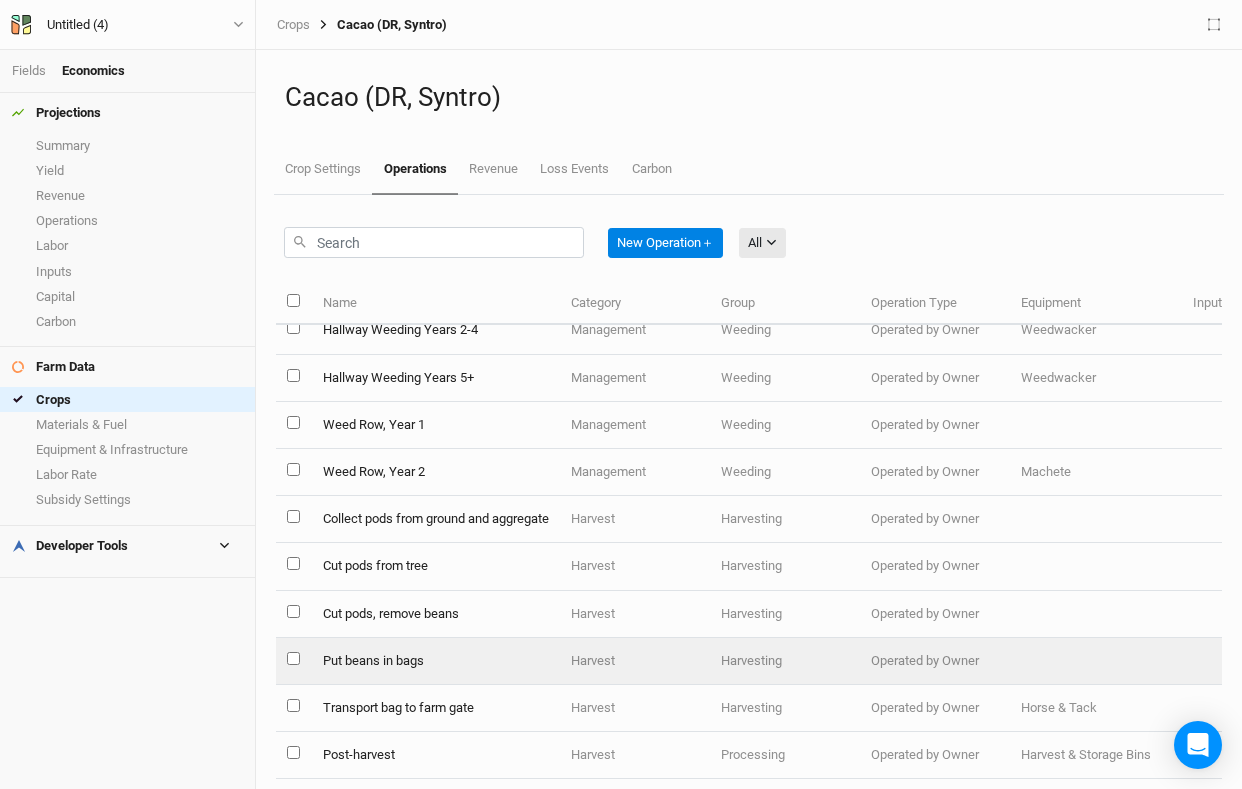 scroll, scrollTop: 1149, scrollLeft: 0, axis: vertical 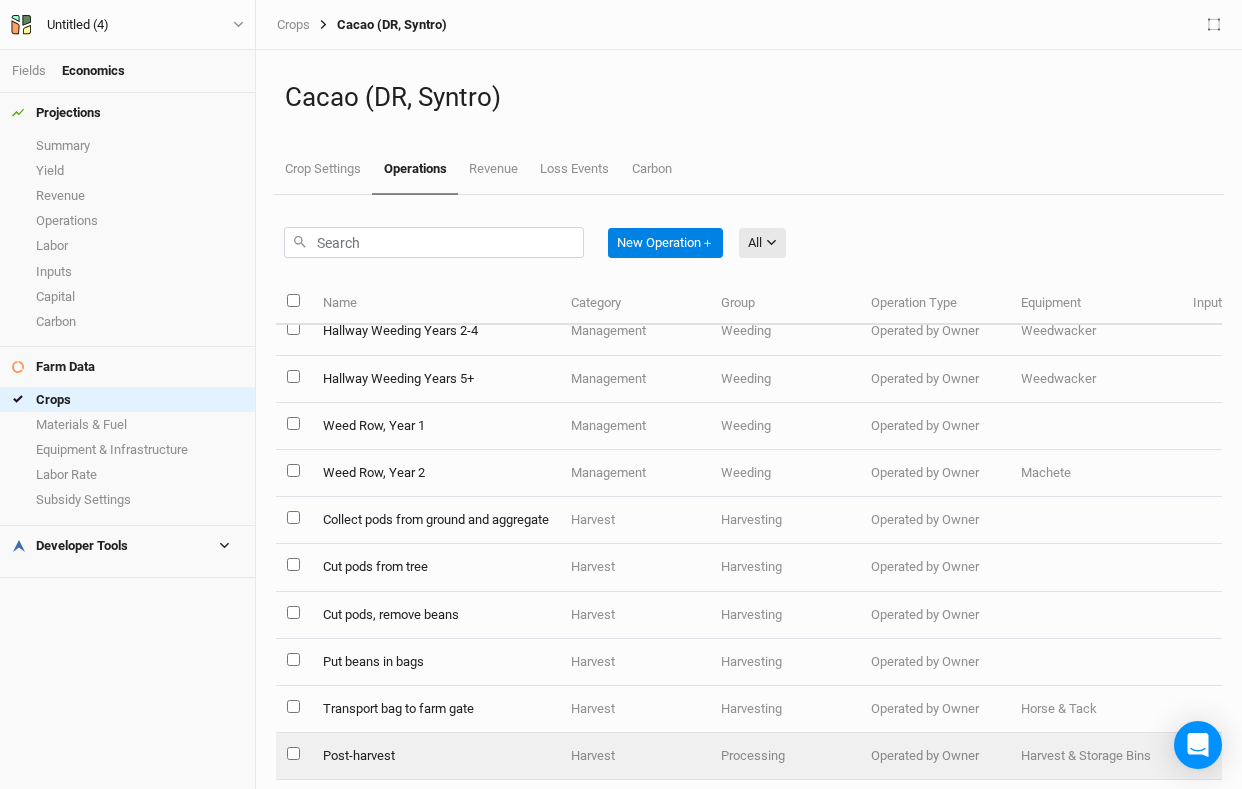 click on "Post-harvest" at bounding box center (435, 756) 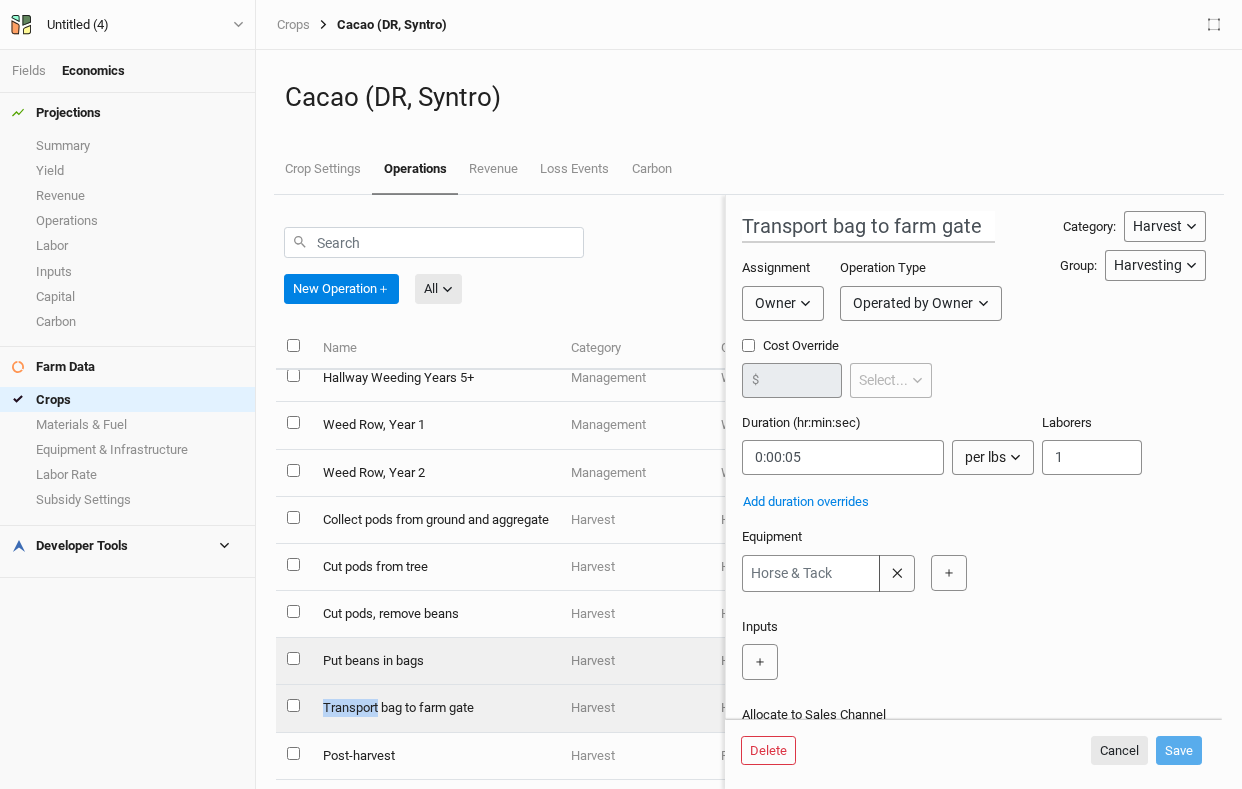 scroll, scrollTop: 1194, scrollLeft: 0, axis: vertical 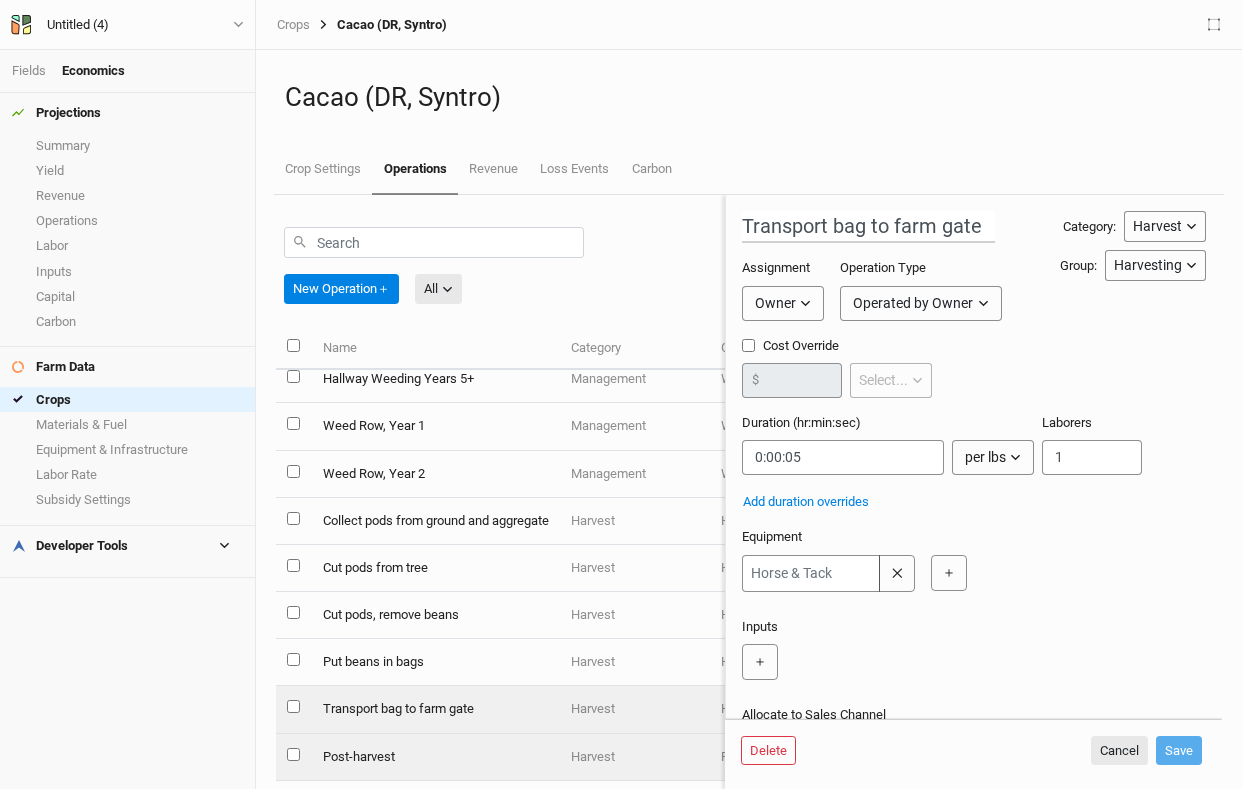 click on "Post-harvest" at bounding box center [435, 757] 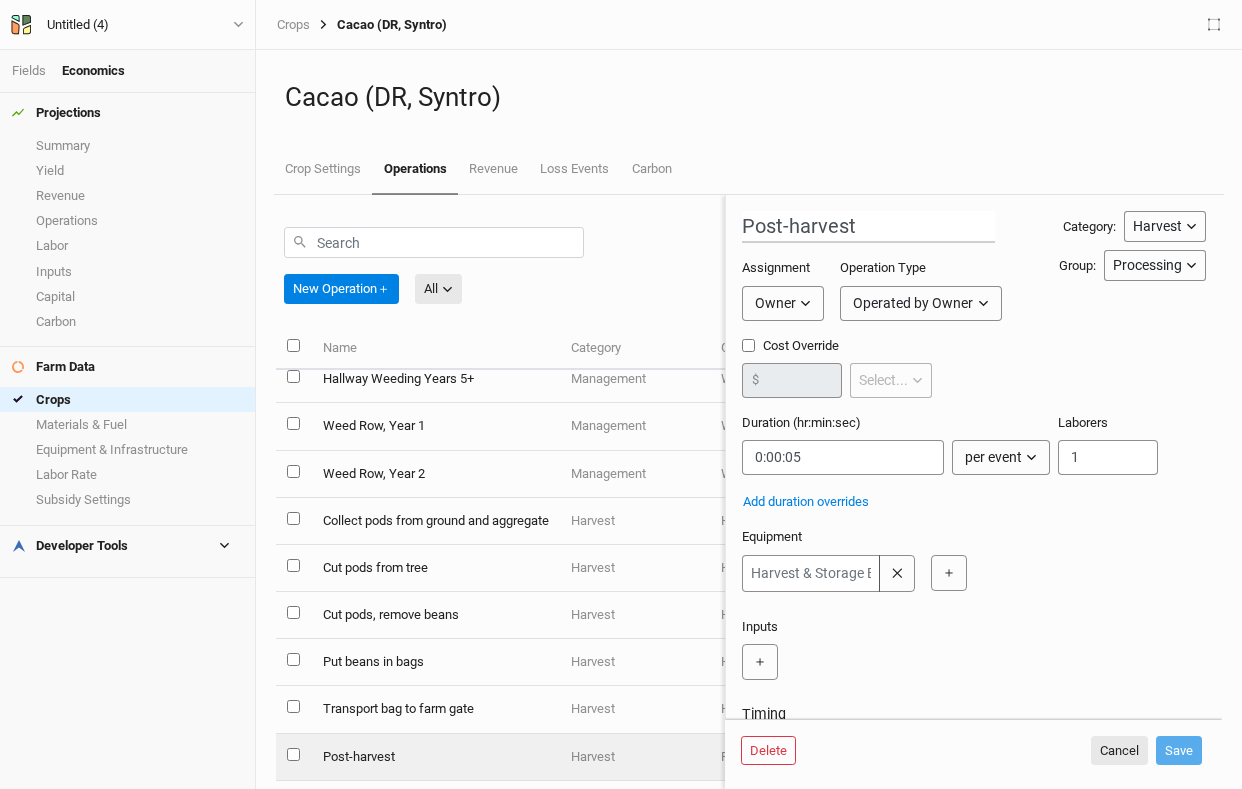 type on "Post-harvest" 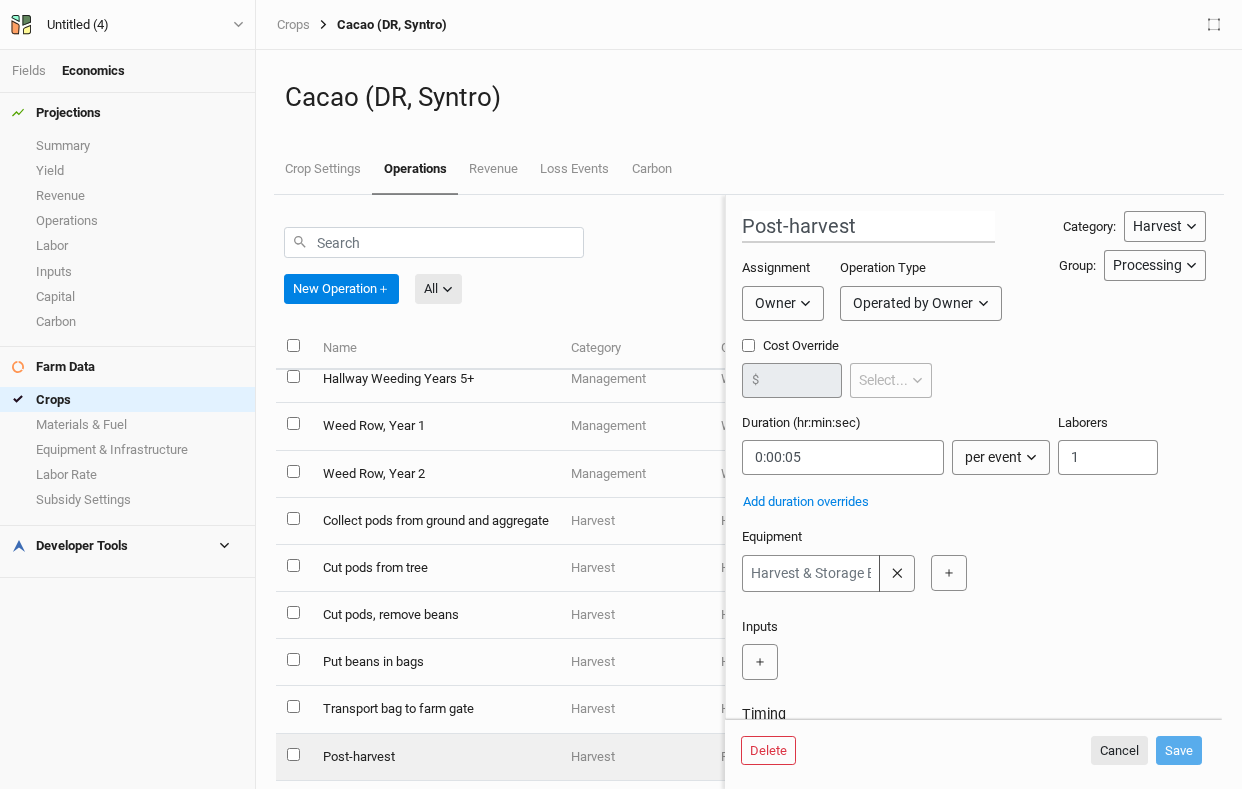 type on "80:00:00" 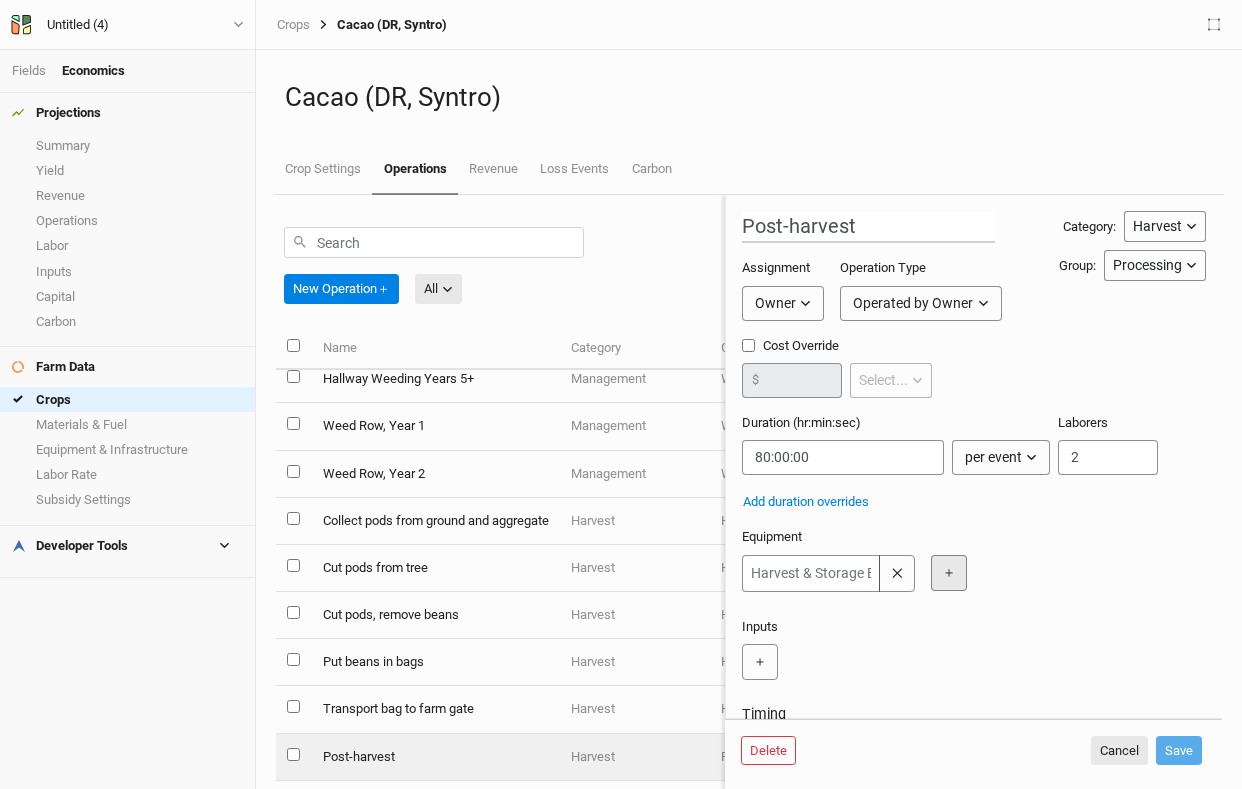 click on "＋" at bounding box center [949, 573] 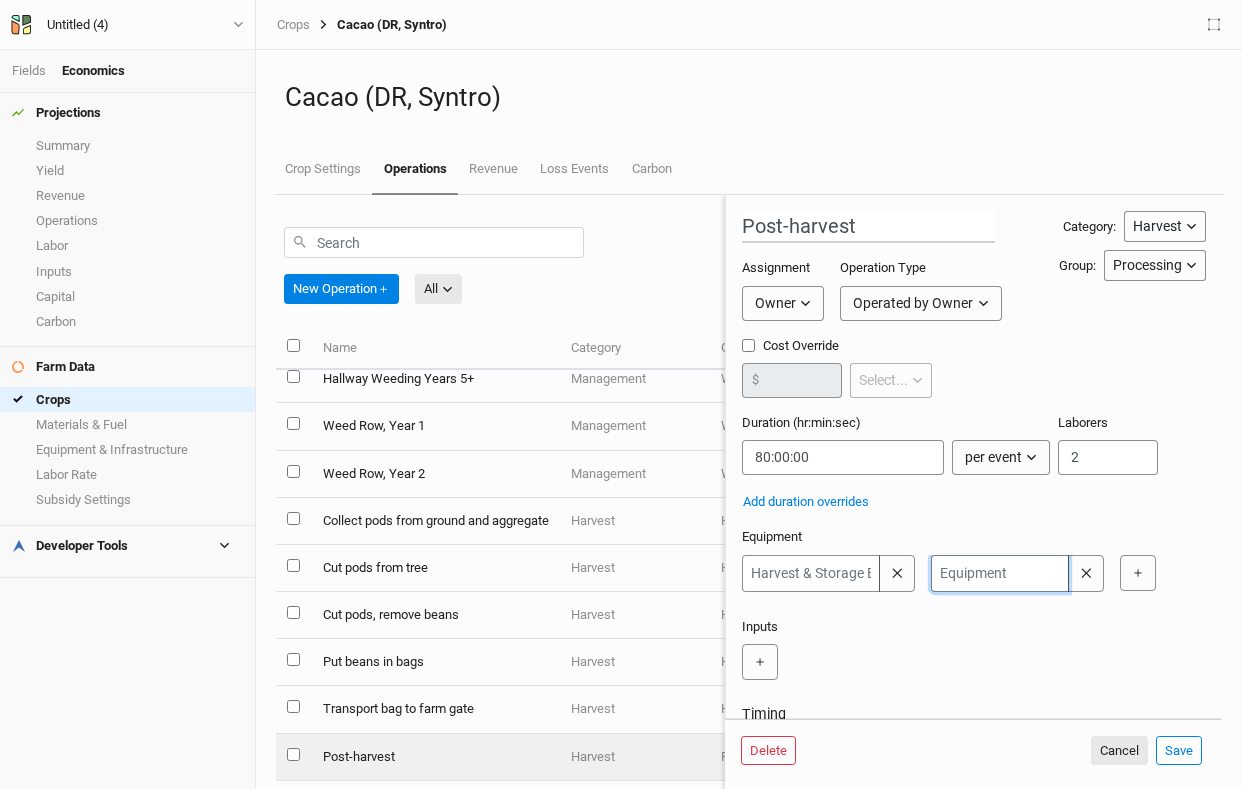 click at bounding box center (1000, 573) 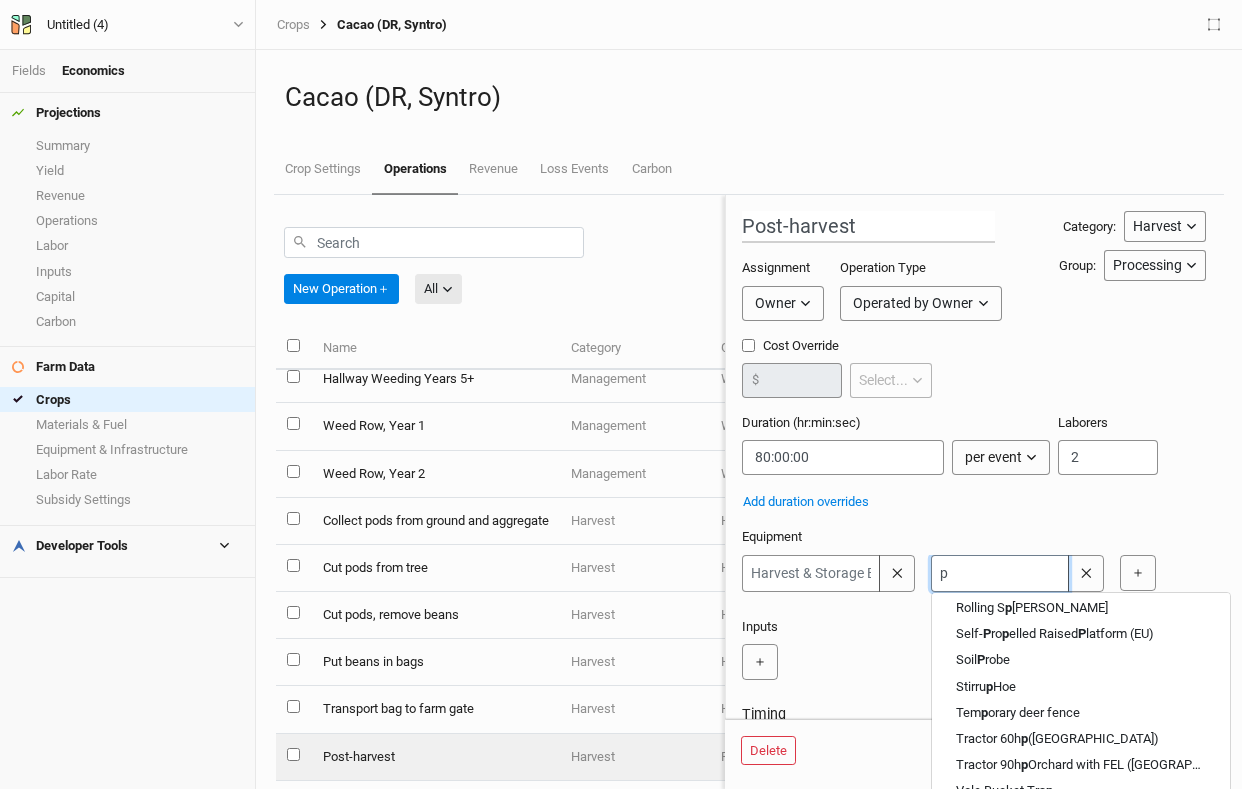 scroll, scrollTop: 1651, scrollLeft: 0, axis: vertical 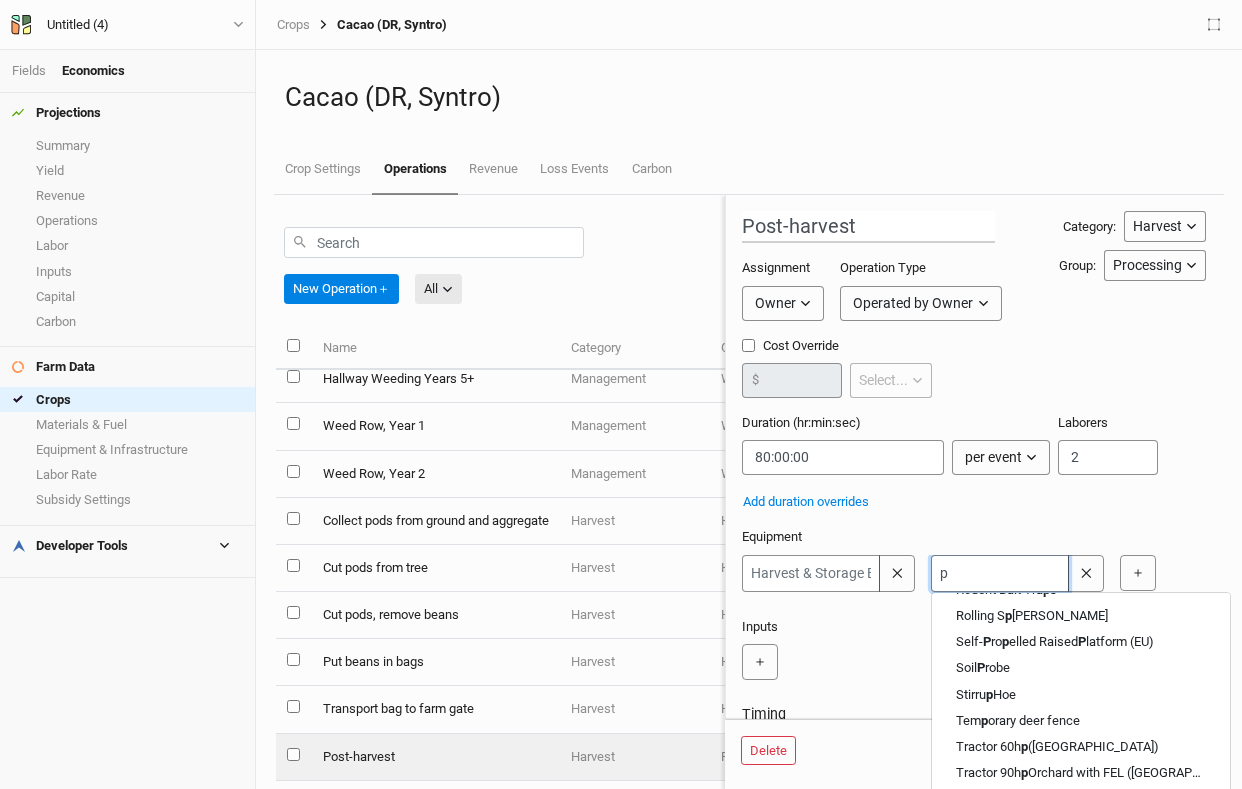 type on "po" 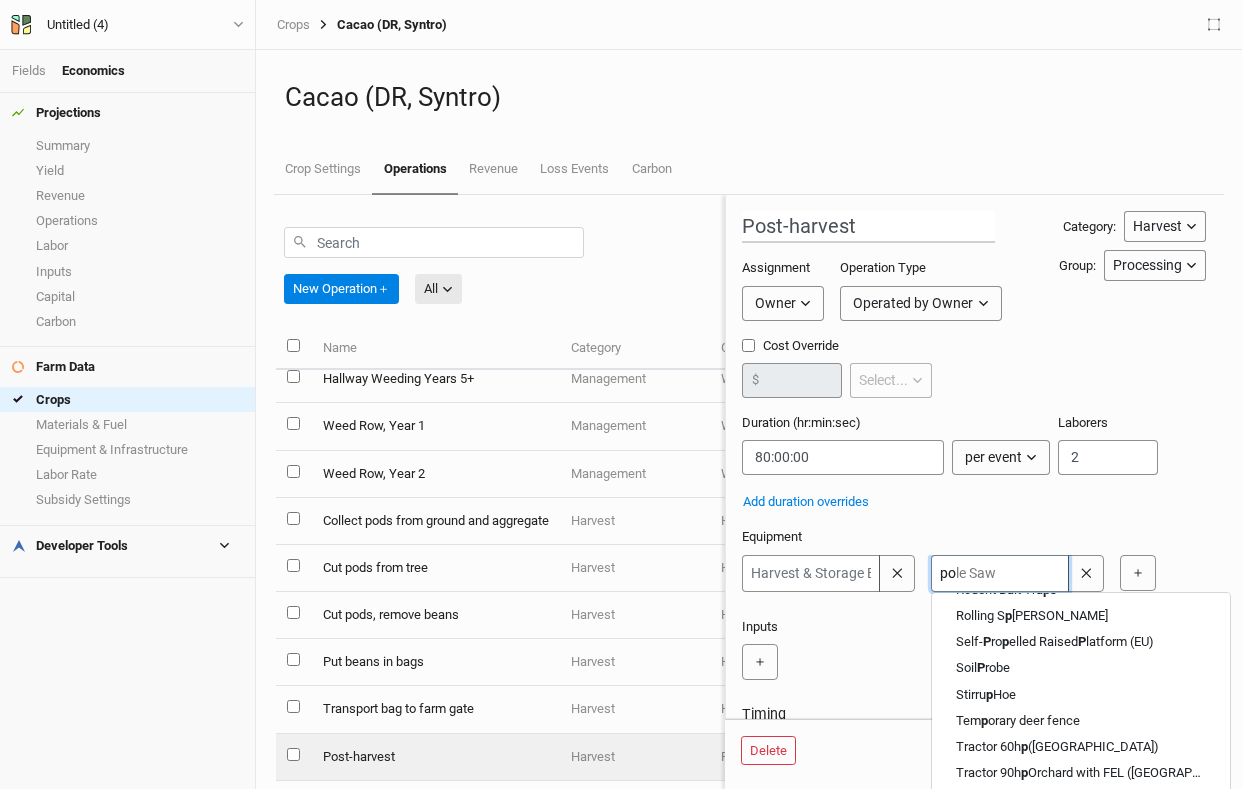 scroll, scrollTop: 0, scrollLeft: 0, axis: both 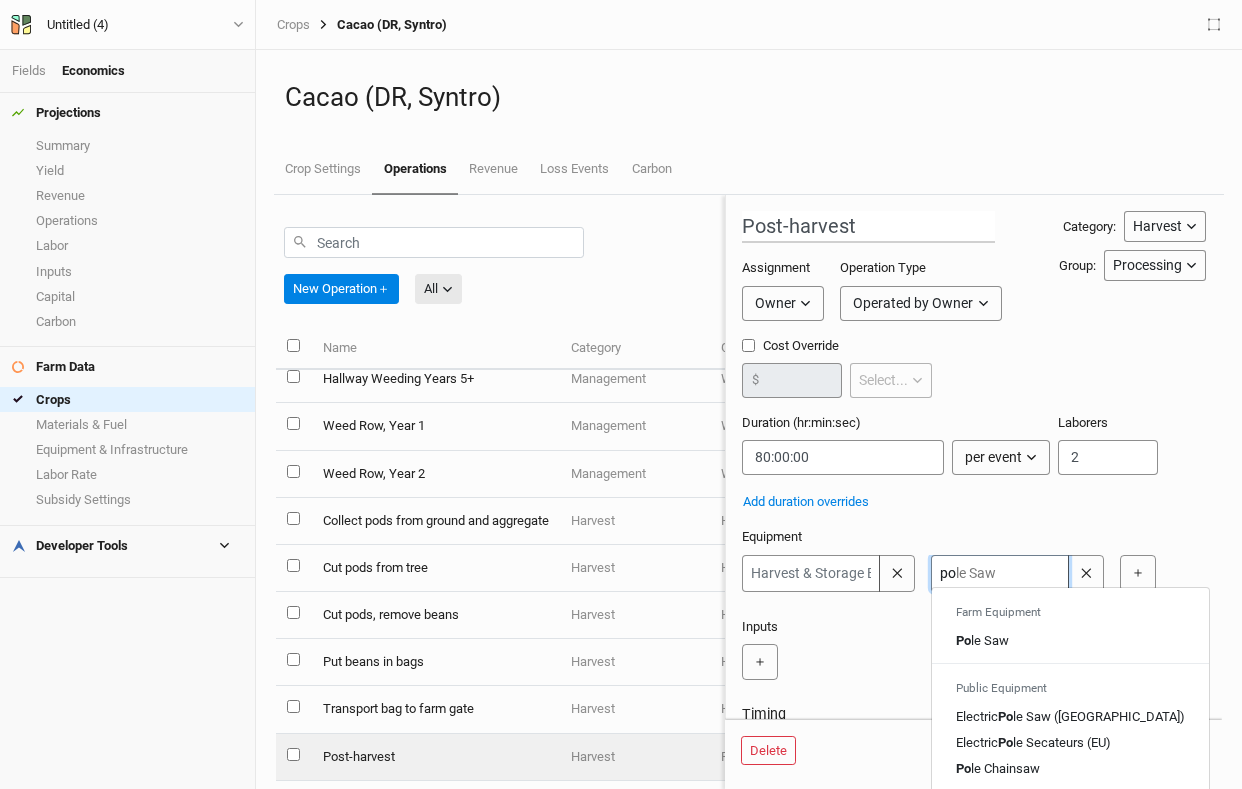 type on "pos" 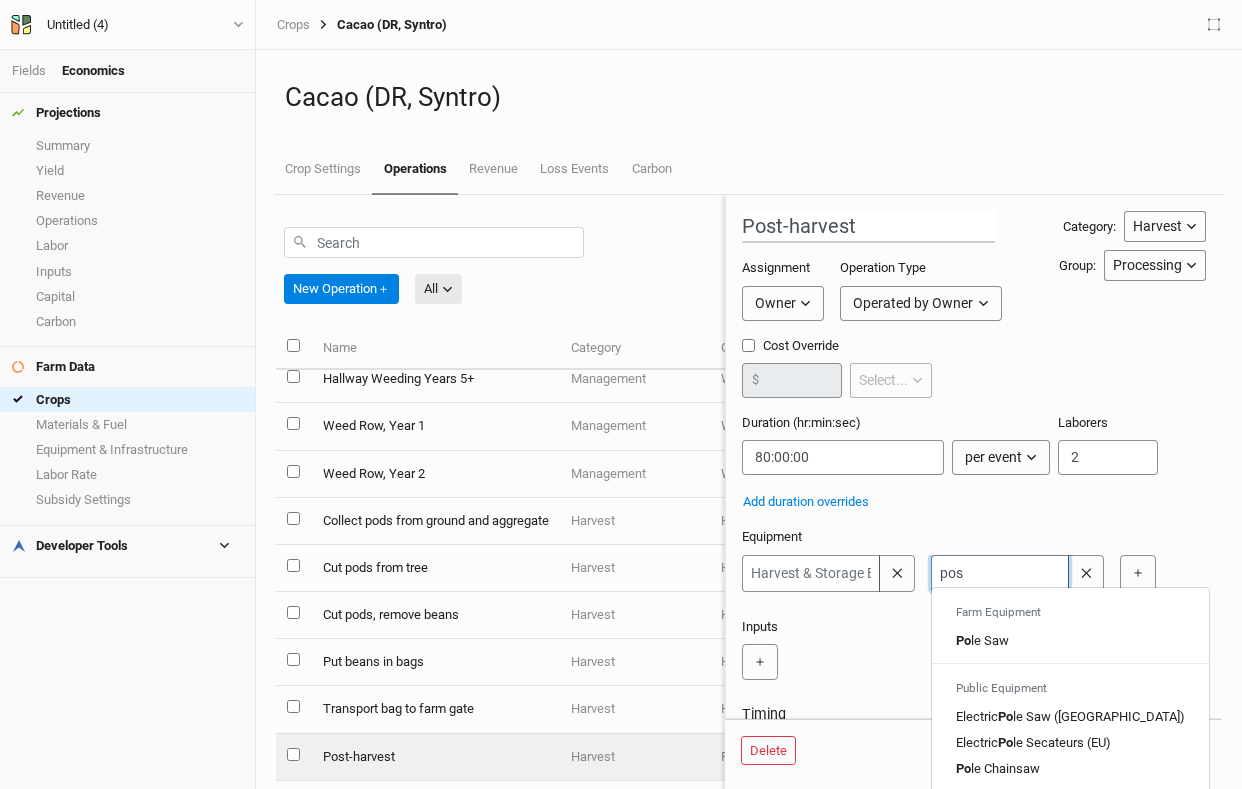scroll, scrollTop: 1, scrollLeft: 0, axis: vertical 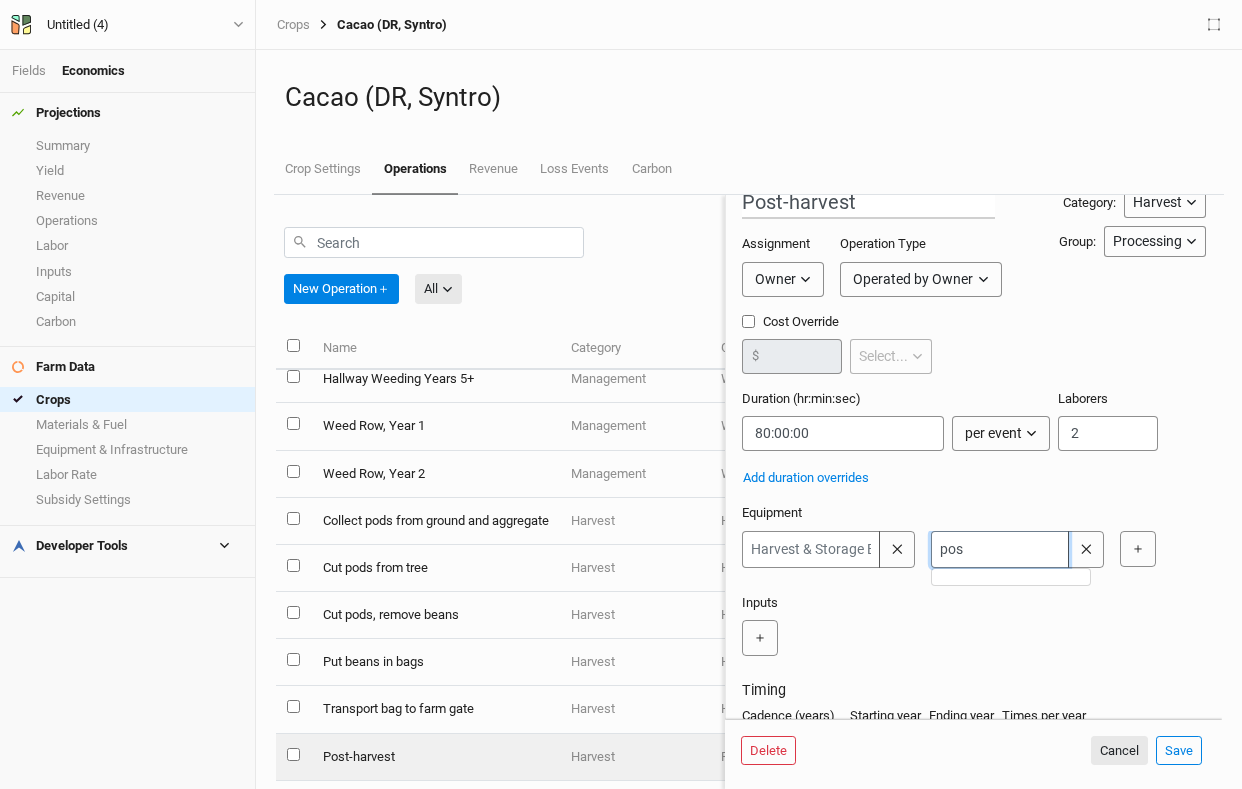 type on "po" 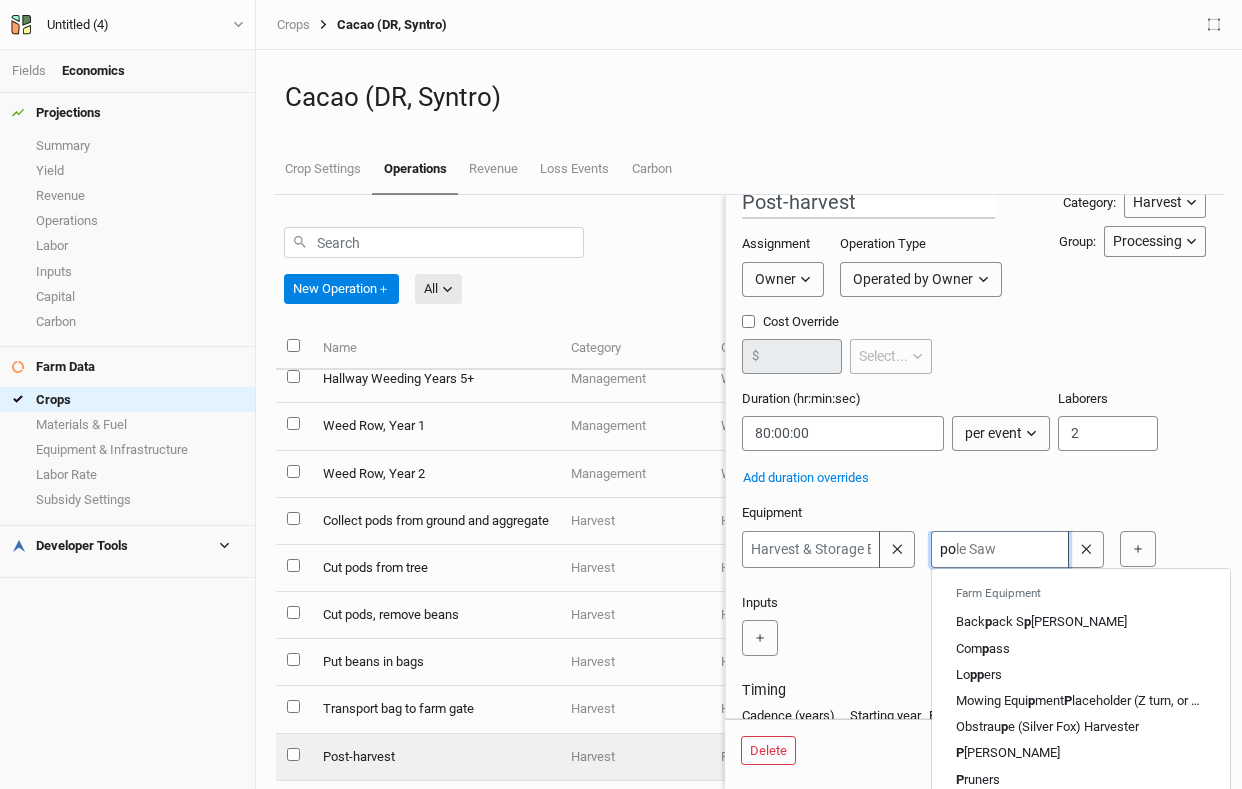 type on "p" 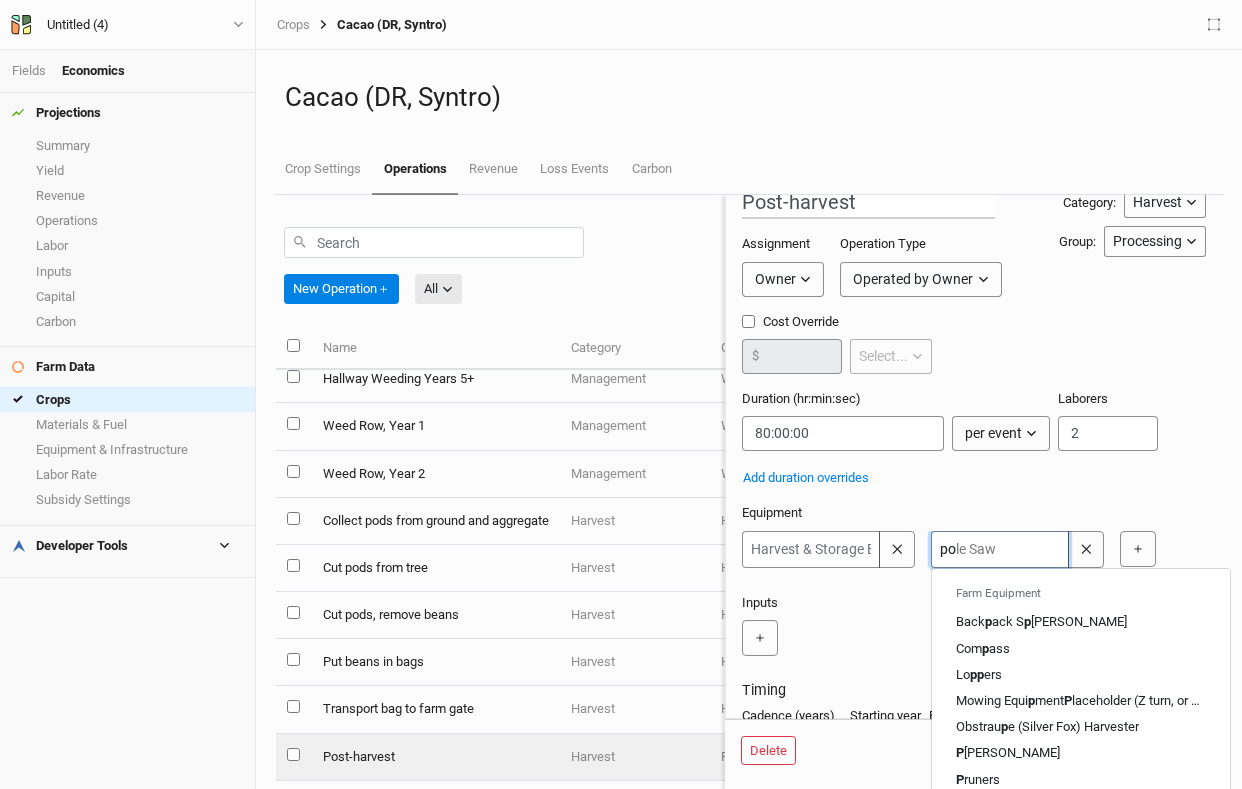 type 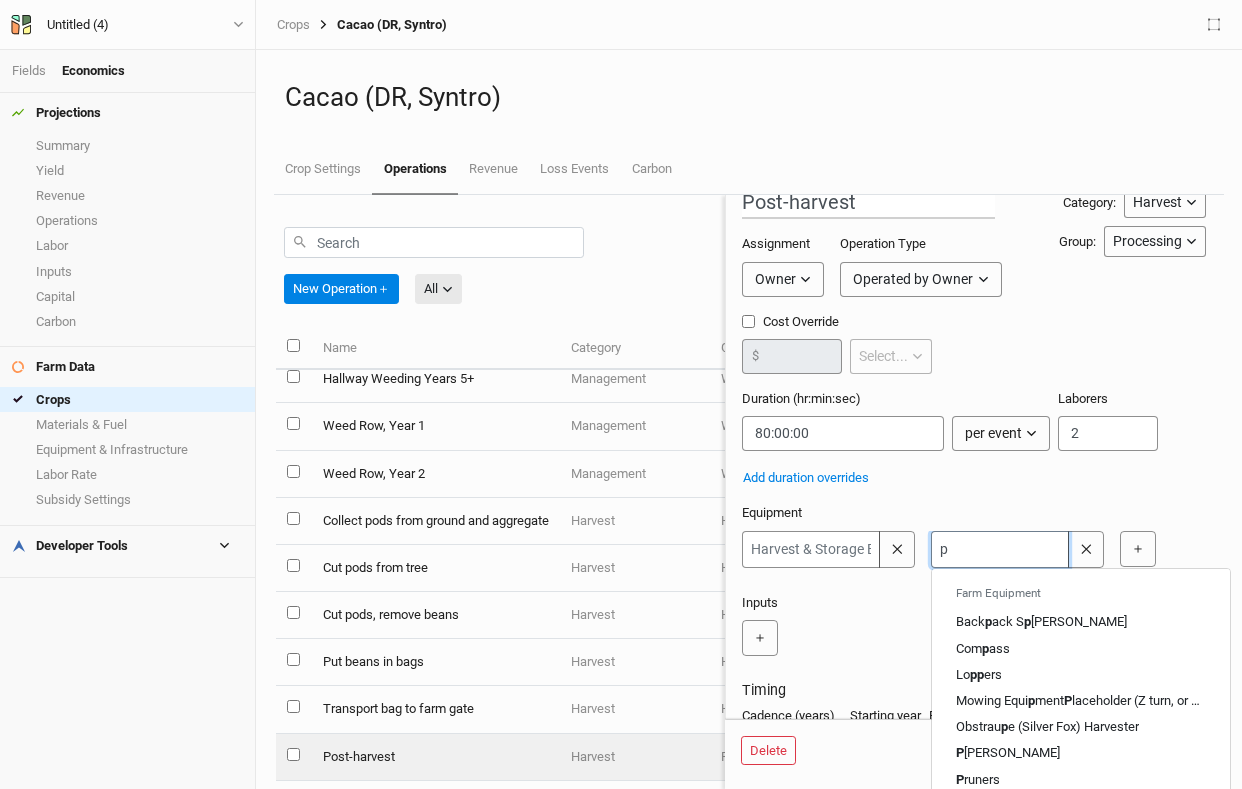 type 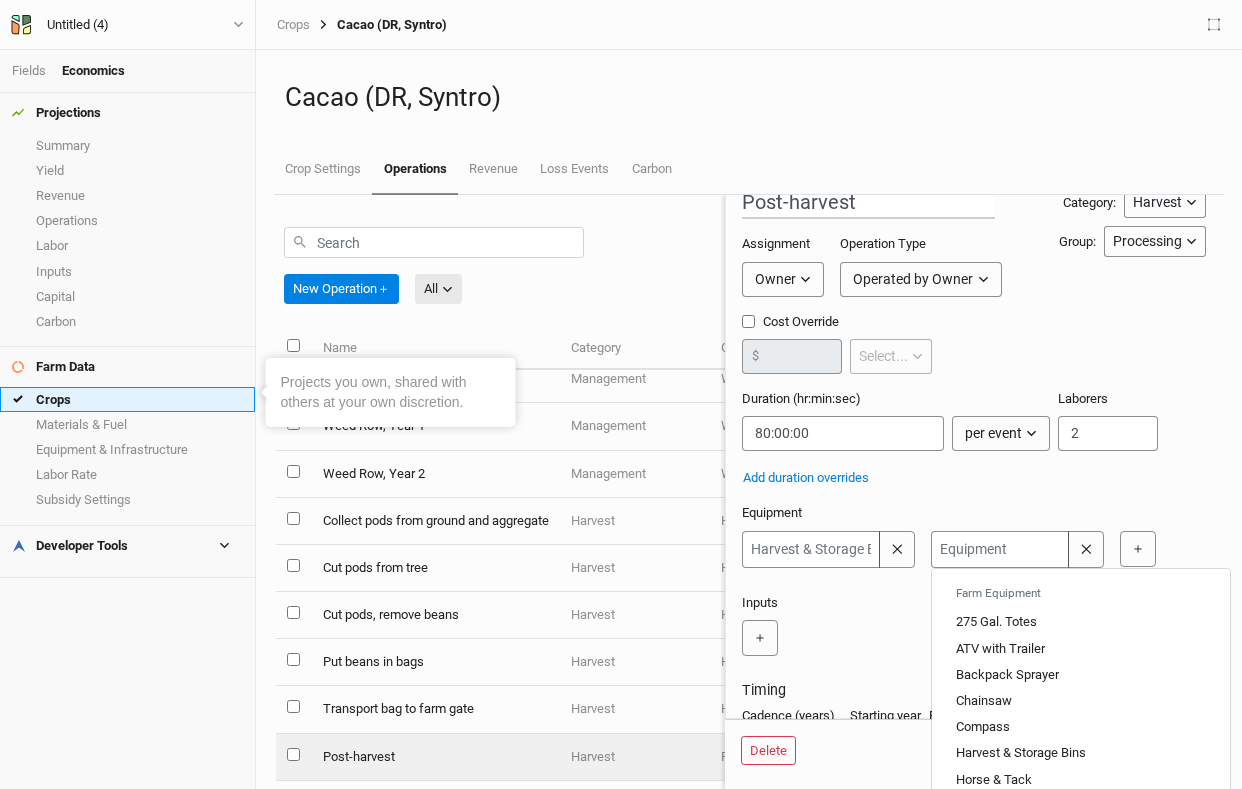 click on "Crops" at bounding box center (127, 399) 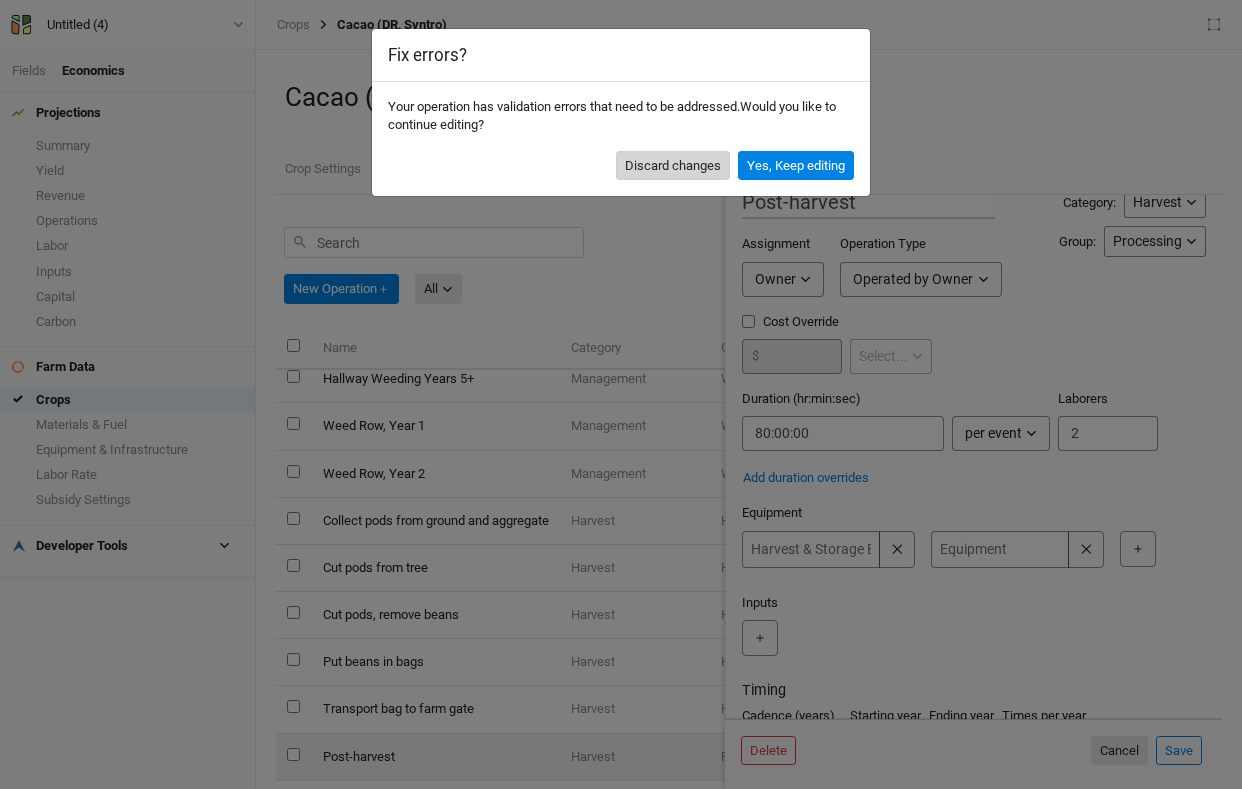 click on "Discard changes" at bounding box center [673, 166] 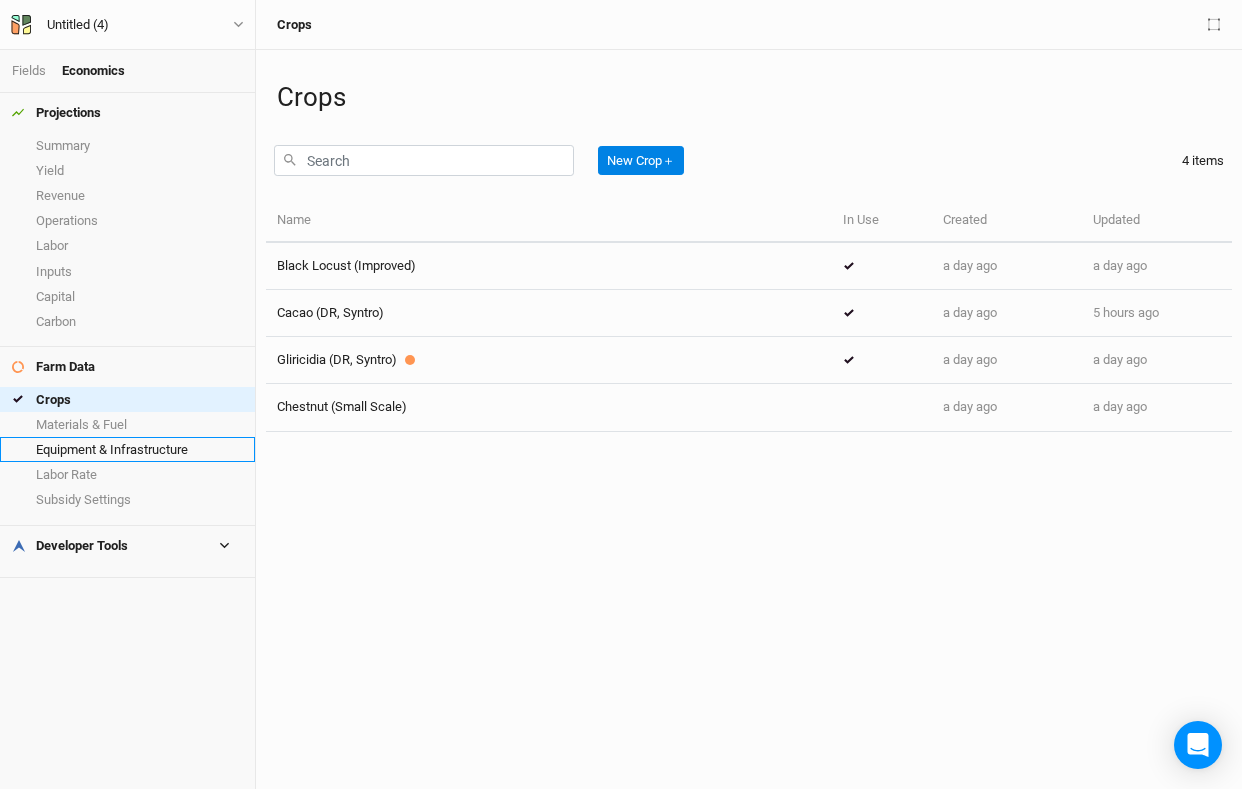 click on "Equipment & Infrastructure" at bounding box center [127, 449] 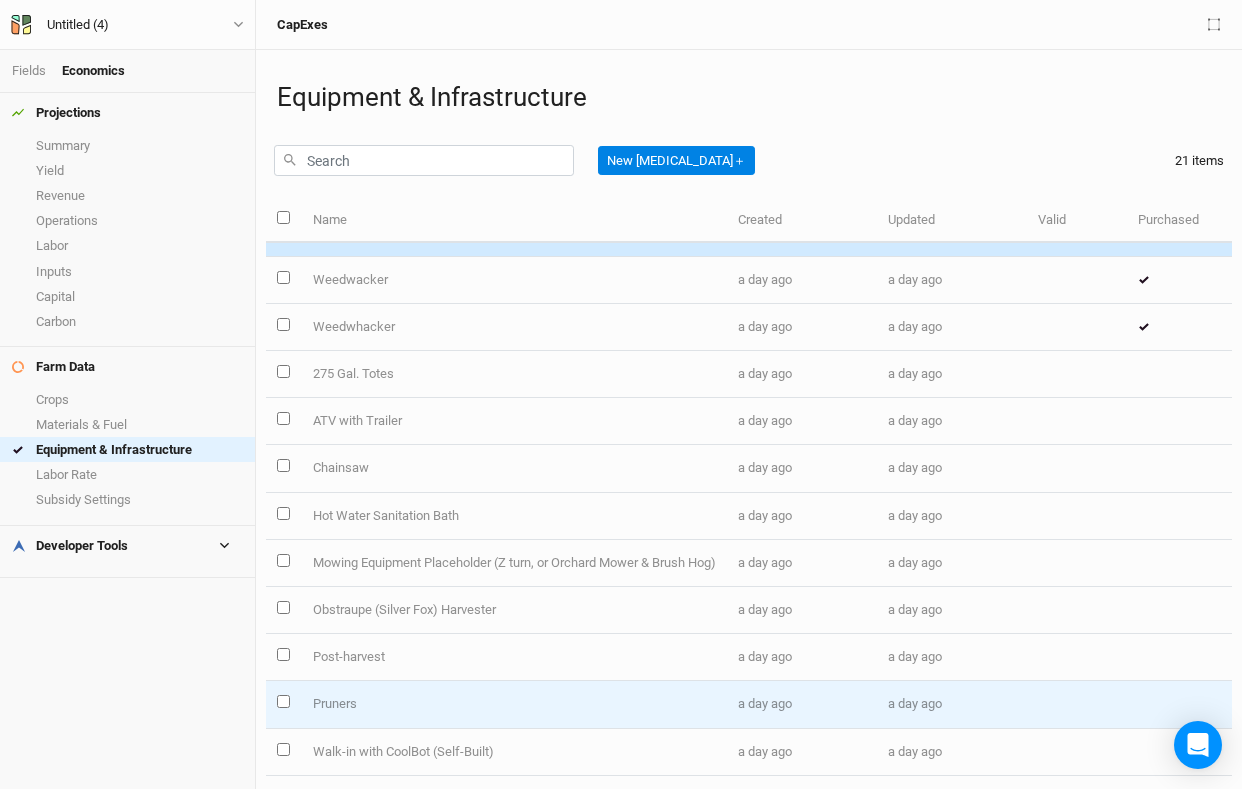 scroll, scrollTop: 456, scrollLeft: 0, axis: vertical 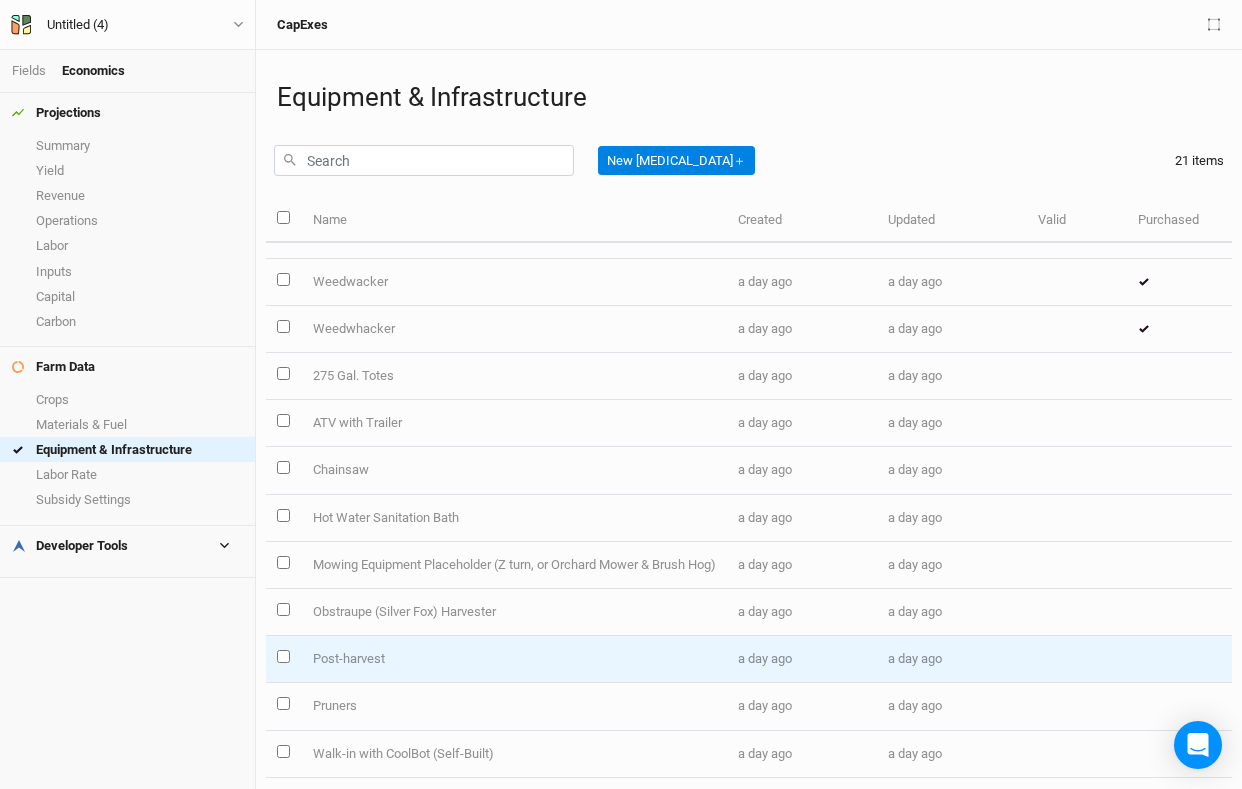 click on "Post-harvest" at bounding box center [513, 659] 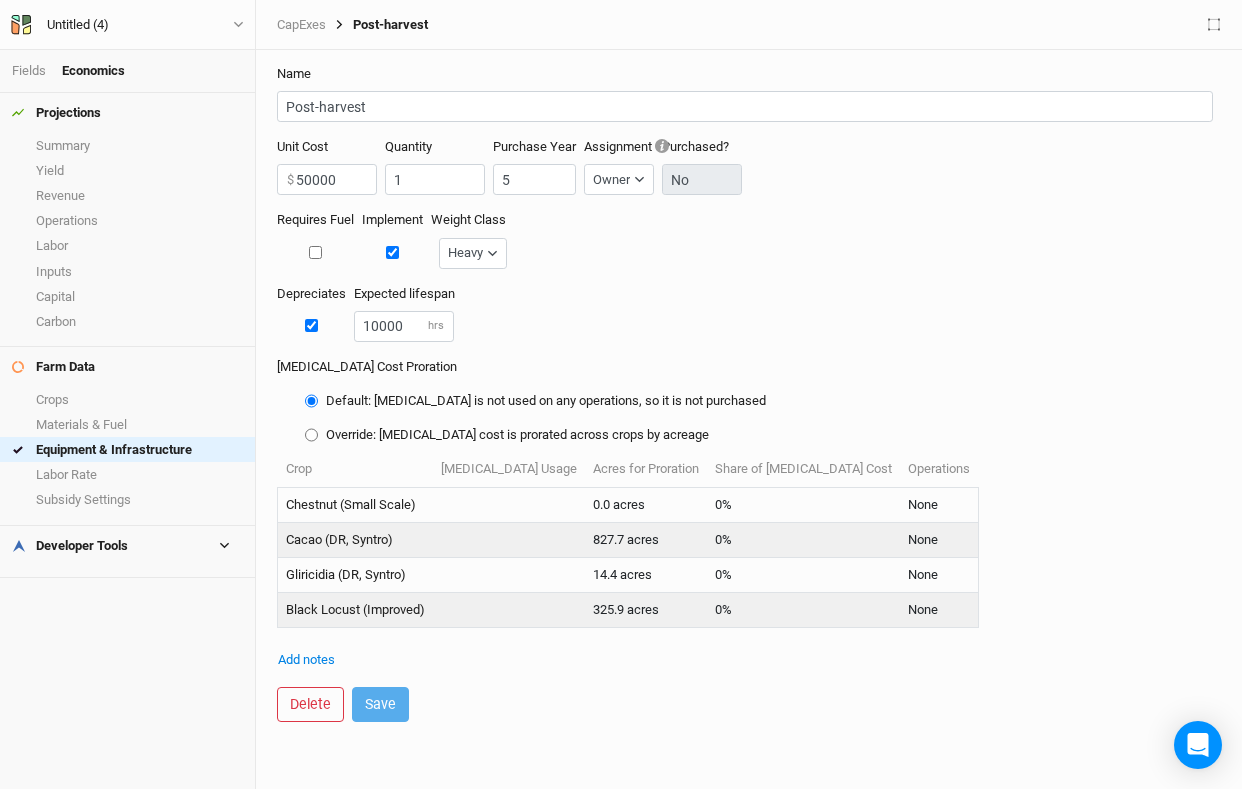 click at bounding box center (315, 252) 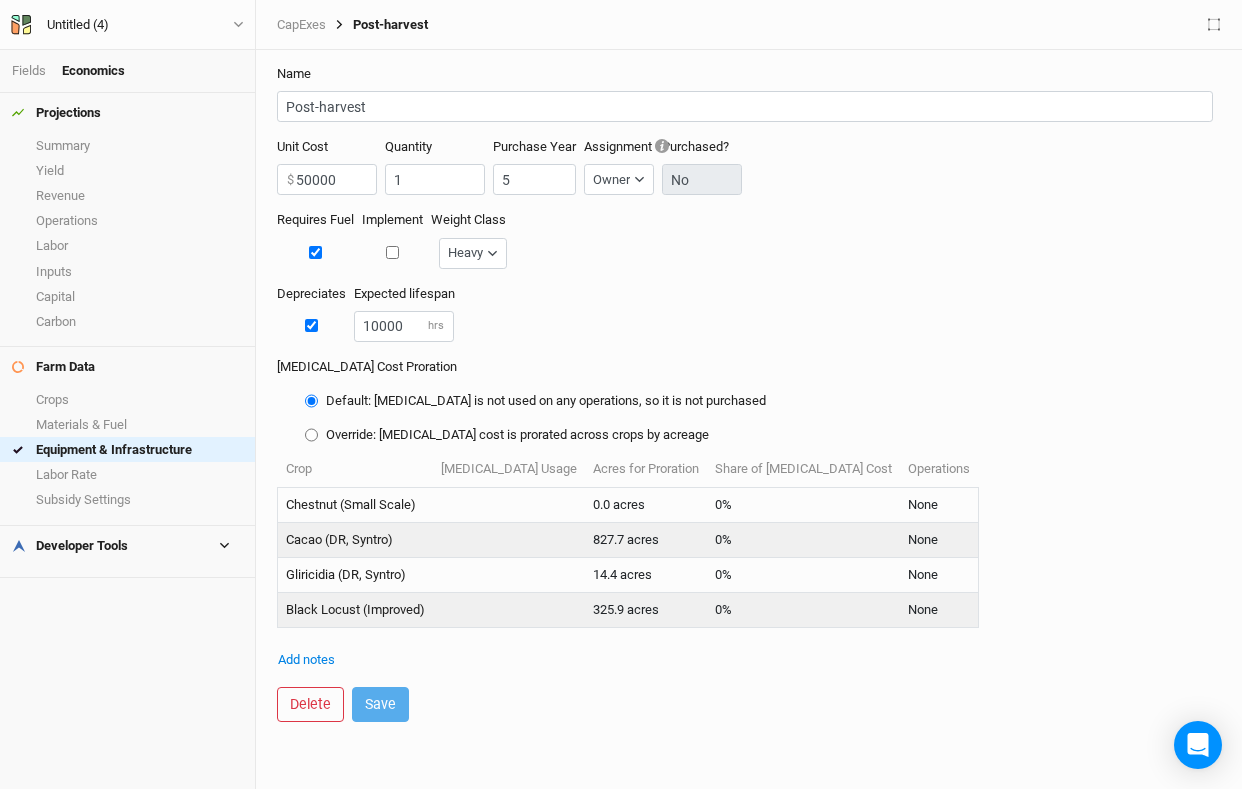checkbox on "true" 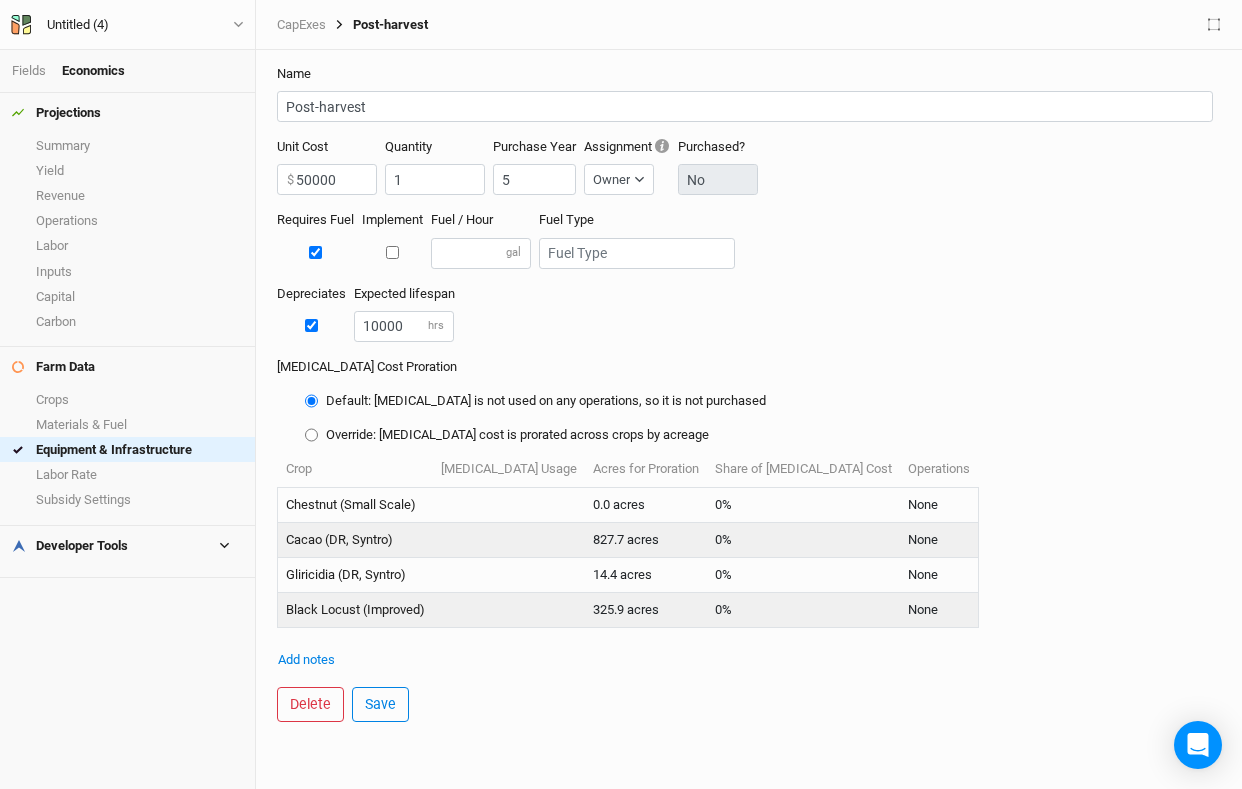 click at bounding box center [311, 325] 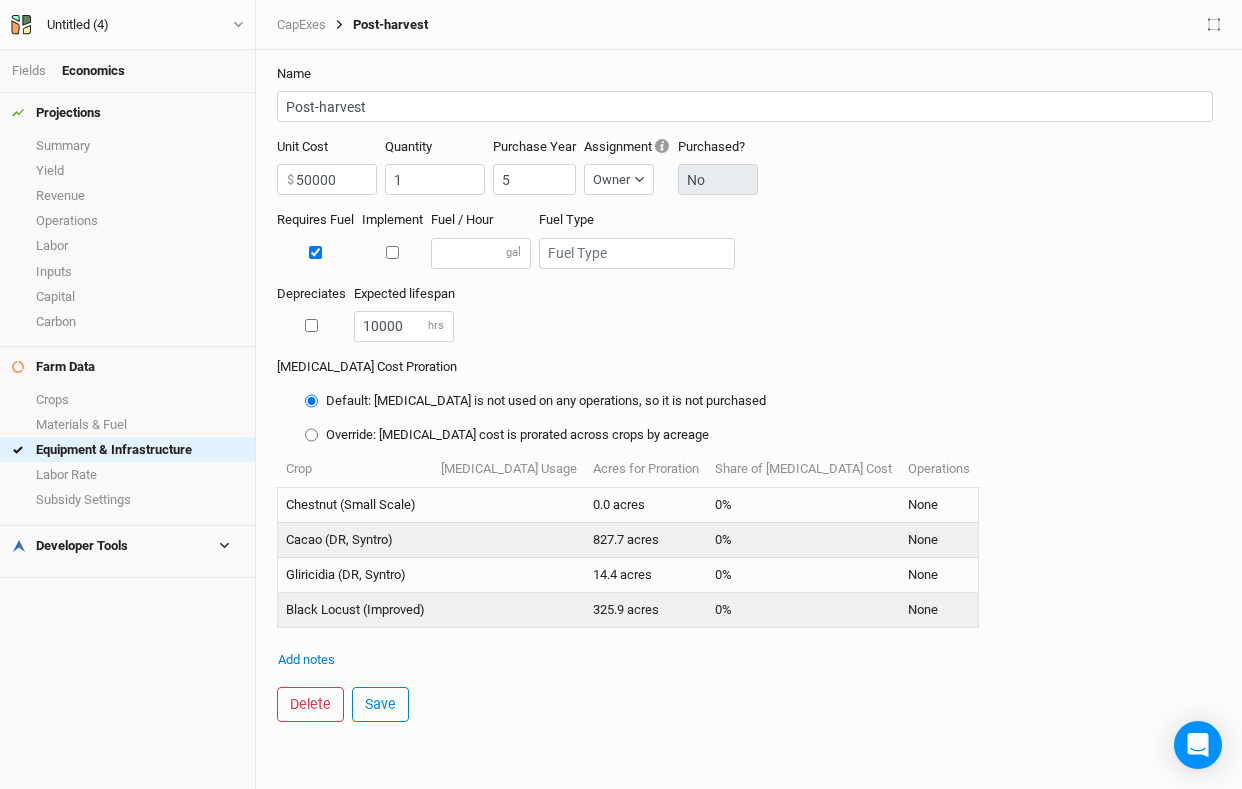 checkbox on "false" 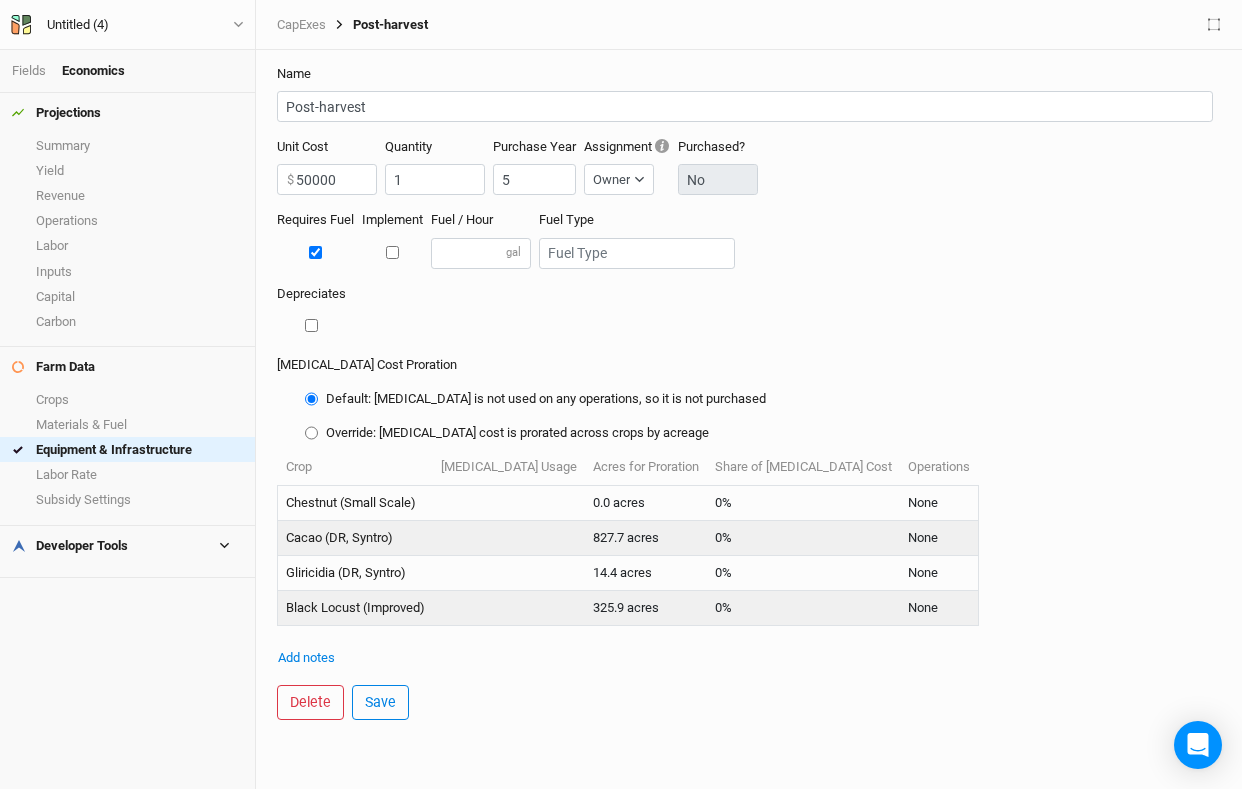 click on "Depreciates" at bounding box center [749, 320] 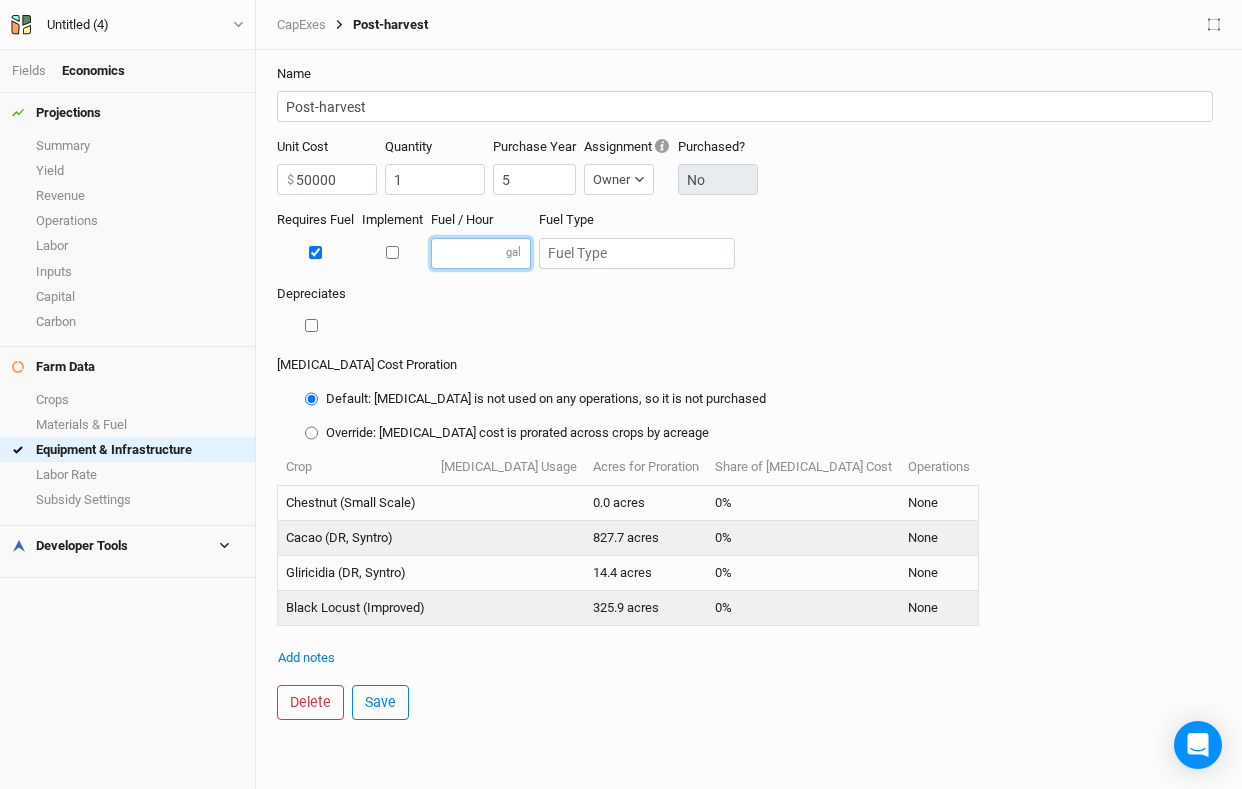 click at bounding box center [481, 253] 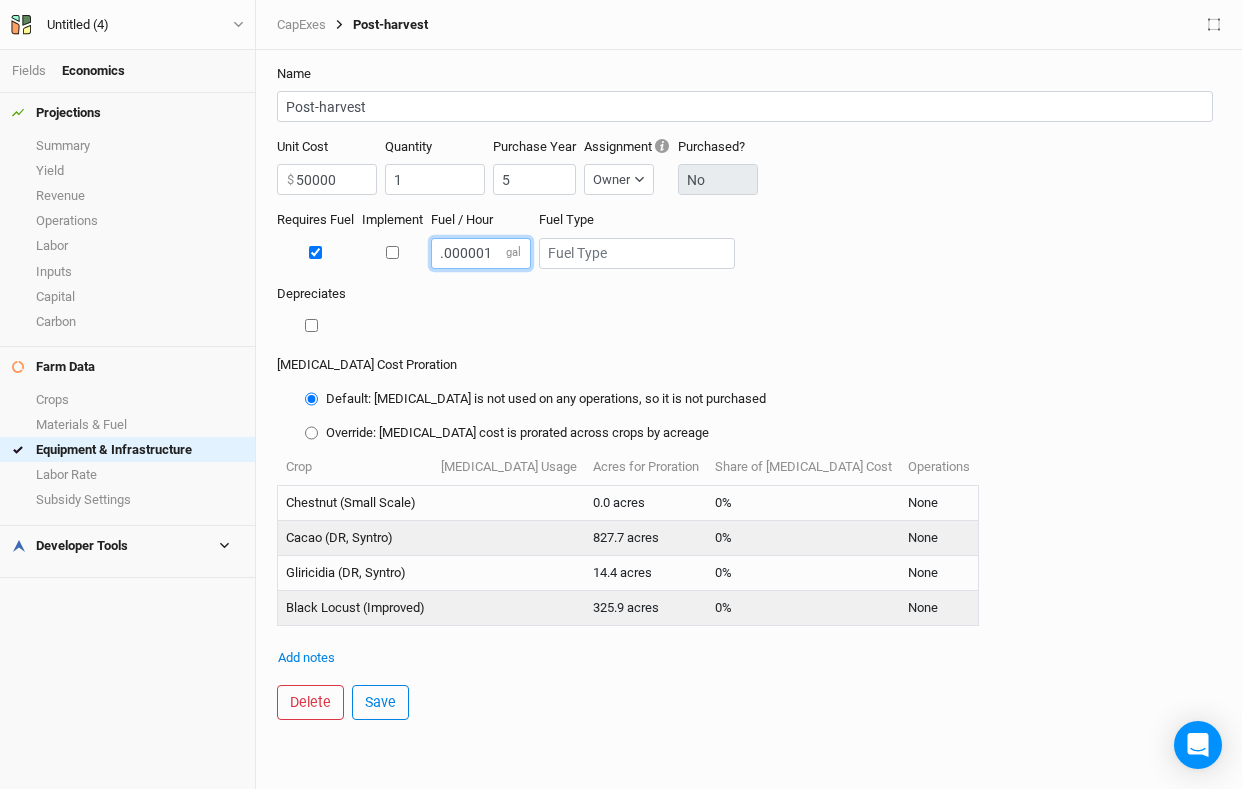 type on ".000001" 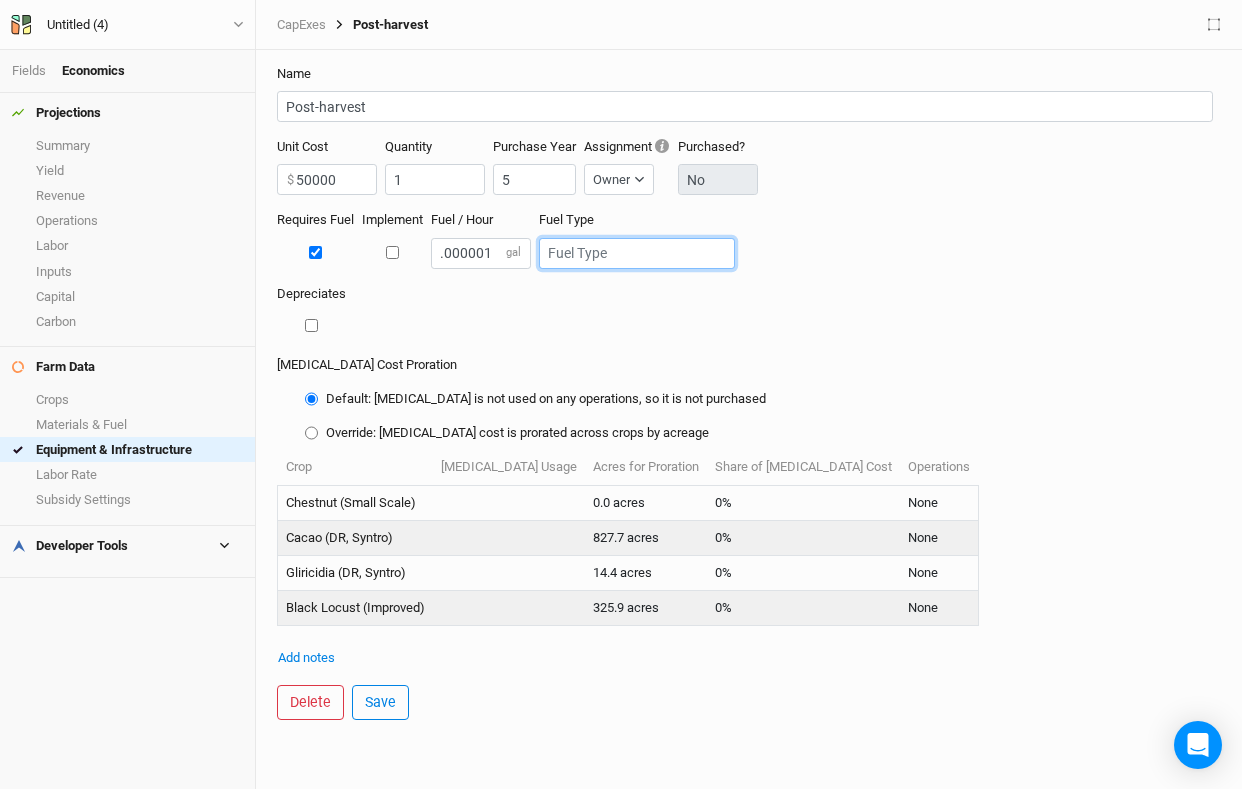 click at bounding box center [637, 253] 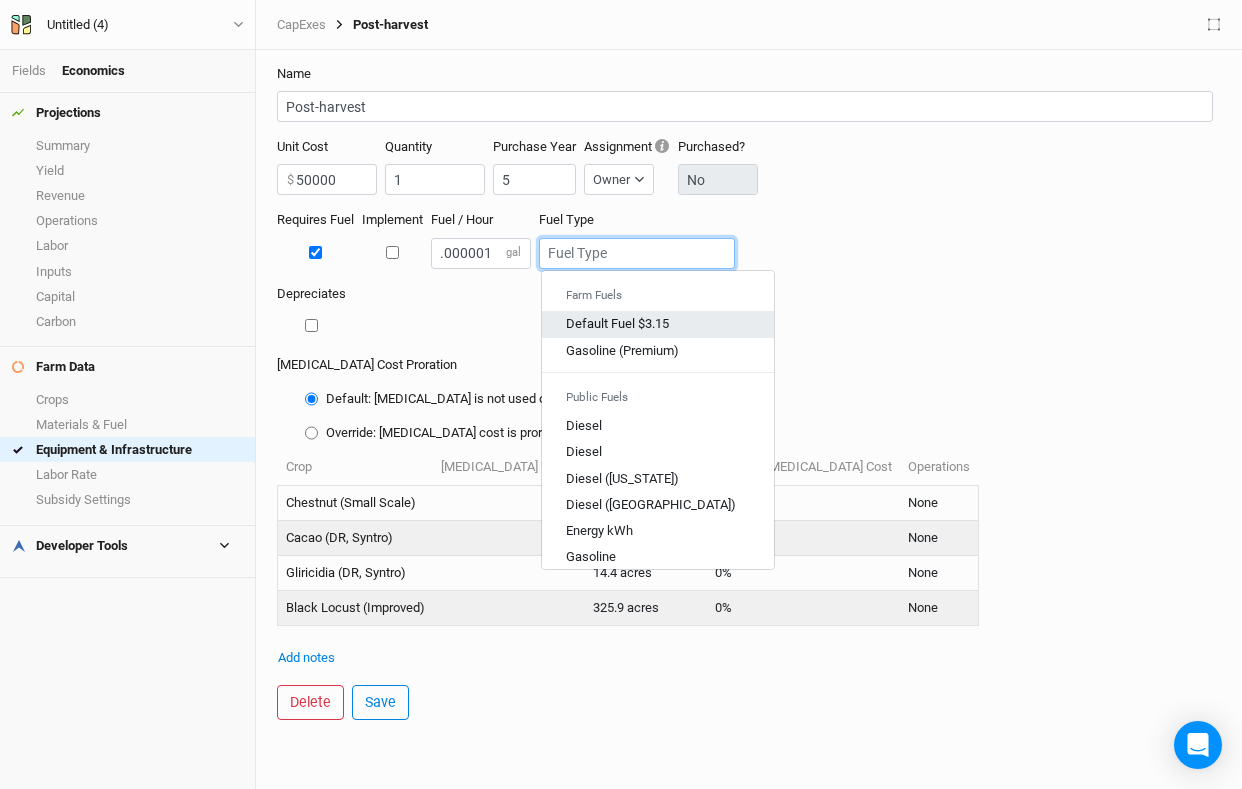 click on "Default Fuel $3.15" at bounding box center (617, 324) 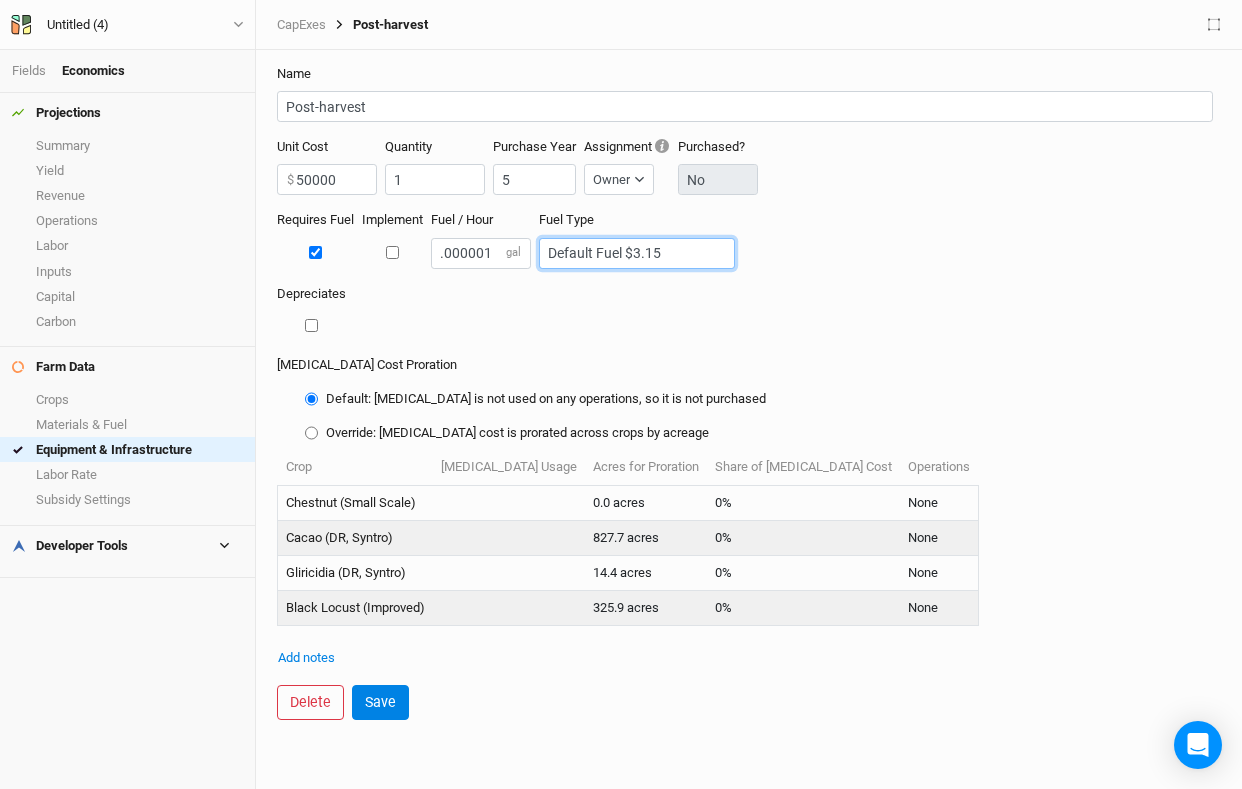 click on "Default Fuel $3.15" at bounding box center [637, 253] 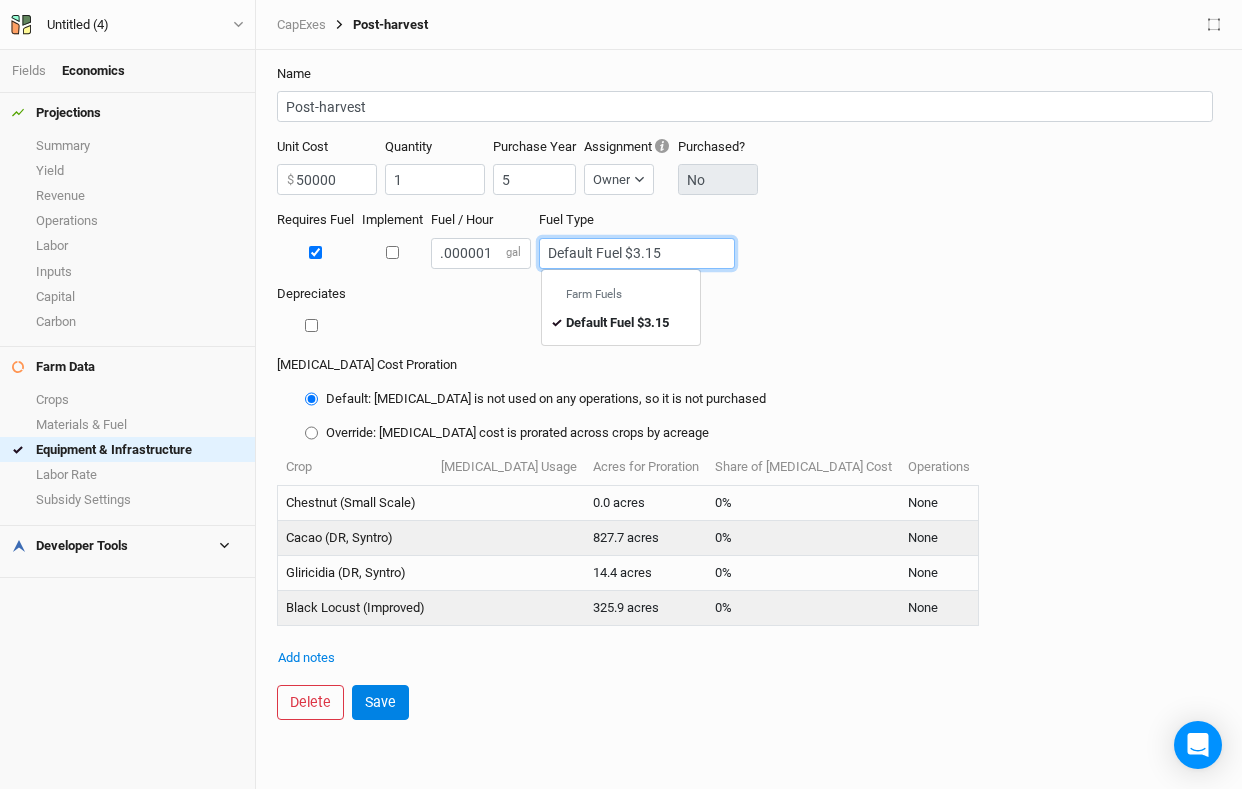 scroll, scrollTop: 0, scrollLeft: 0, axis: both 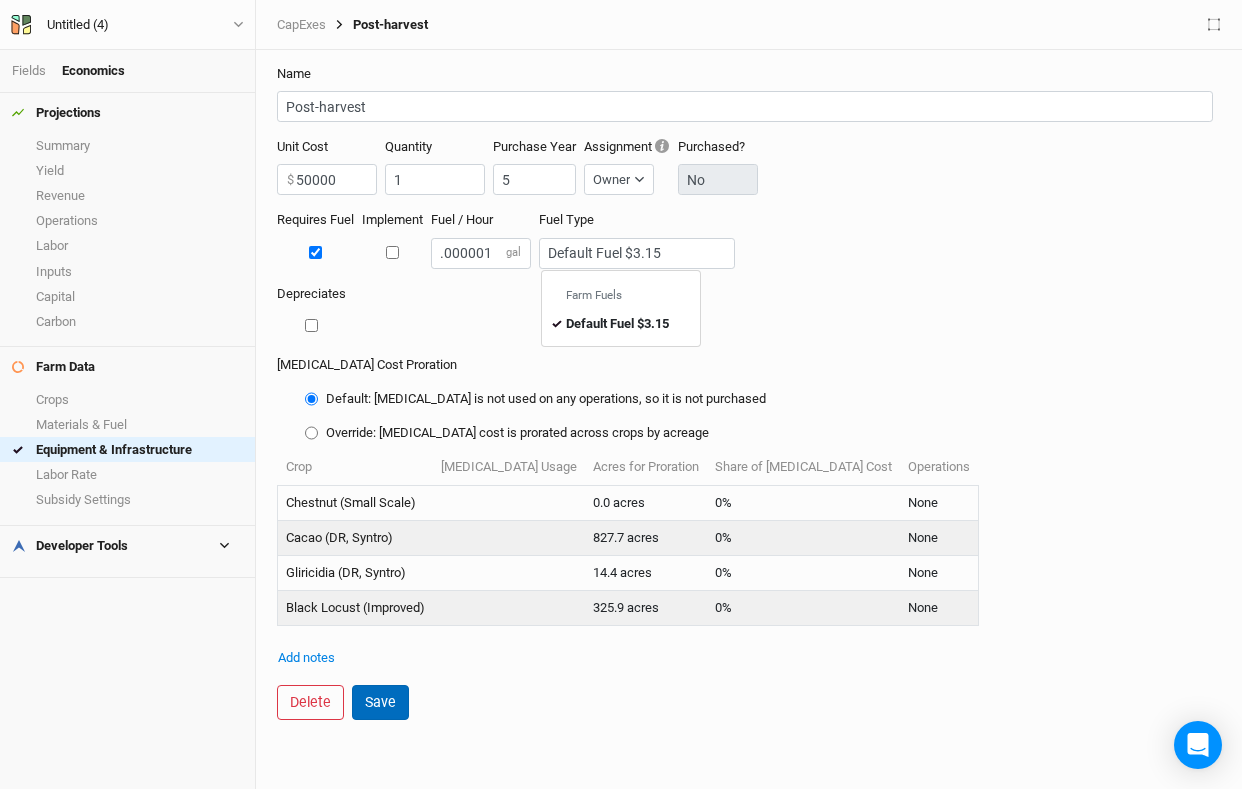 click on "Save" at bounding box center (380, 702) 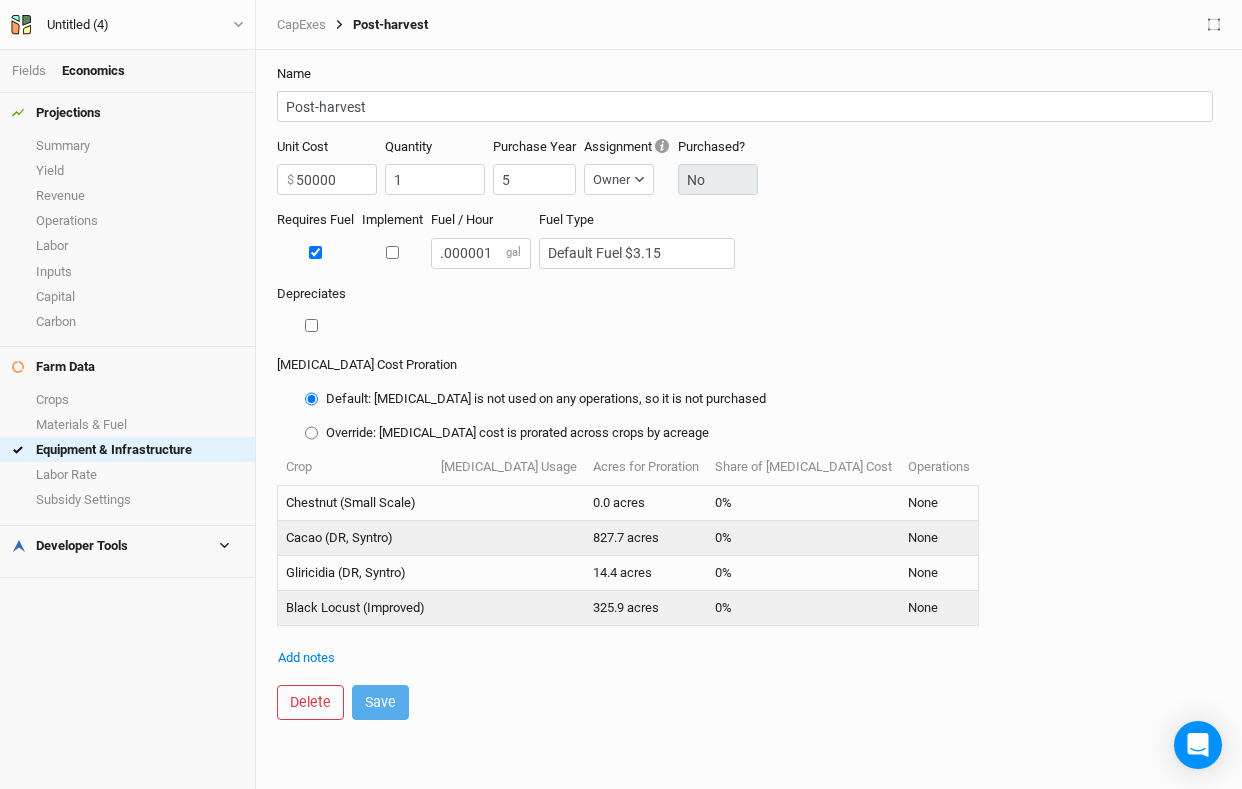 scroll, scrollTop: 0, scrollLeft: 0, axis: both 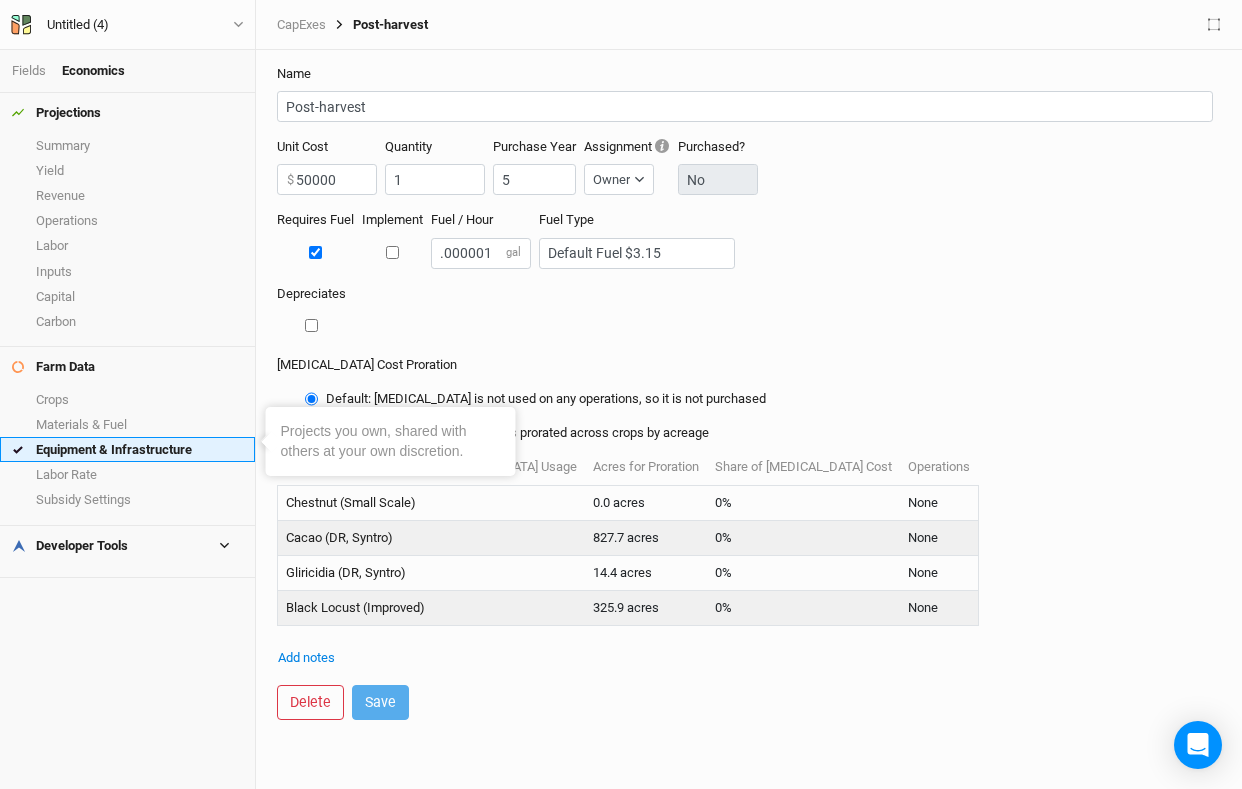 click on "Equipment & Infrastructure" at bounding box center [127, 449] 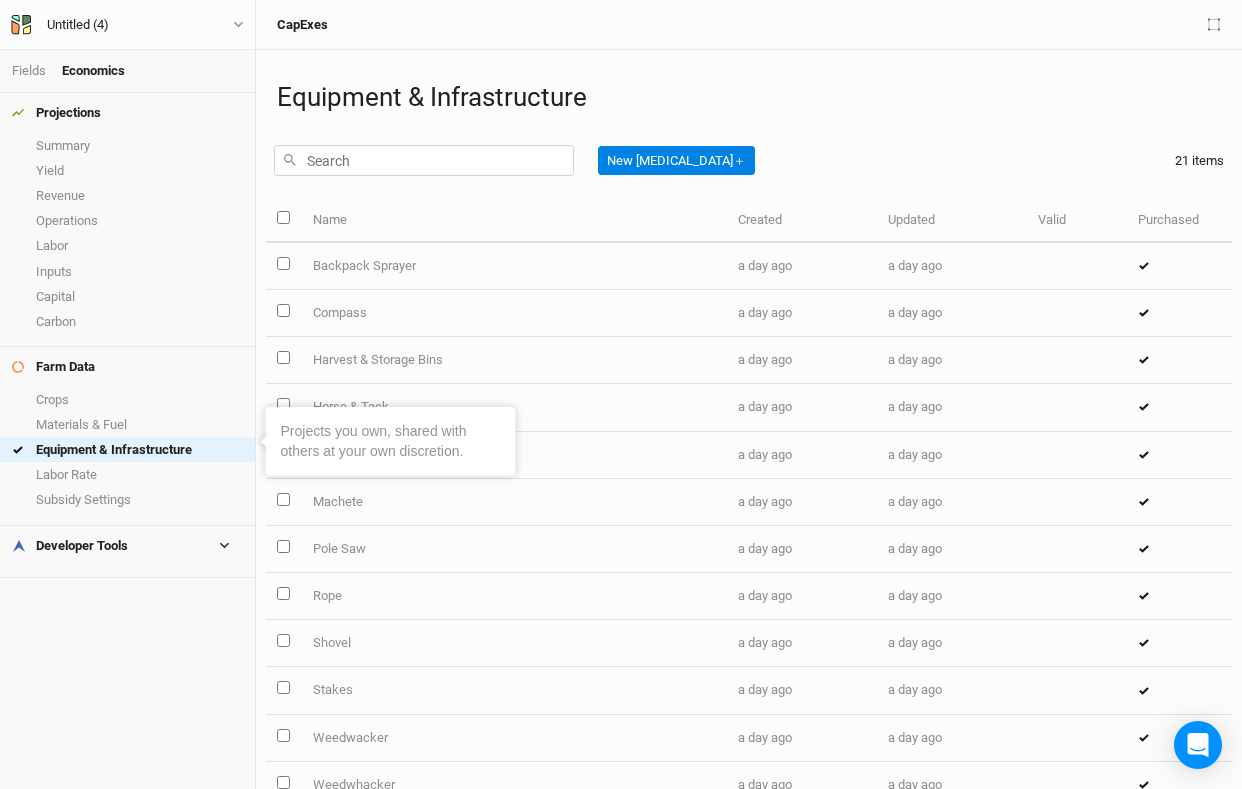scroll, scrollTop: 0, scrollLeft: 0, axis: both 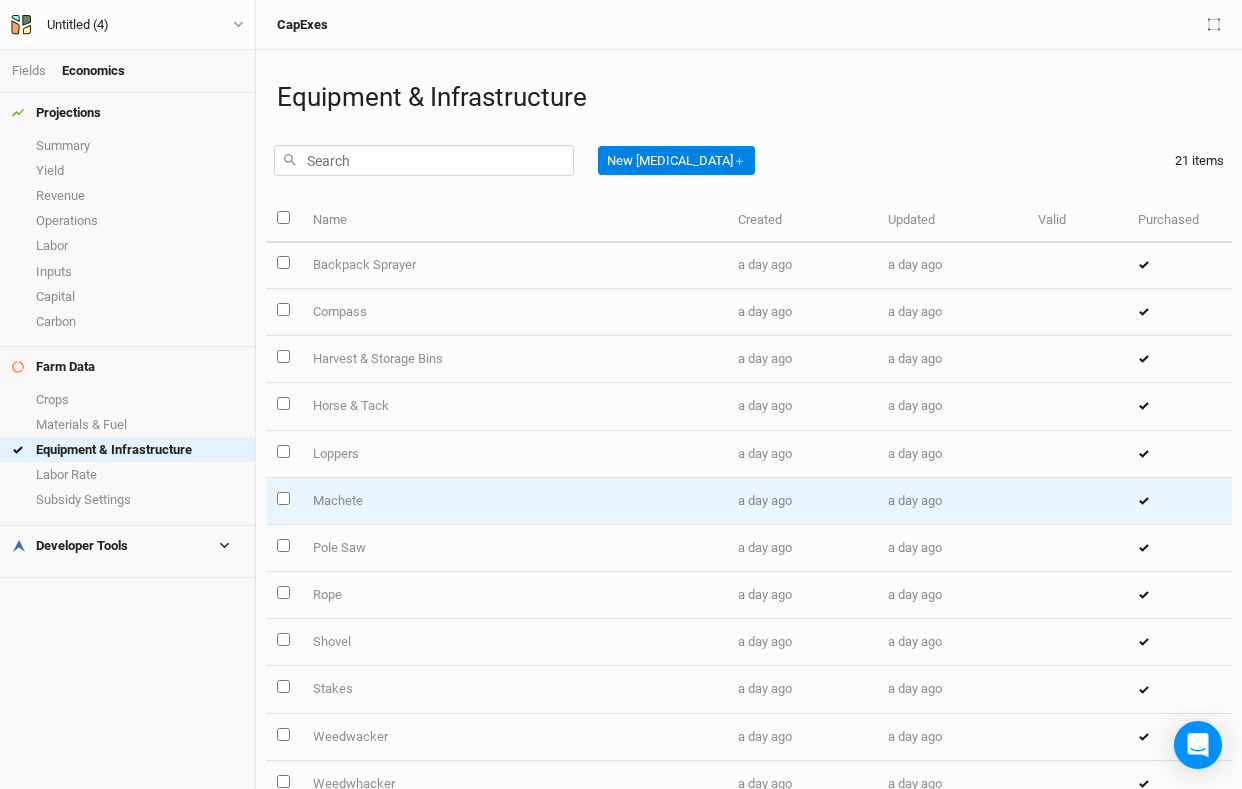 click on "Machete" at bounding box center [513, 501] 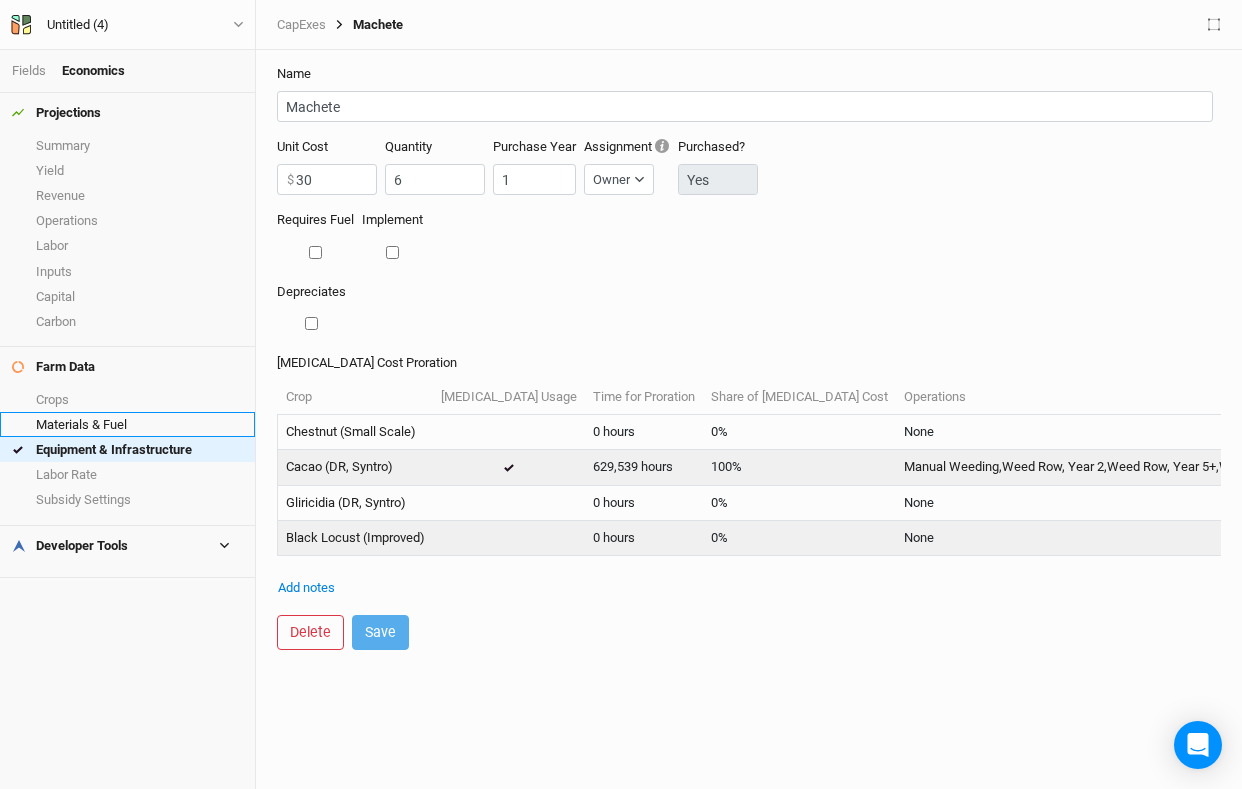 click on "Materials & Fuel" at bounding box center (127, 424) 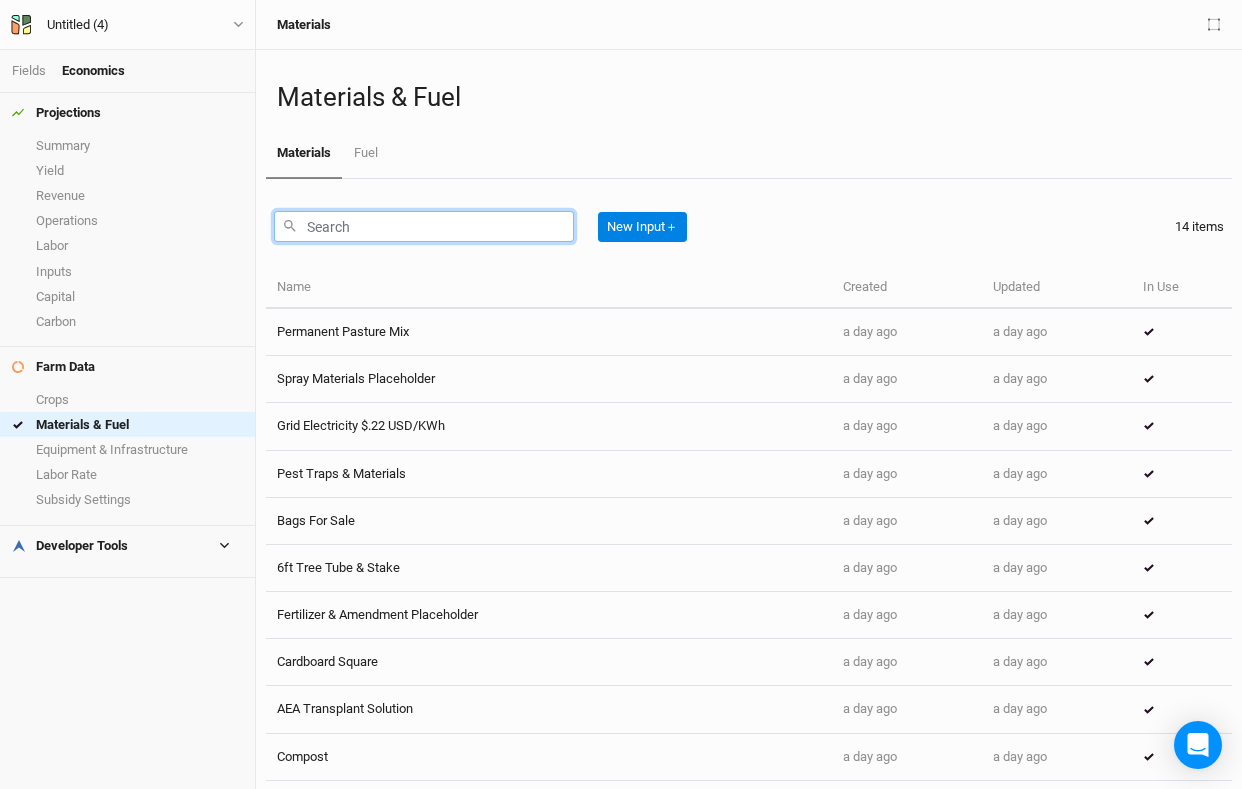click at bounding box center (424, 226) 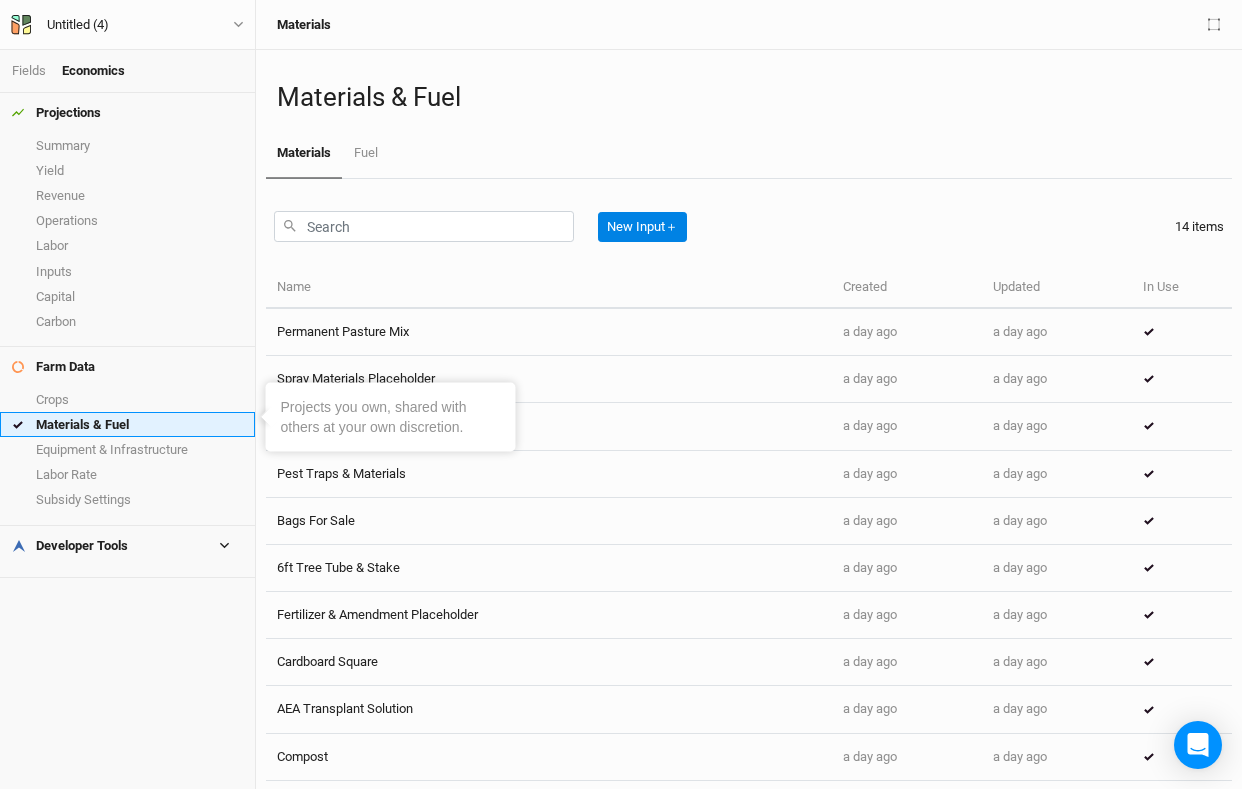 click on "Materials & Fuel" at bounding box center (127, 424) 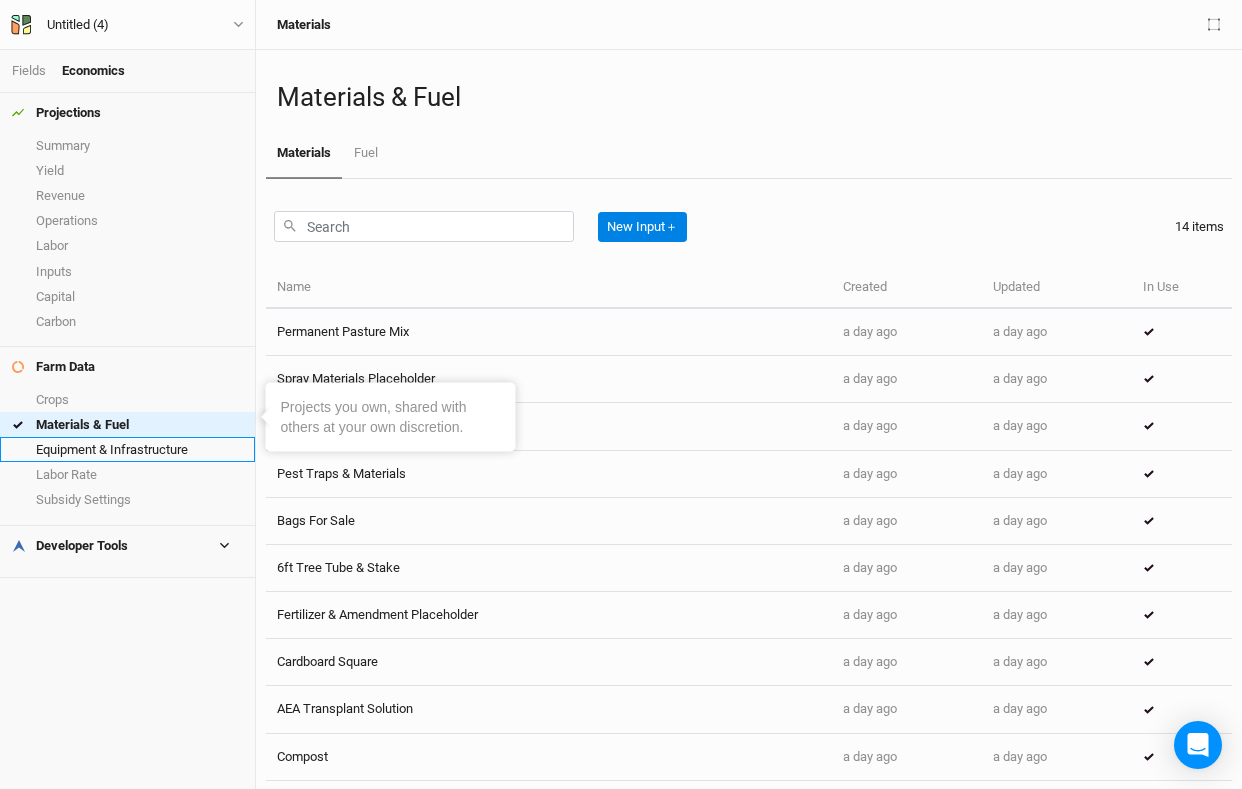 click on "Equipment & Infrastructure" at bounding box center (127, 449) 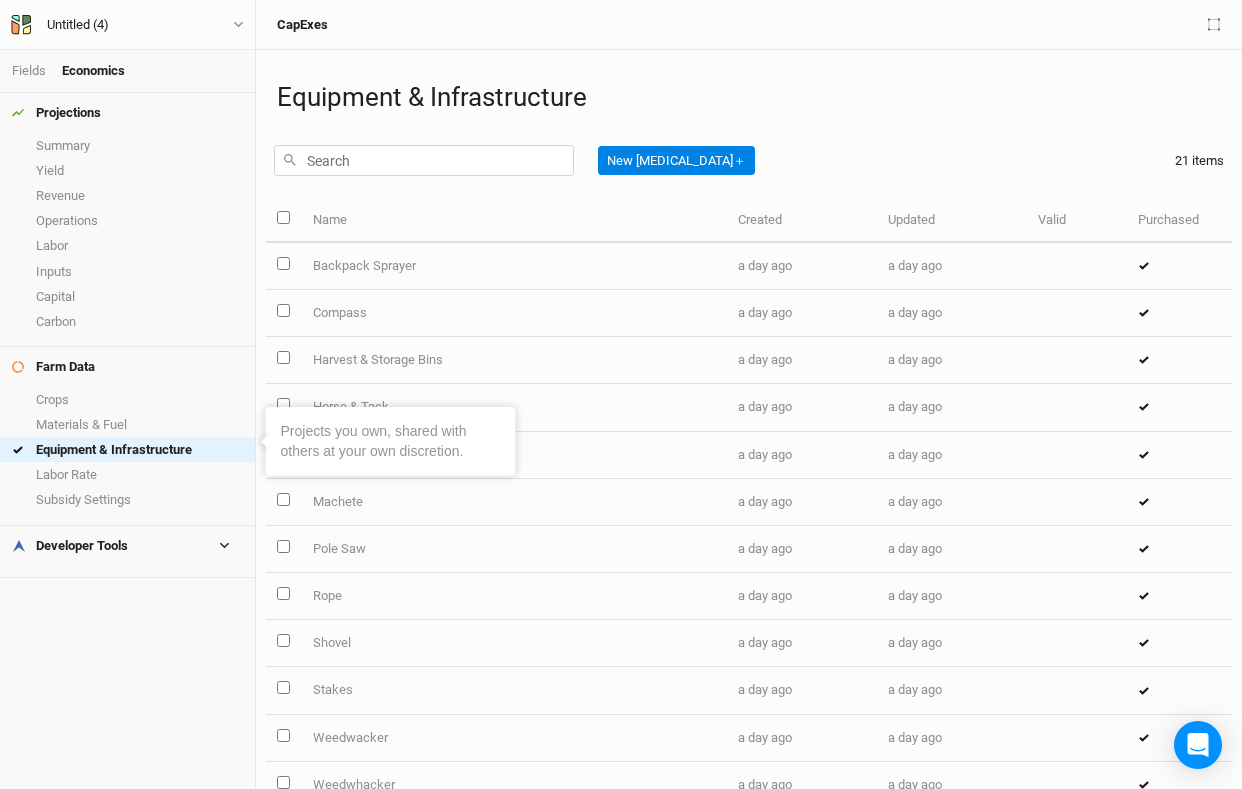 scroll, scrollTop: 0, scrollLeft: 0, axis: both 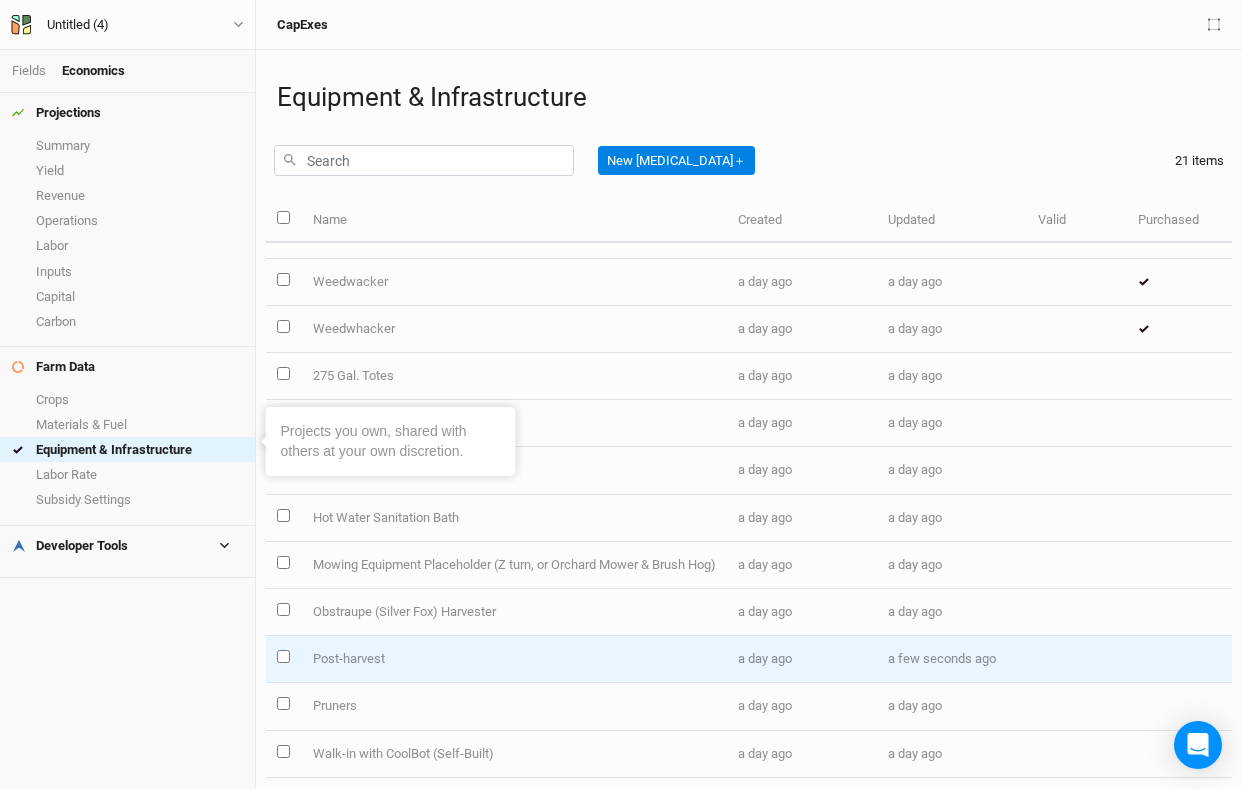 click on "Post-harvest" at bounding box center [513, 659] 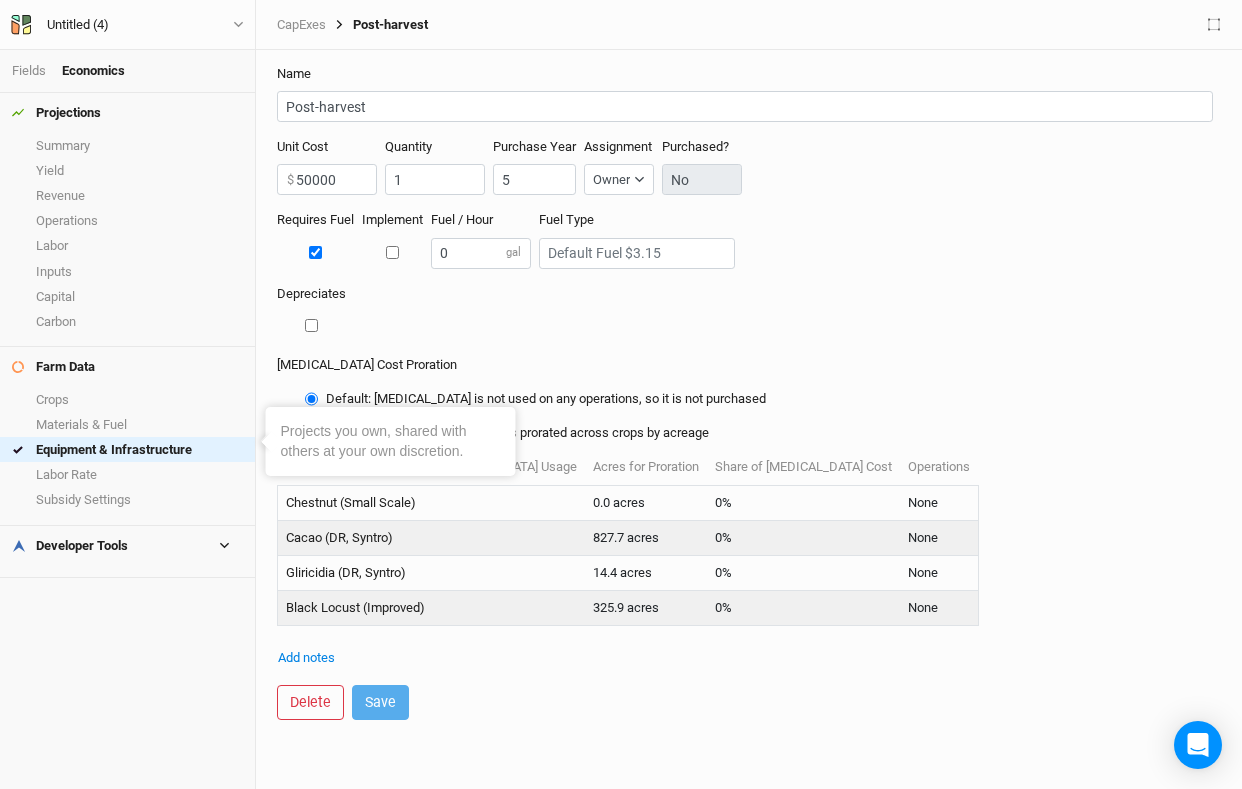 click at bounding box center (315, 252) 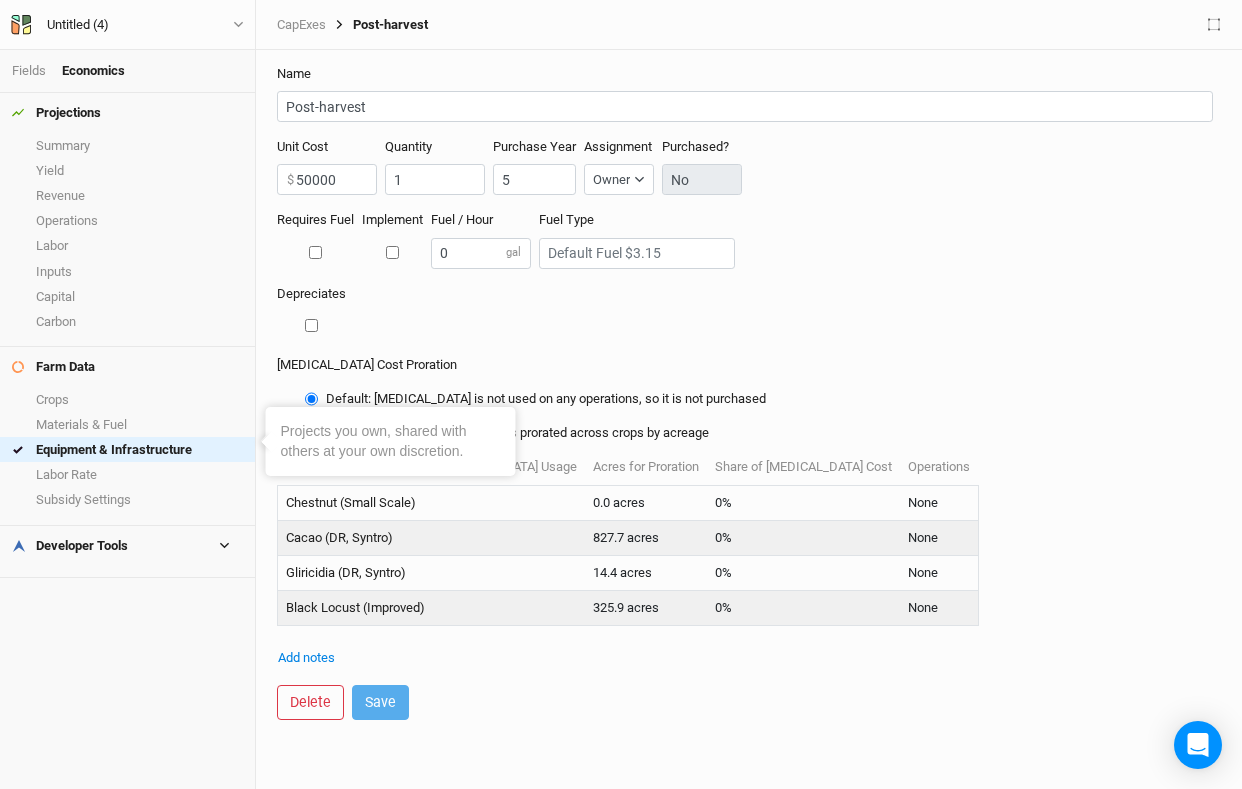 checkbox on "false" 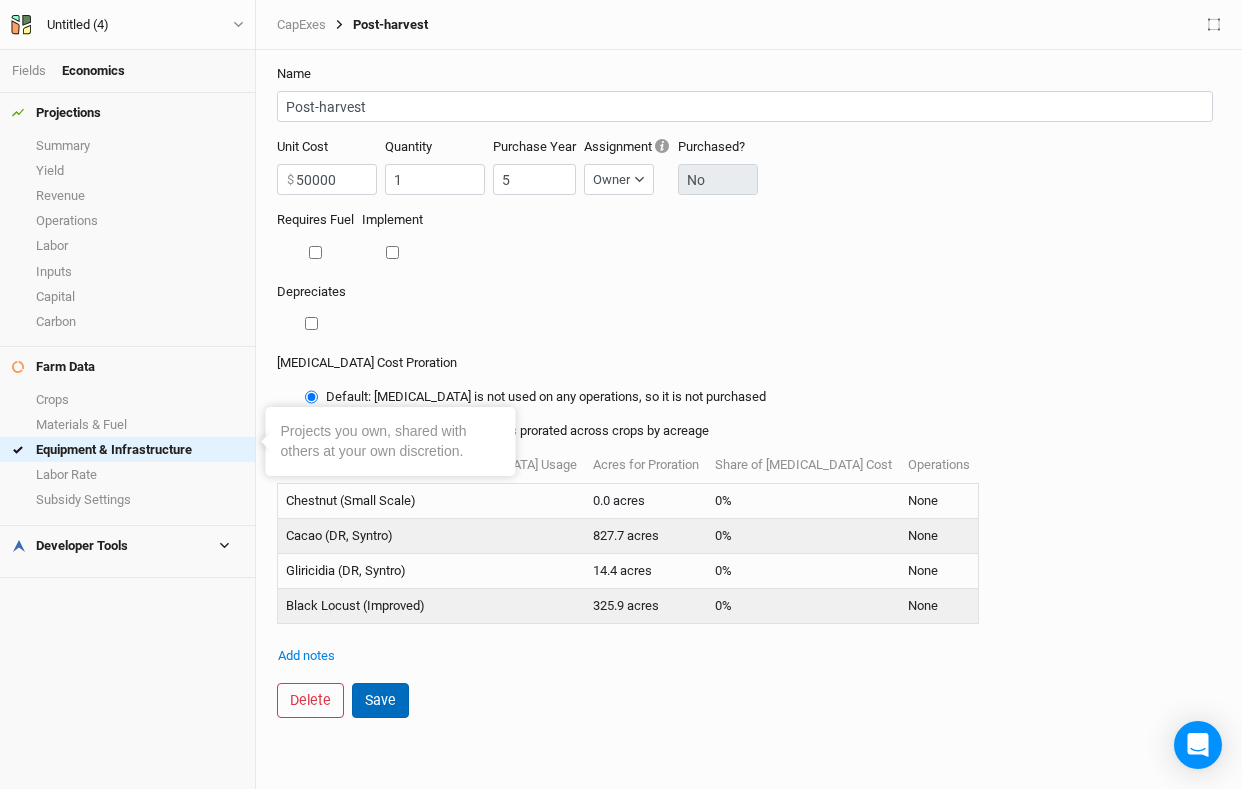 click on "Save" at bounding box center (380, 700) 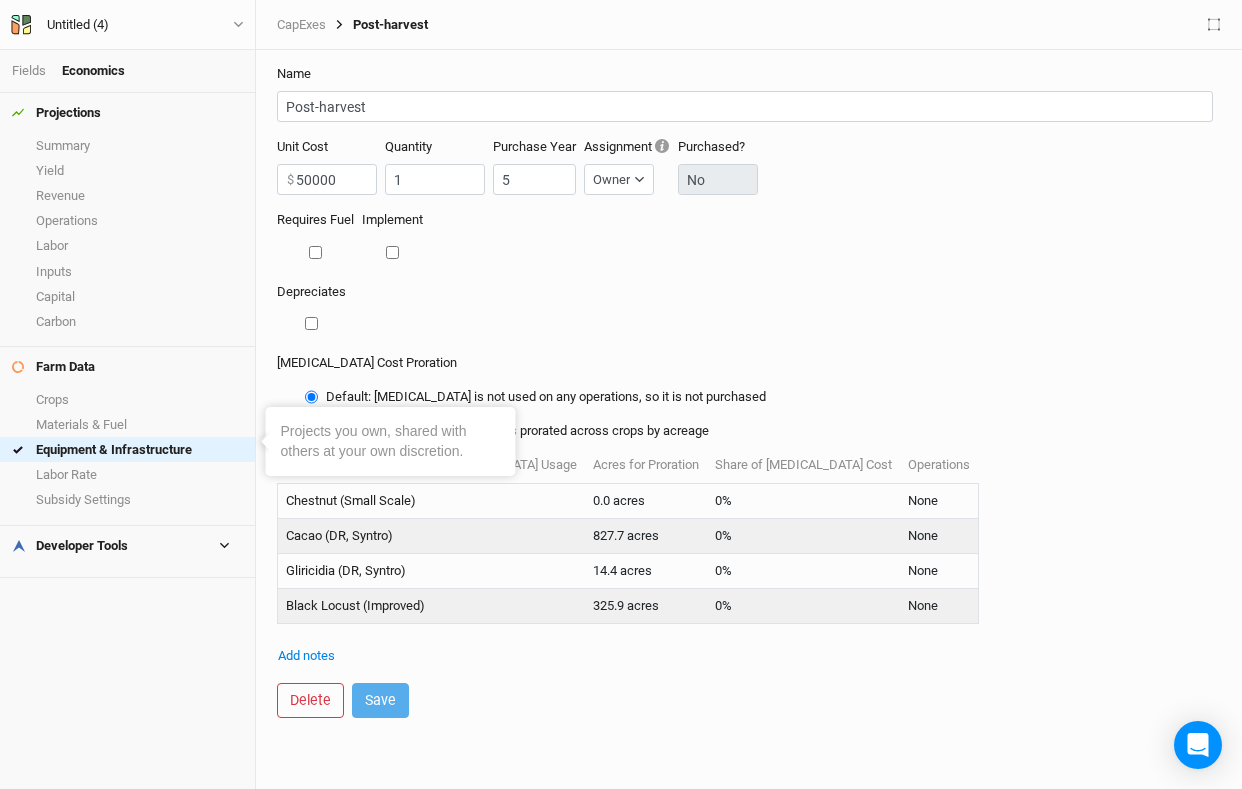 scroll, scrollTop: 0, scrollLeft: 0, axis: both 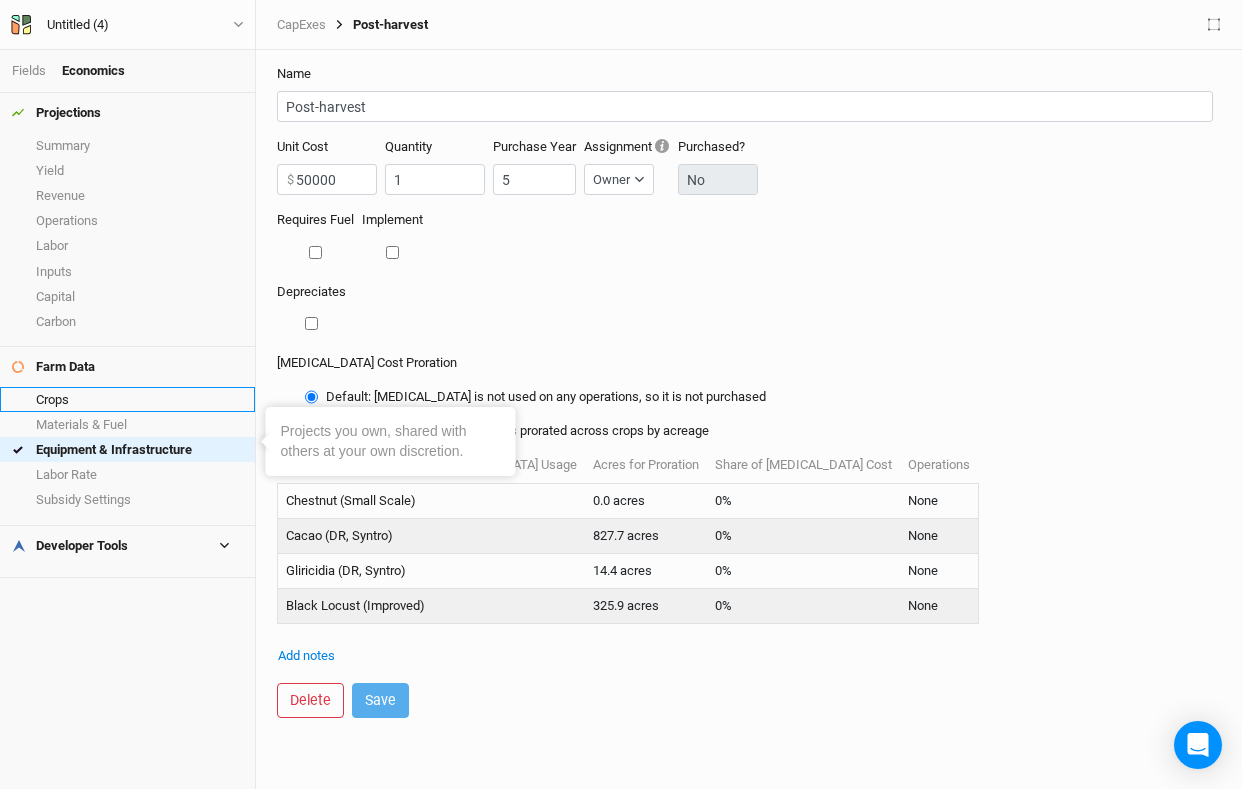 click on "Crops" at bounding box center [127, 399] 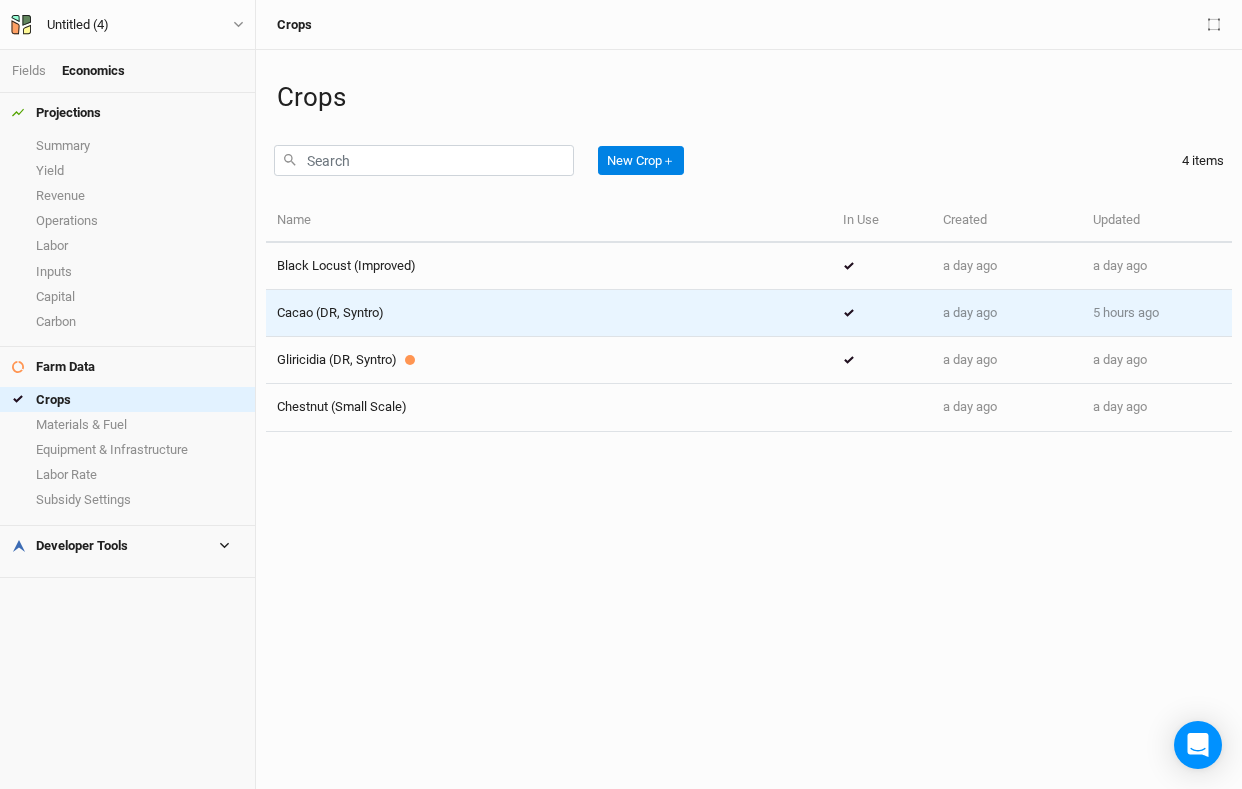click on "Cacao (DR, Syntro)" at bounding box center (549, 313) 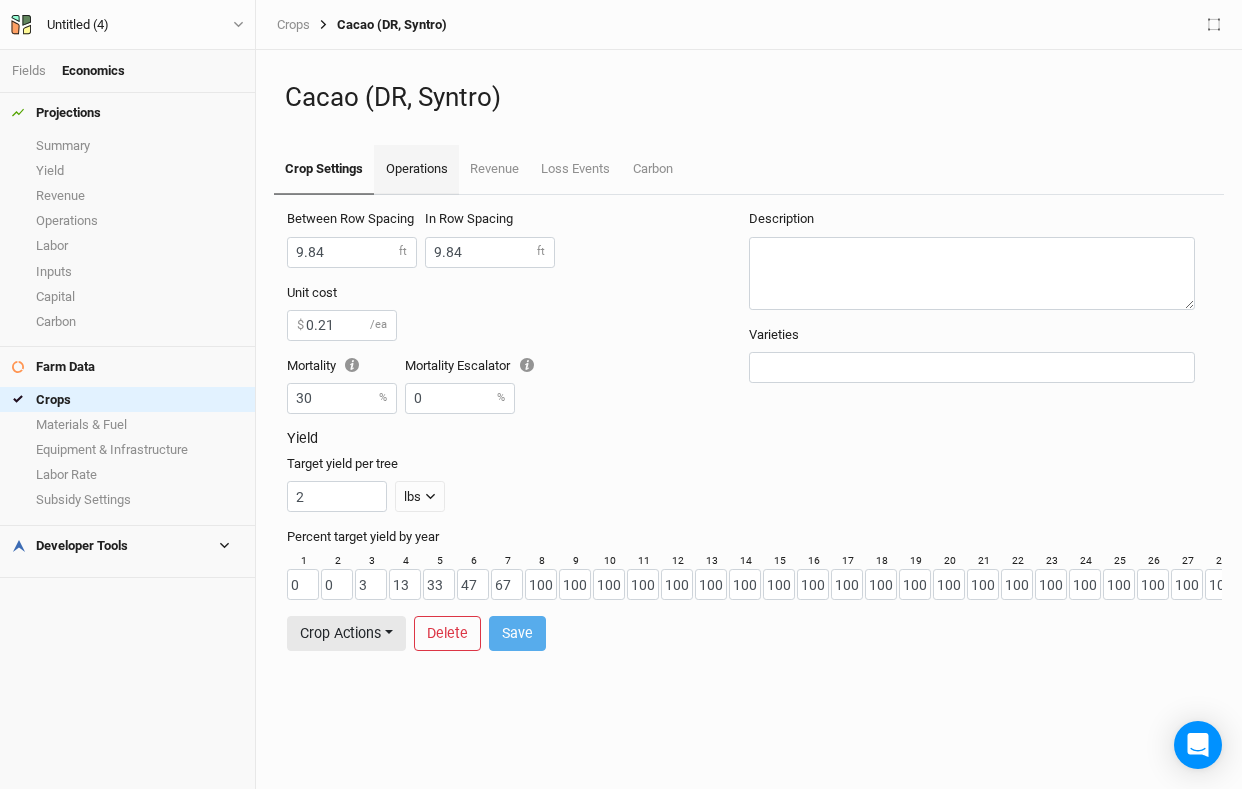 click on "Operations" at bounding box center [416, 170] 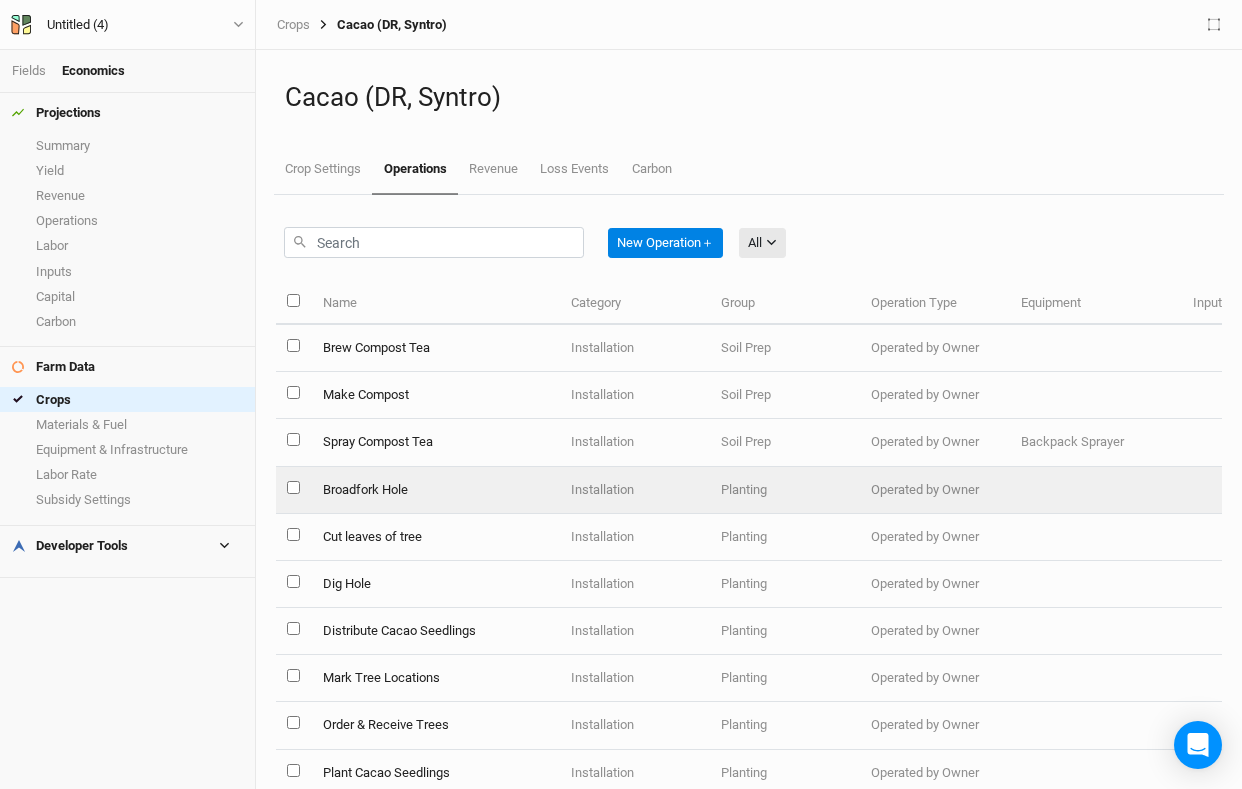 scroll, scrollTop: 0, scrollLeft: 0, axis: both 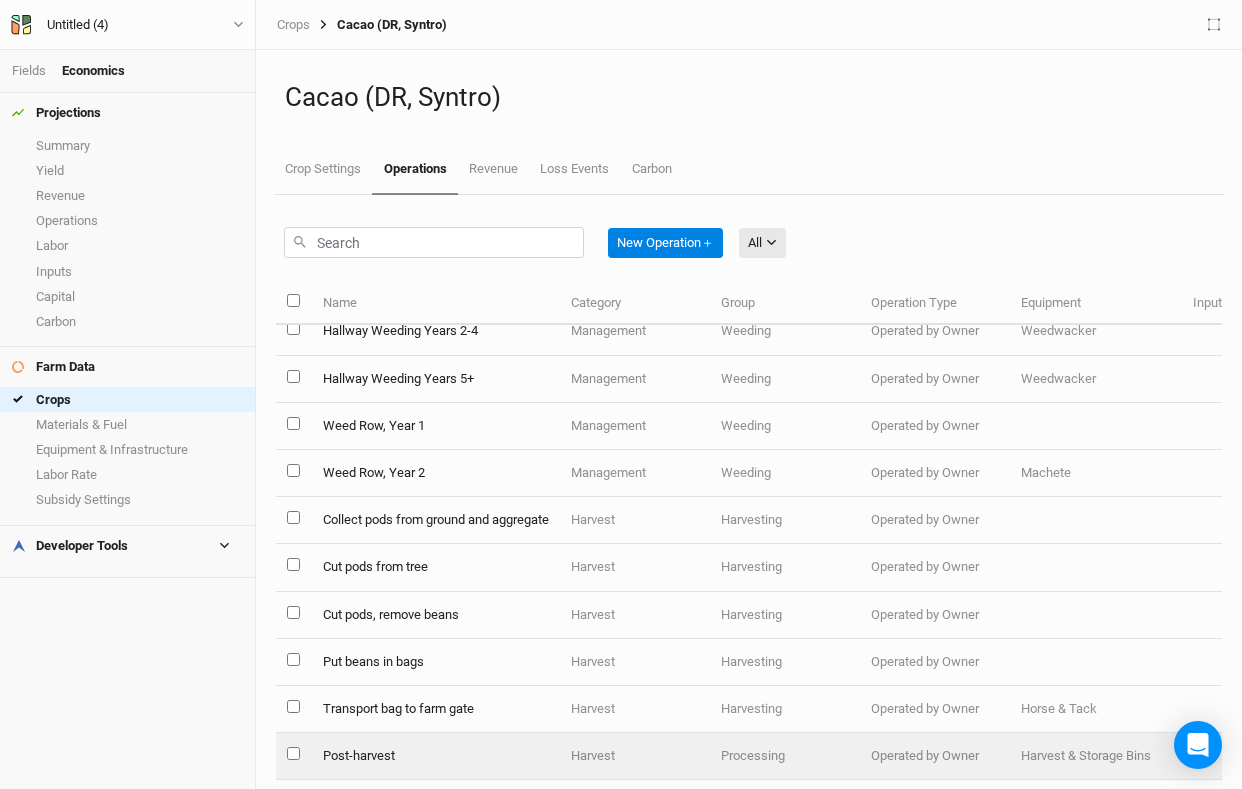 click on "Post-harvest" at bounding box center (435, 756) 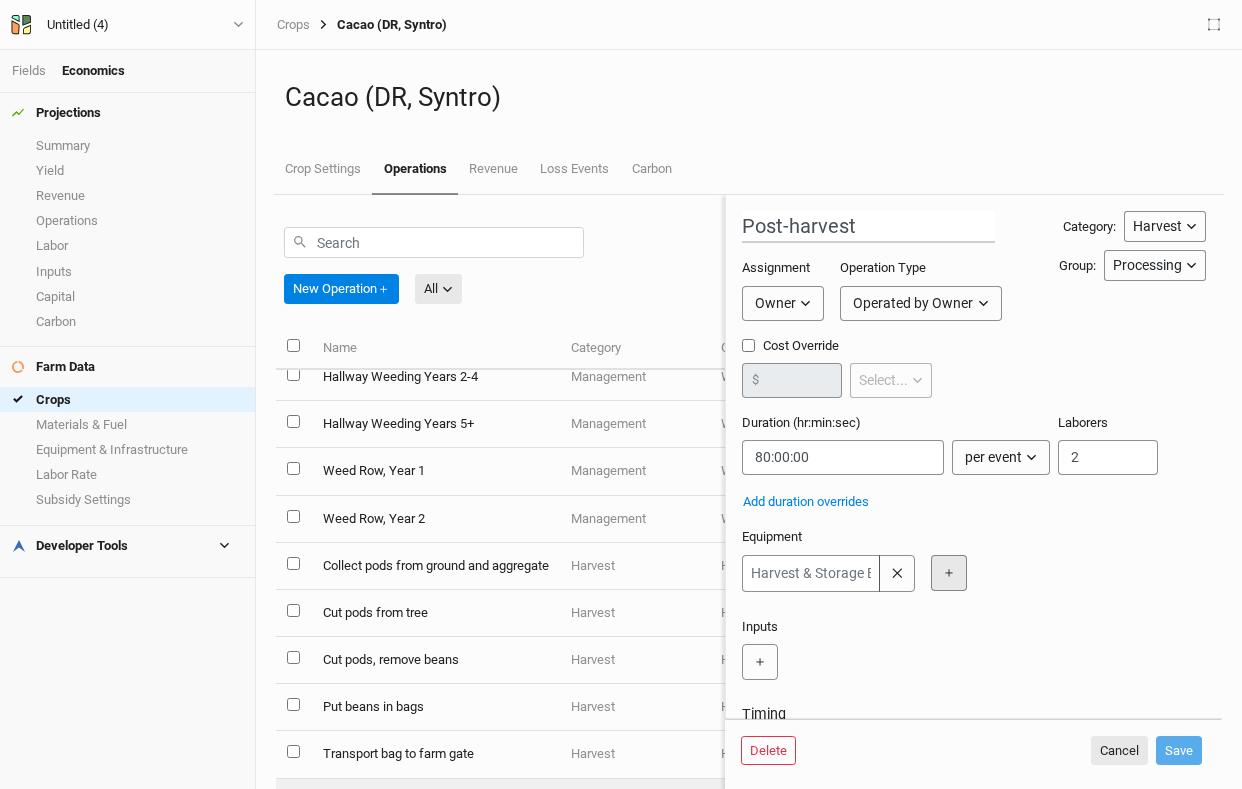 click on "＋" at bounding box center [949, 573] 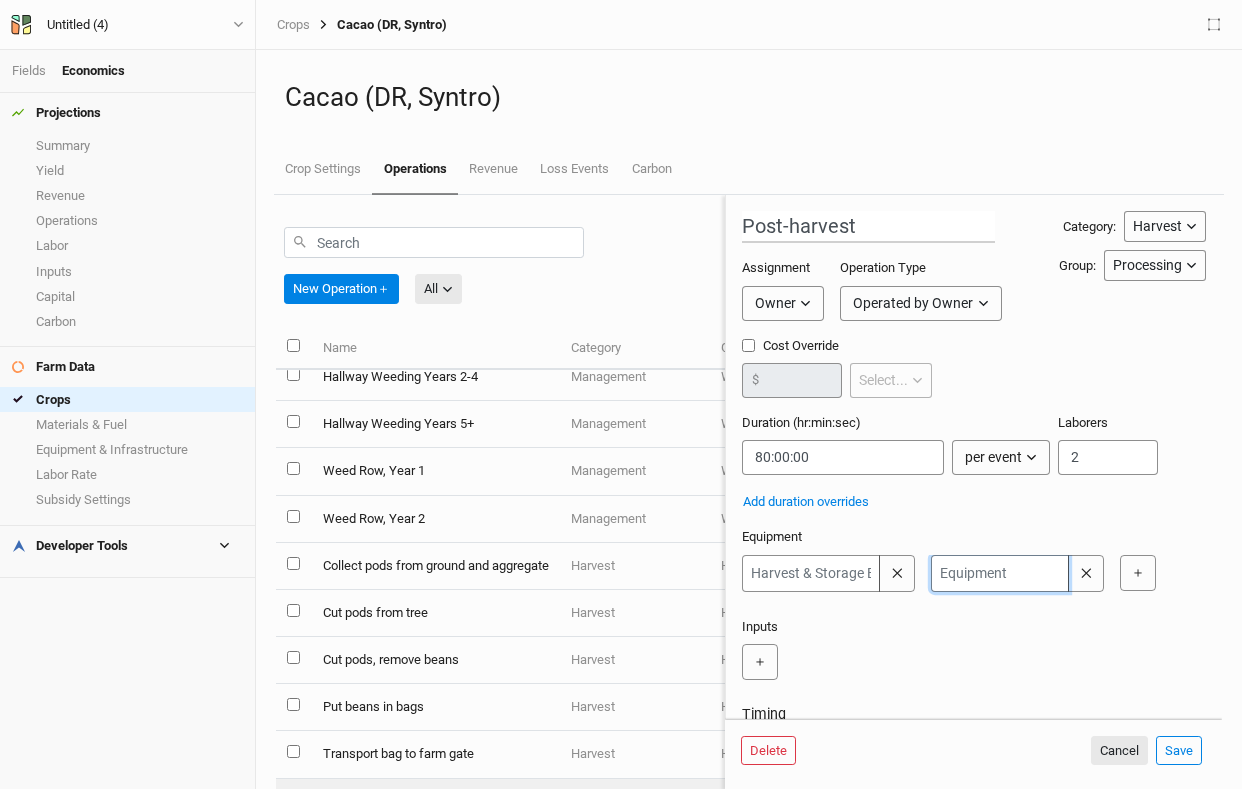 click at bounding box center [1000, 573] 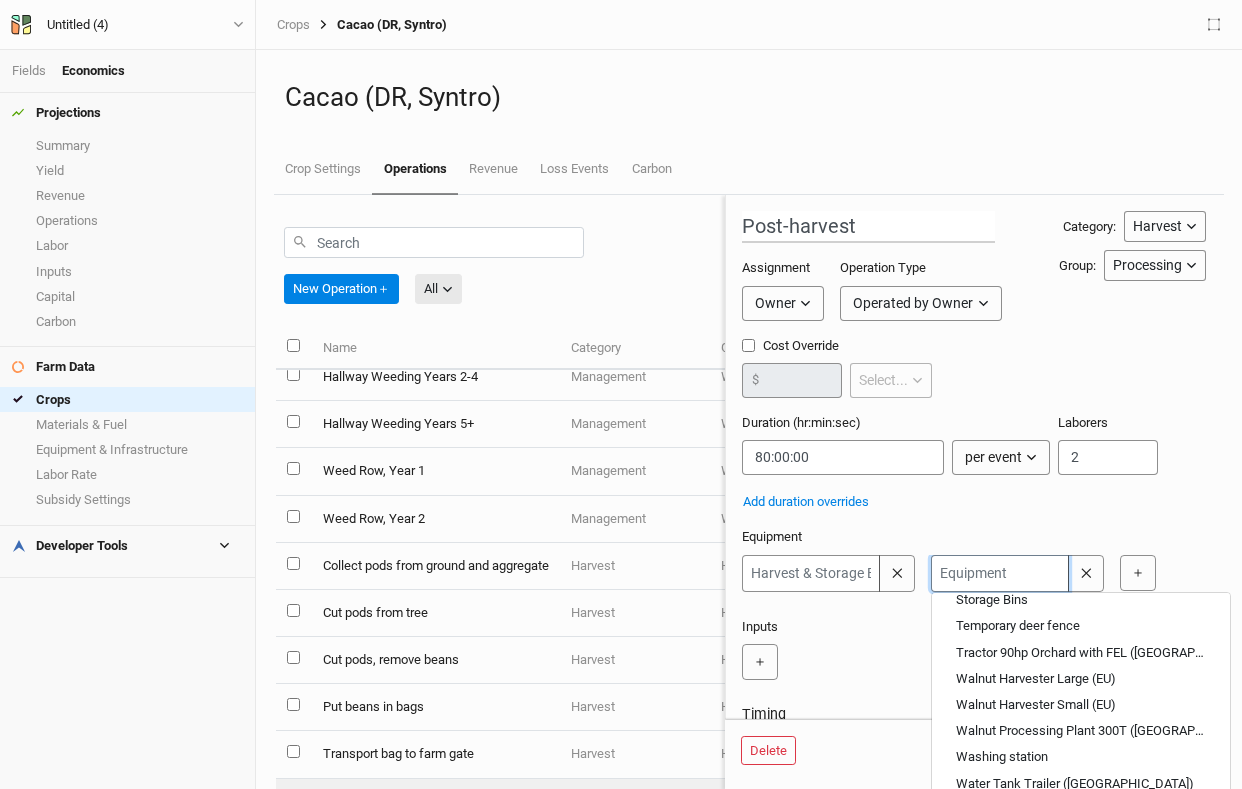 scroll, scrollTop: 2399, scrollLeft: 0, axis: vertical 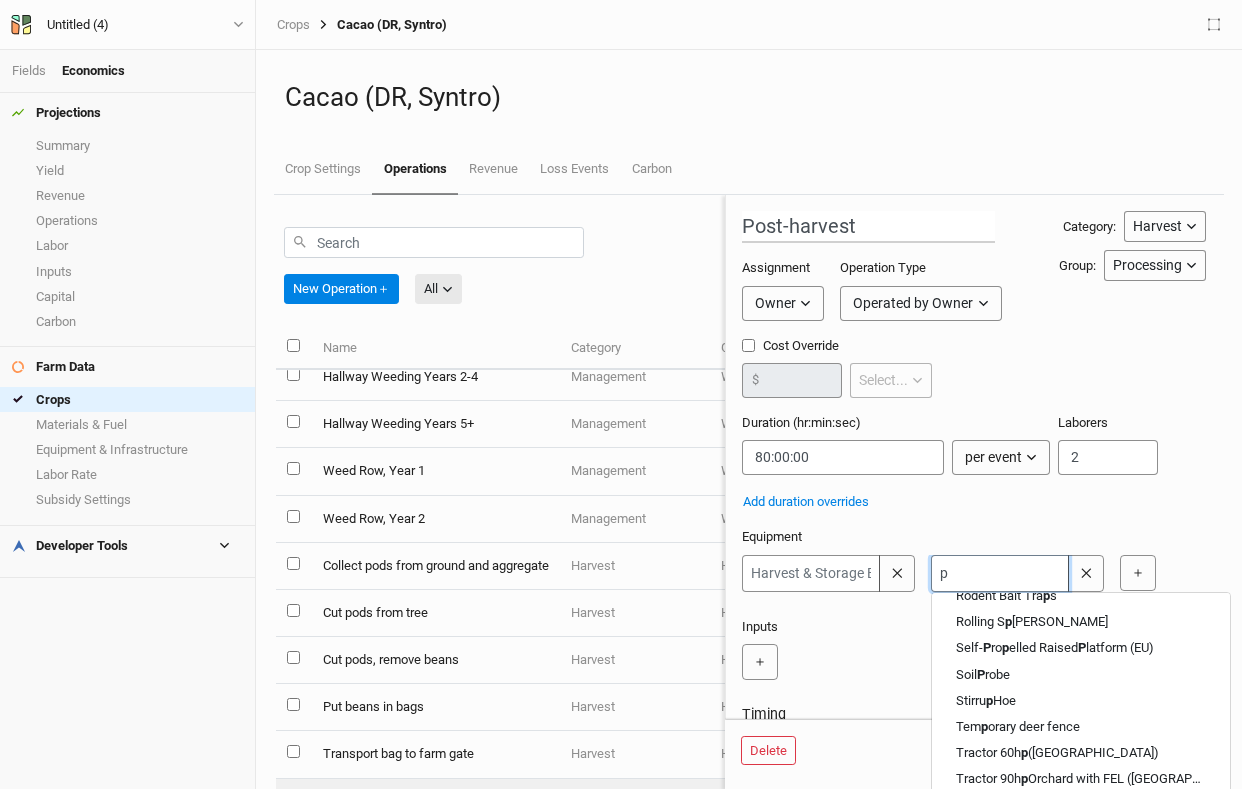 type on "po" 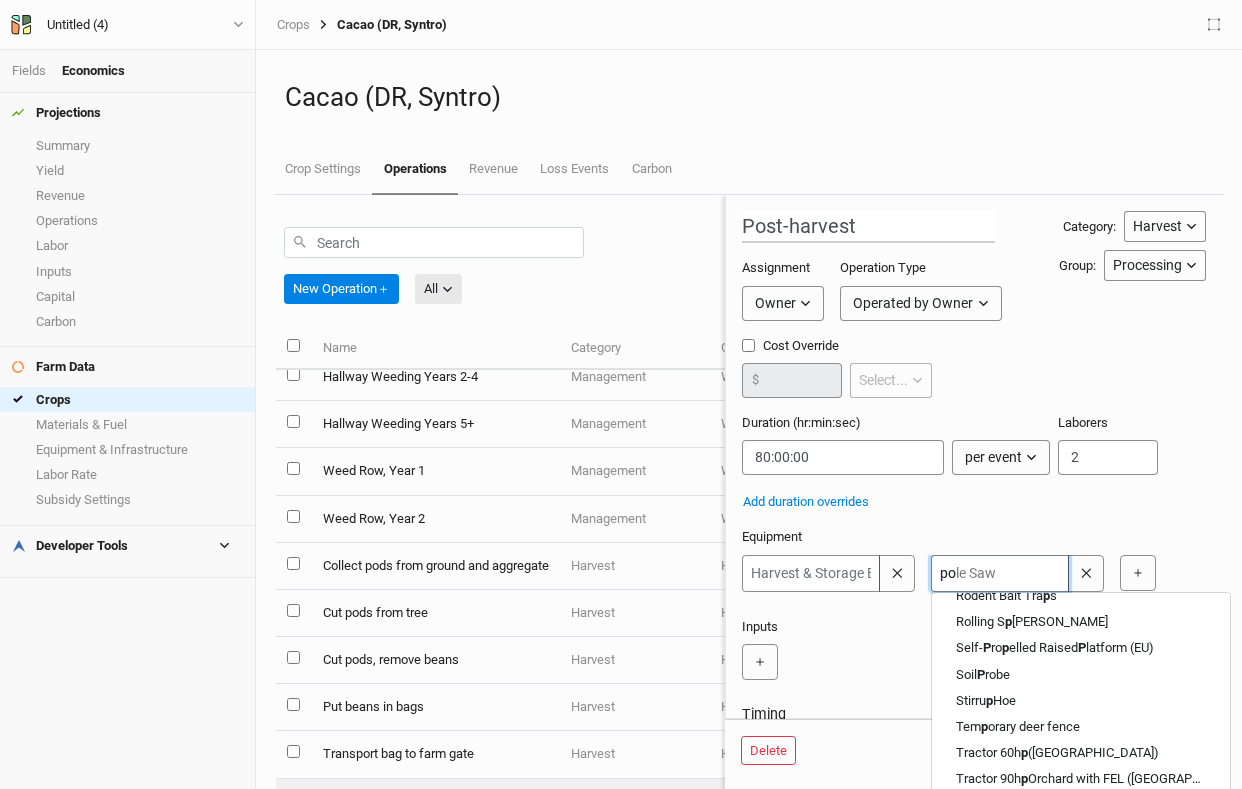 scroll, scrollTop: 0, scrollLeft: 0, axis: both 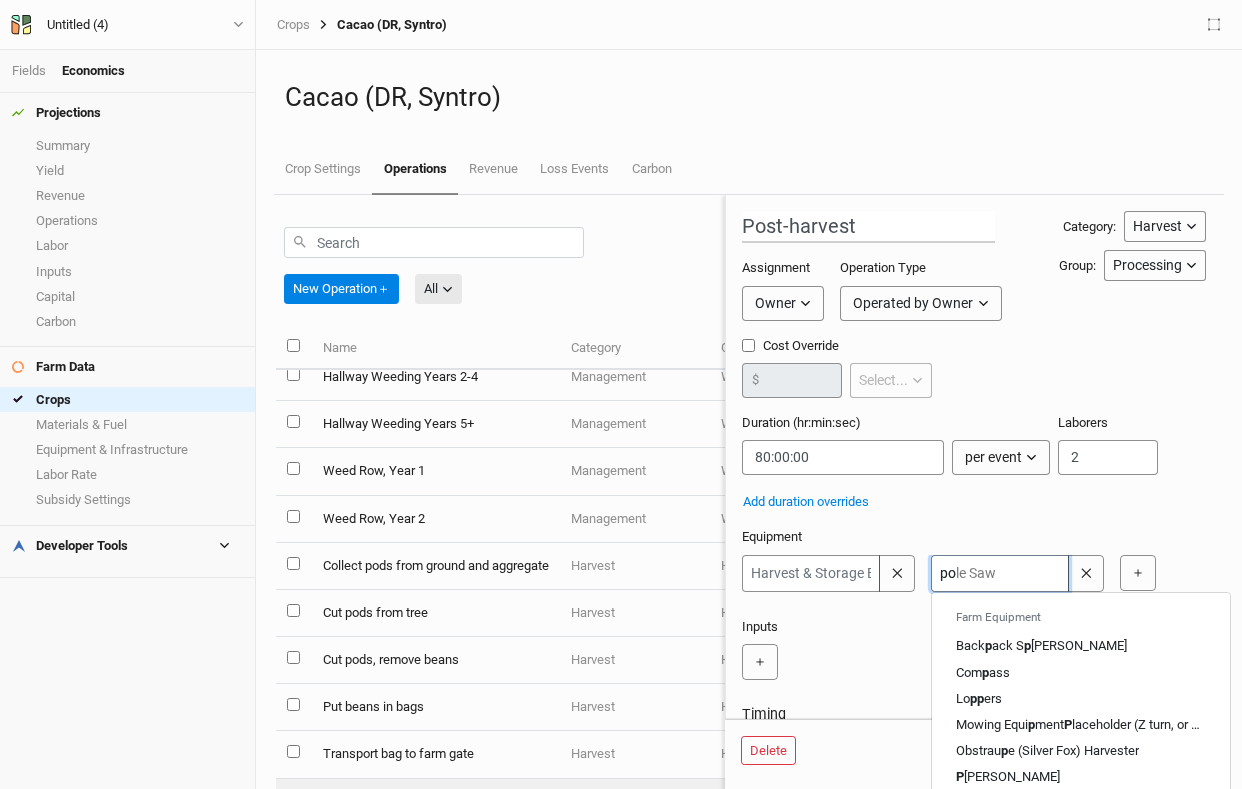 type on "pos" 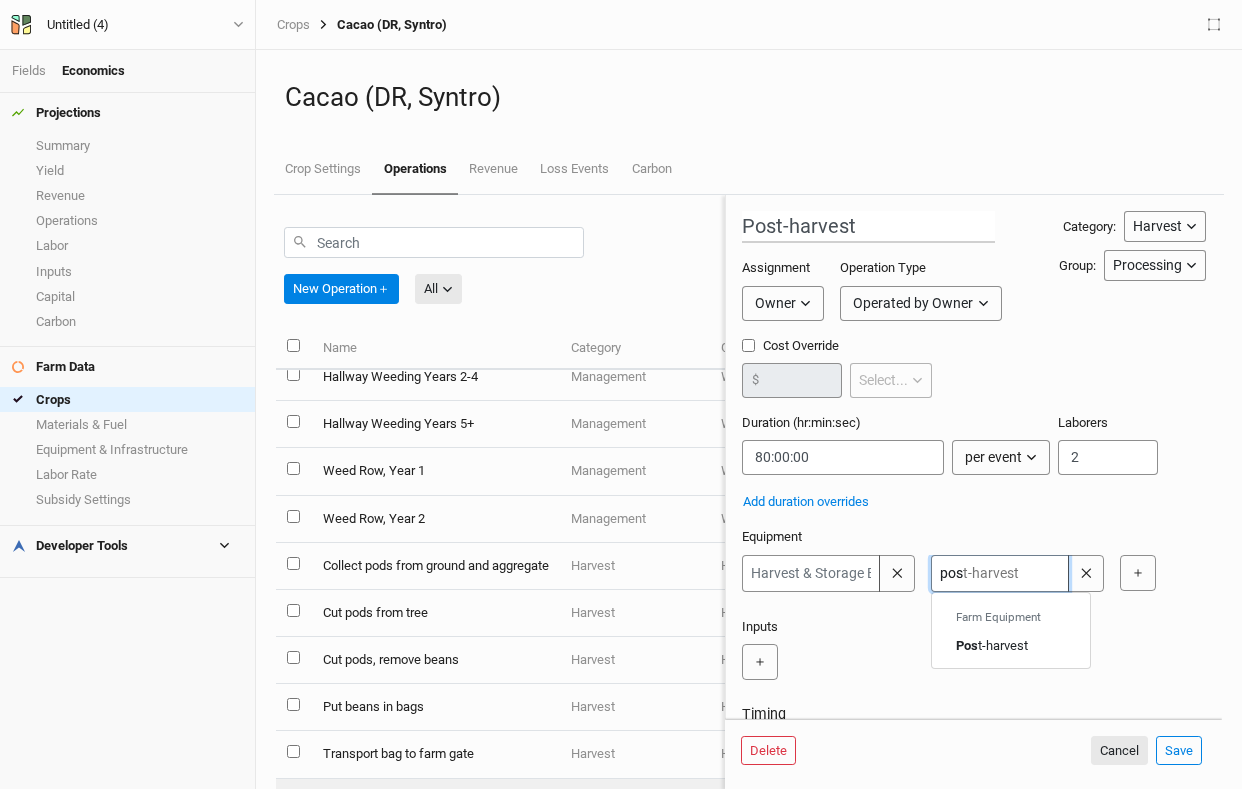 type on "post" 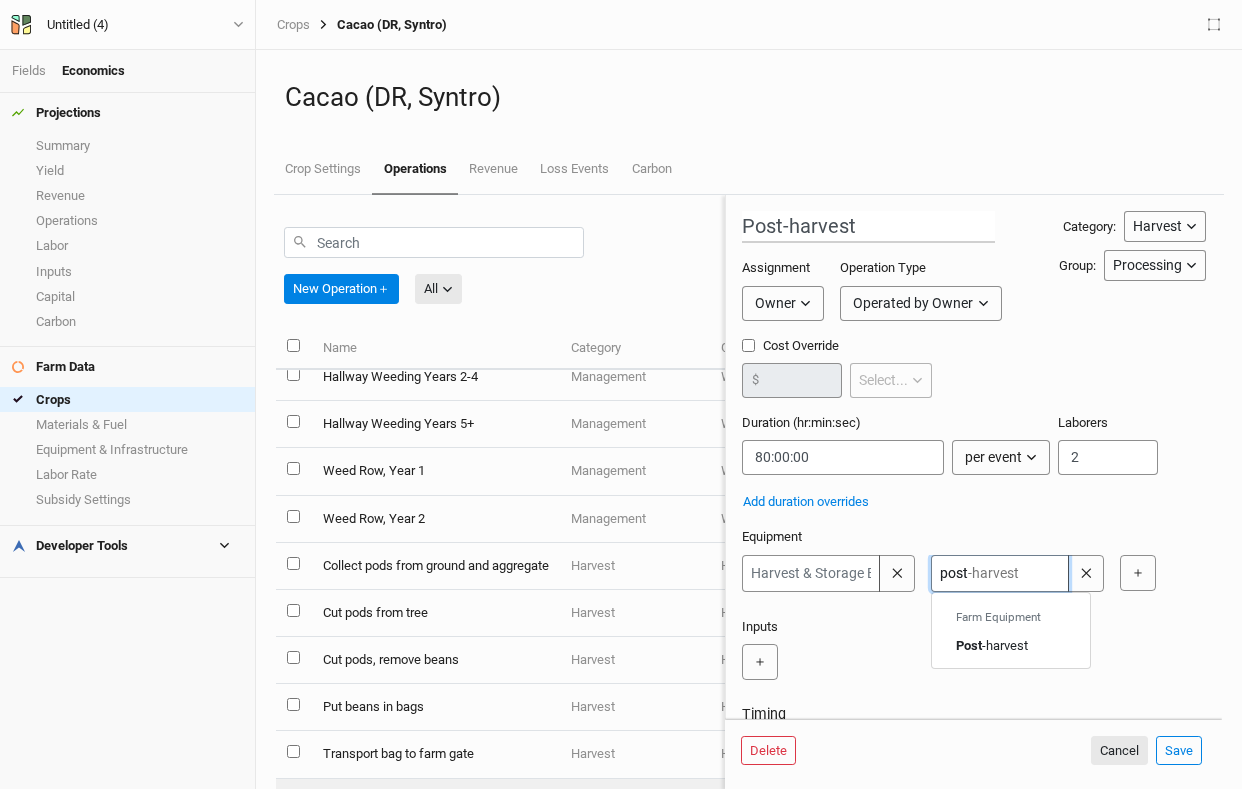 type 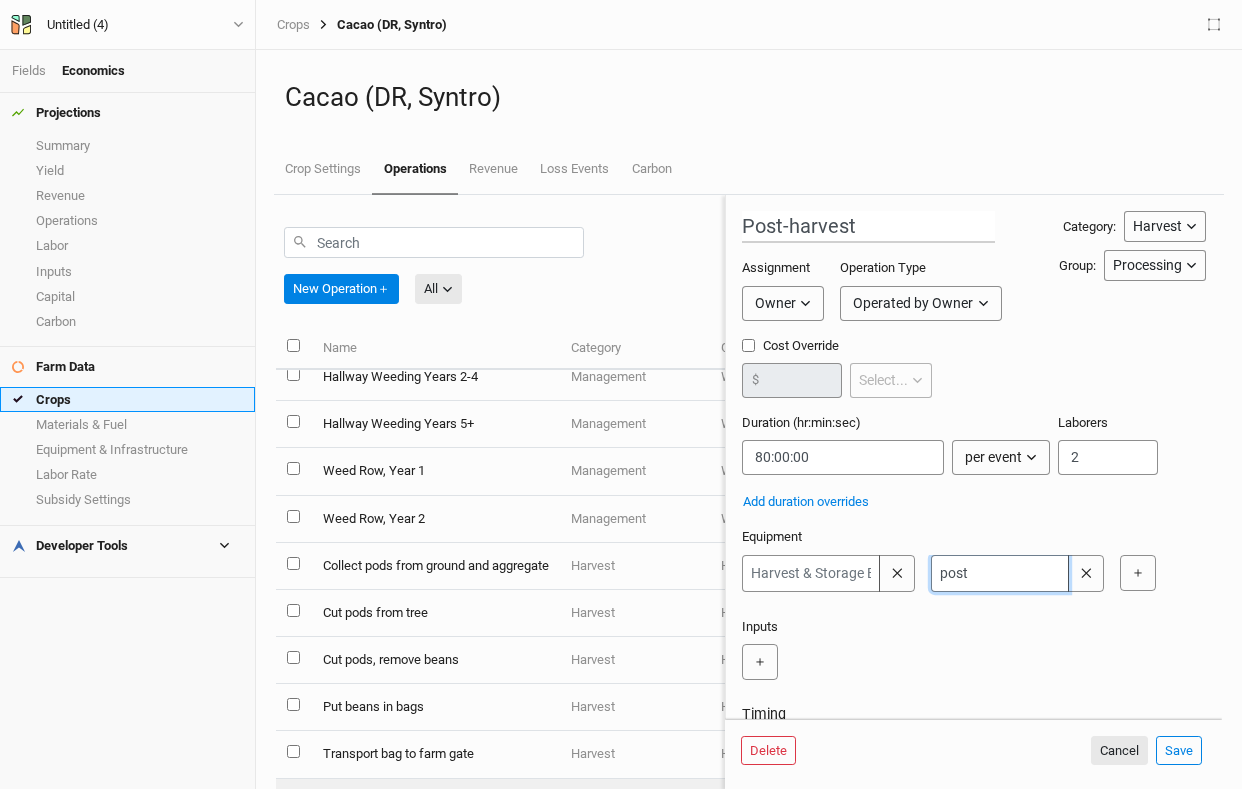 type on "post" 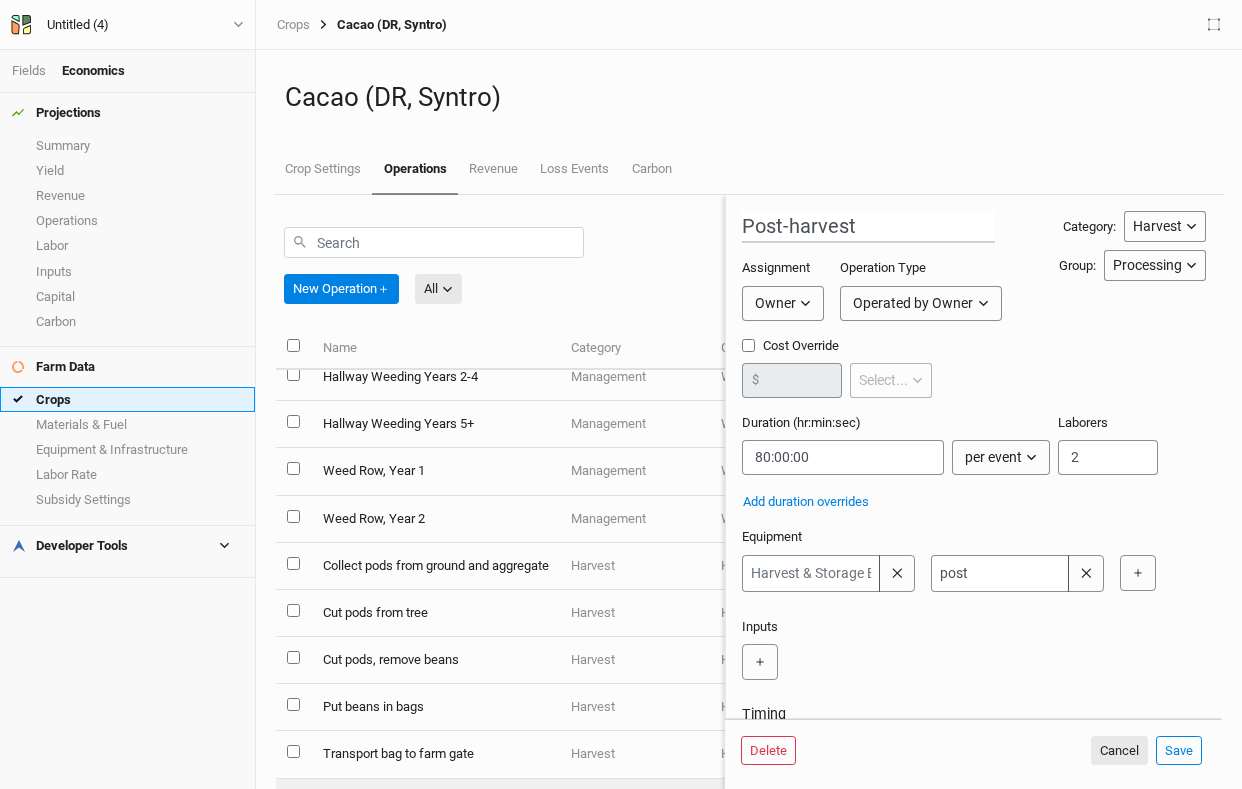 click on "Crops" at bounding box center (127, 399) 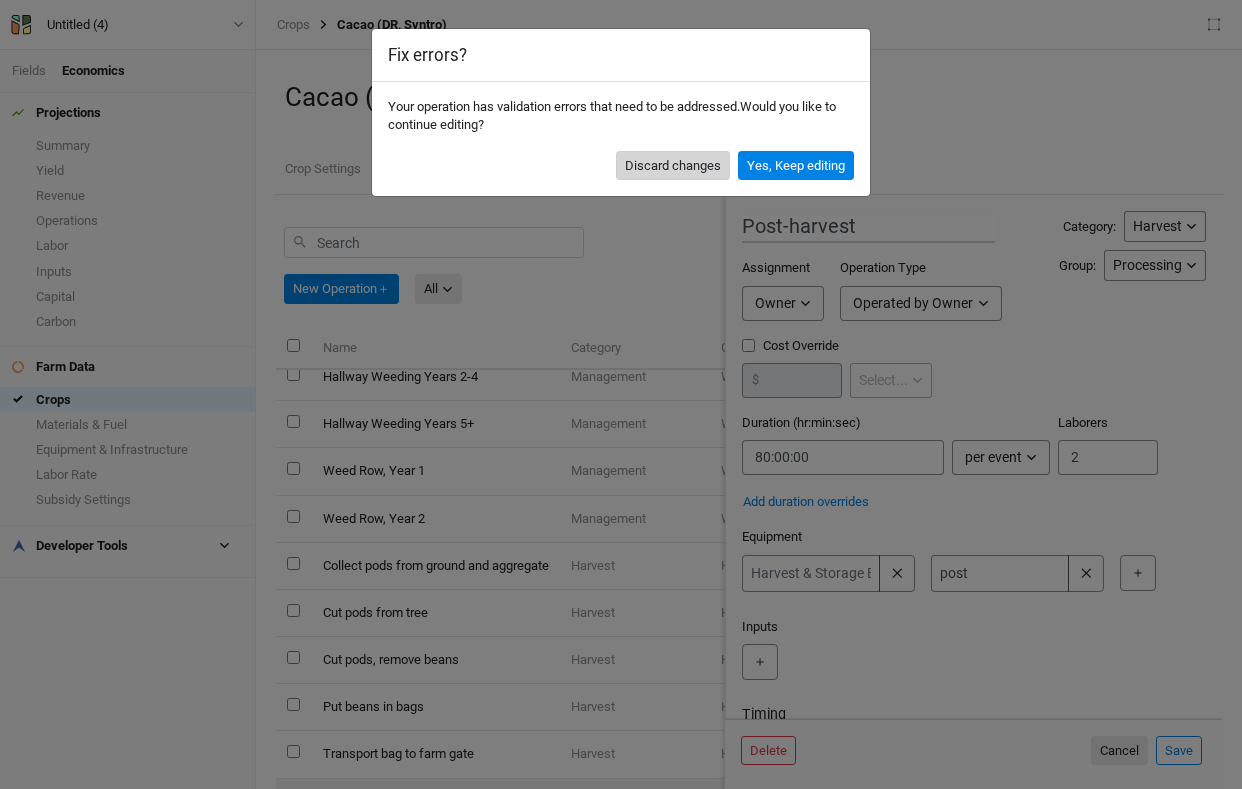click on "Discard changes" at bounding box center (673, 166) 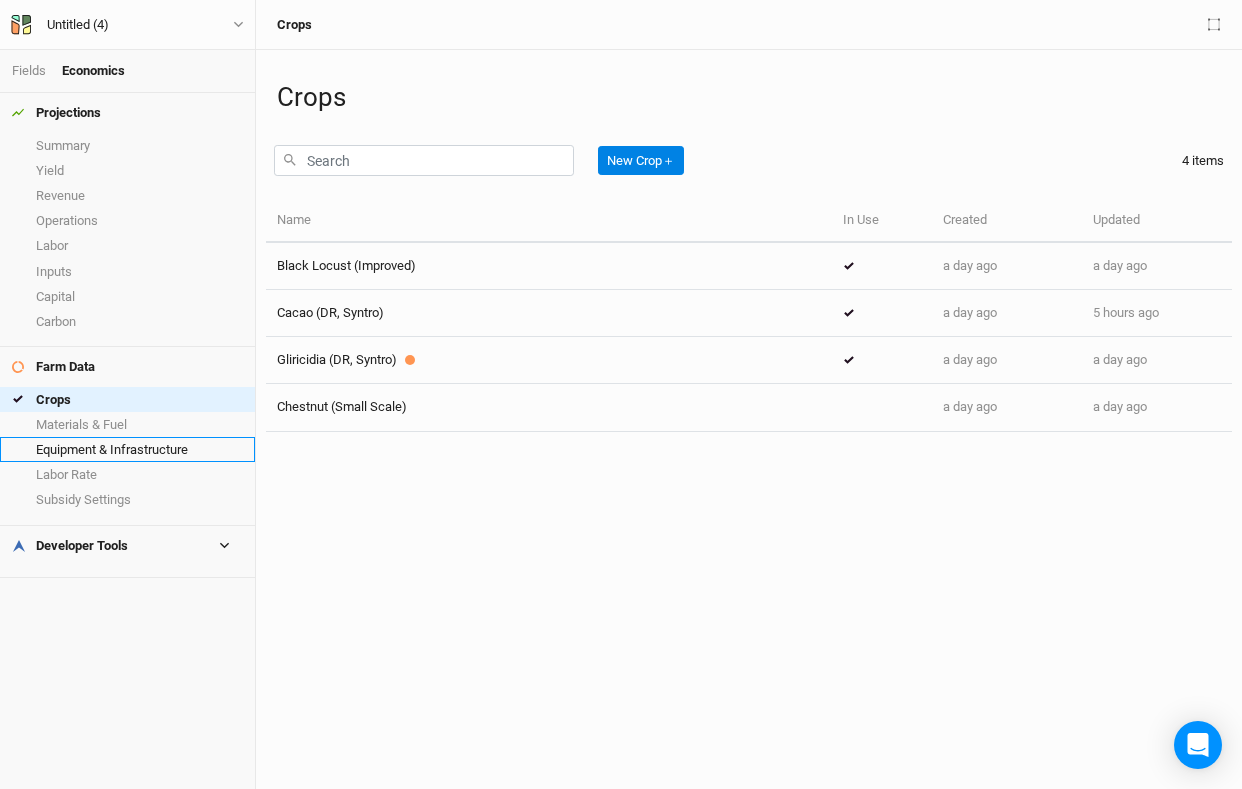 click on "Equipment & Infrastructure" at bounding box center [127, 449] 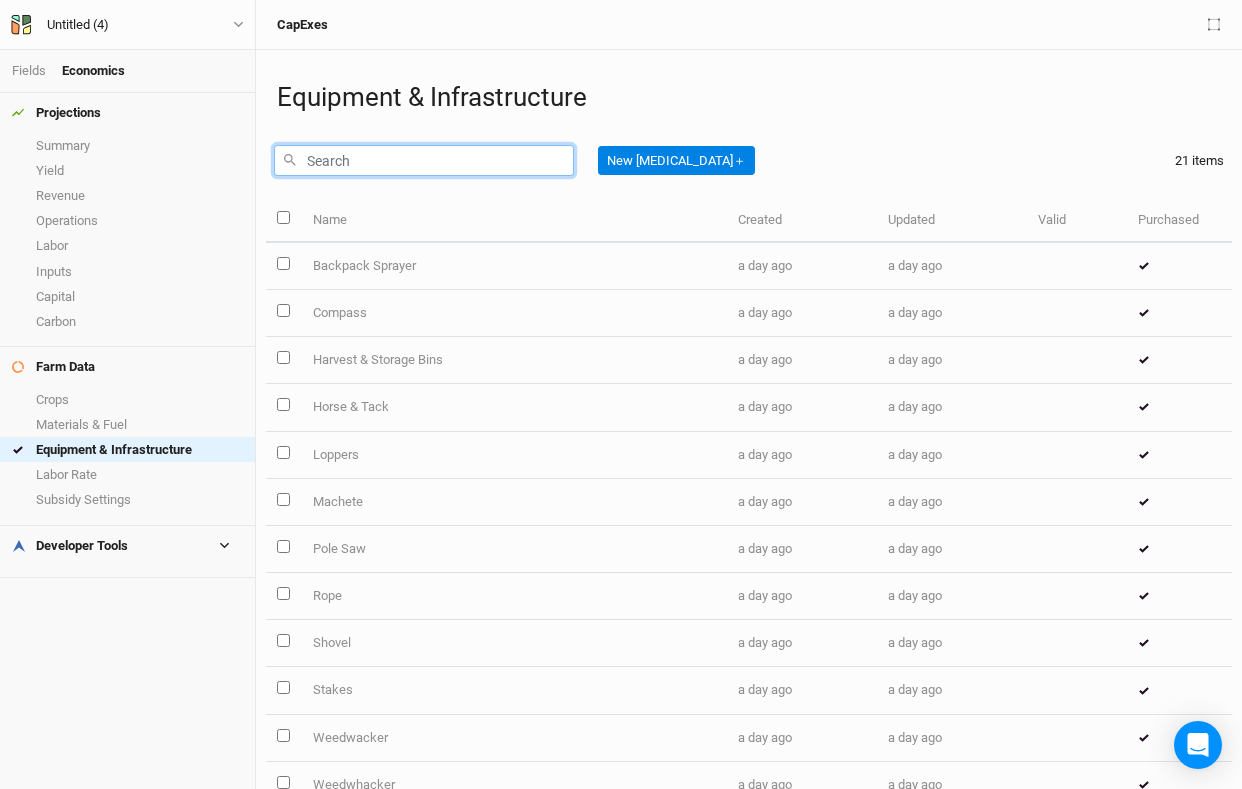 click at bounding box center (424, 160) 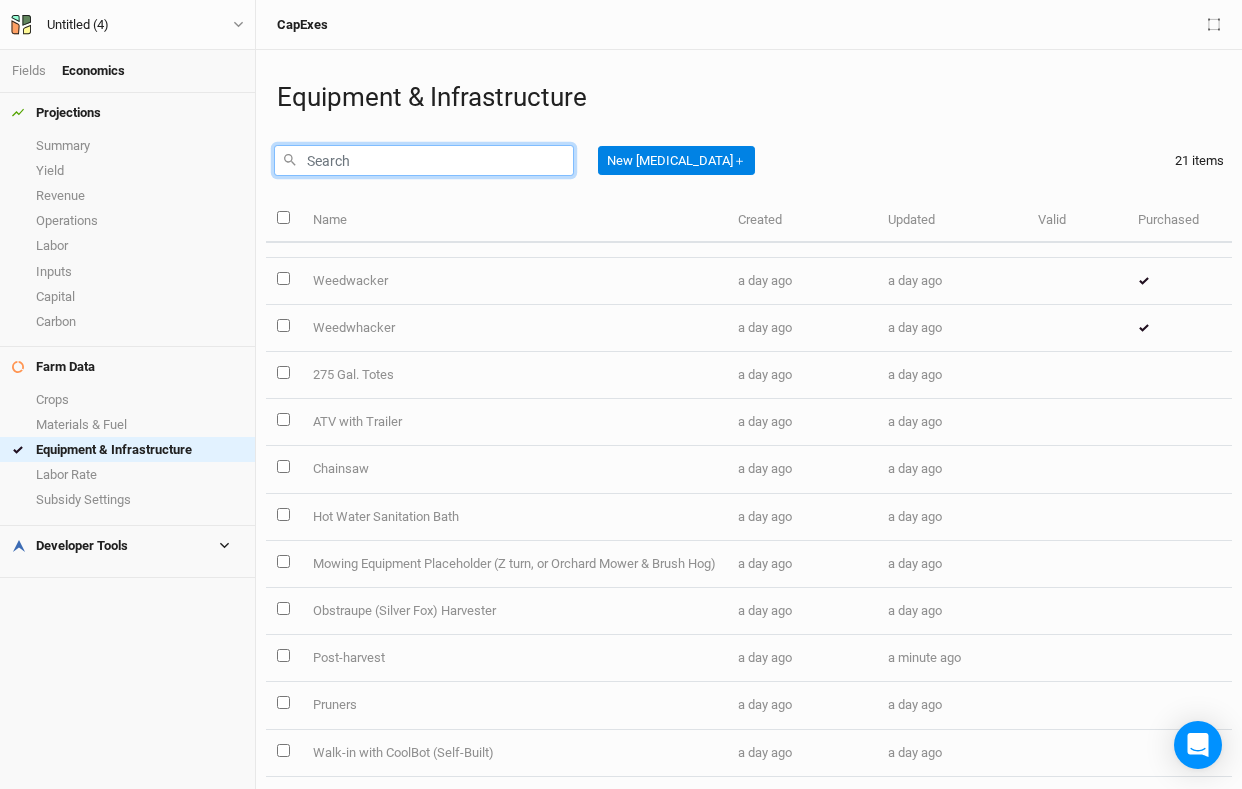 scroll, scrollTop: 456, scrollLeft: 0, axis: vertical 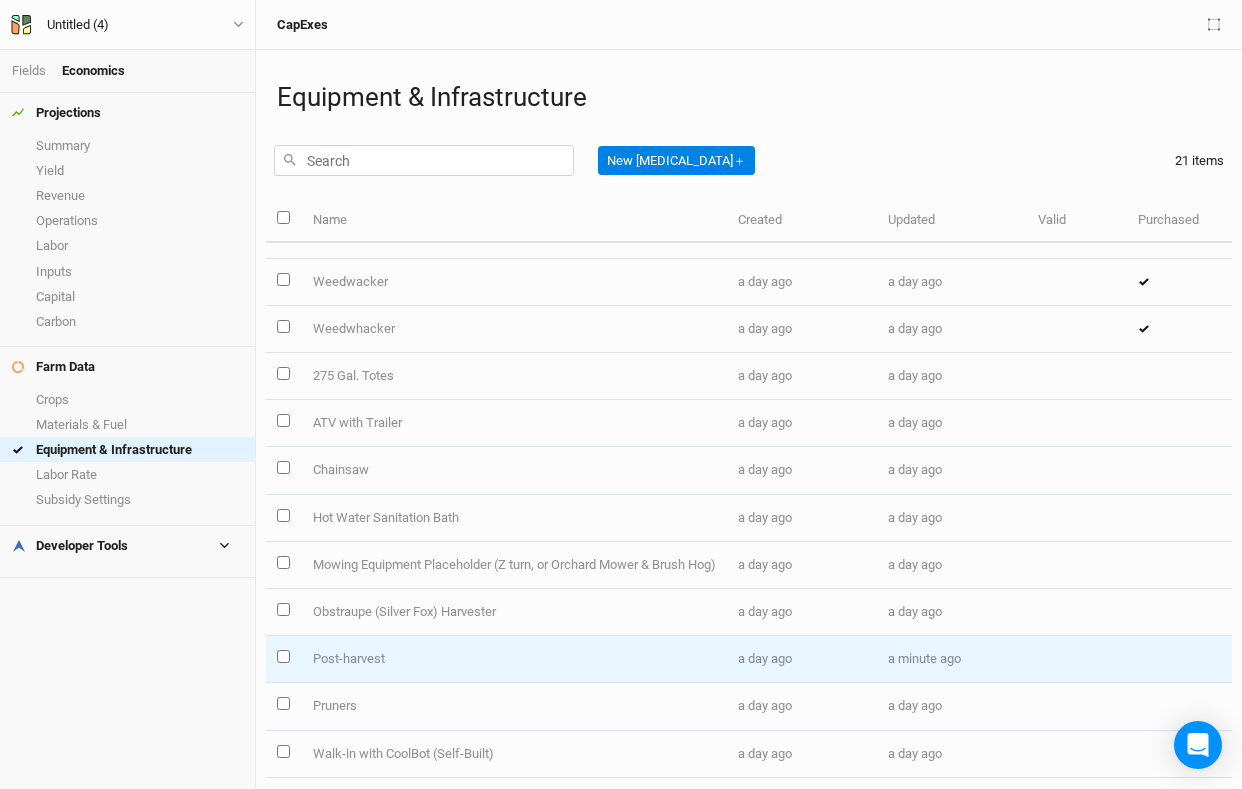 click on "Post-harvest" at bounding box center (513, 659) 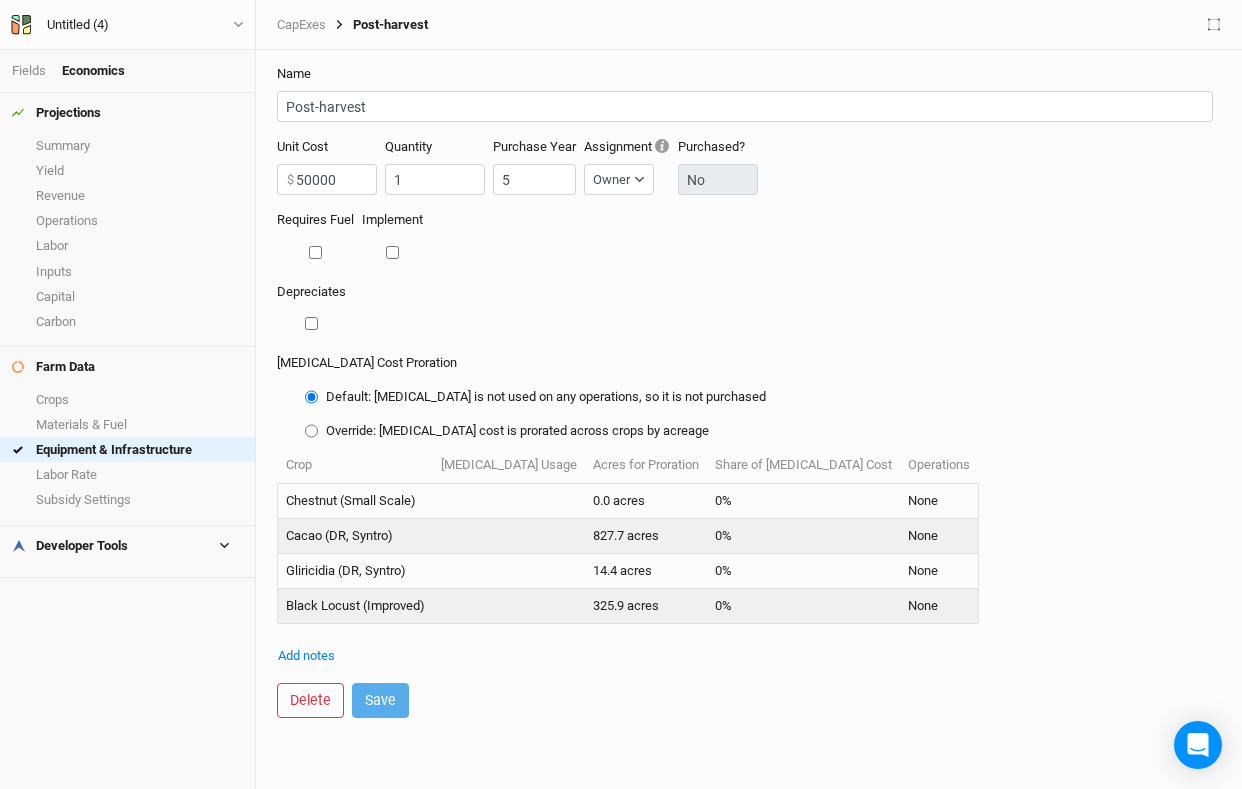 click at bounding box center [392, 252] 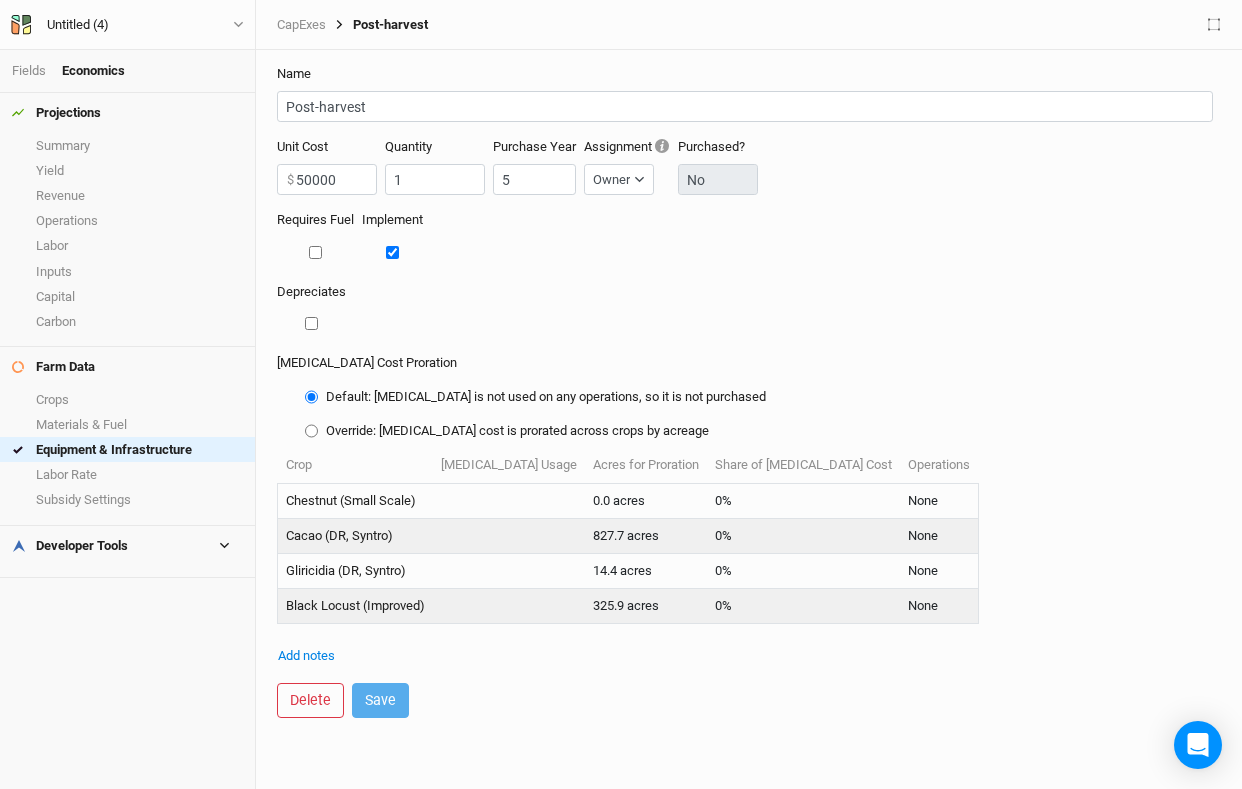 checkbox on "true" 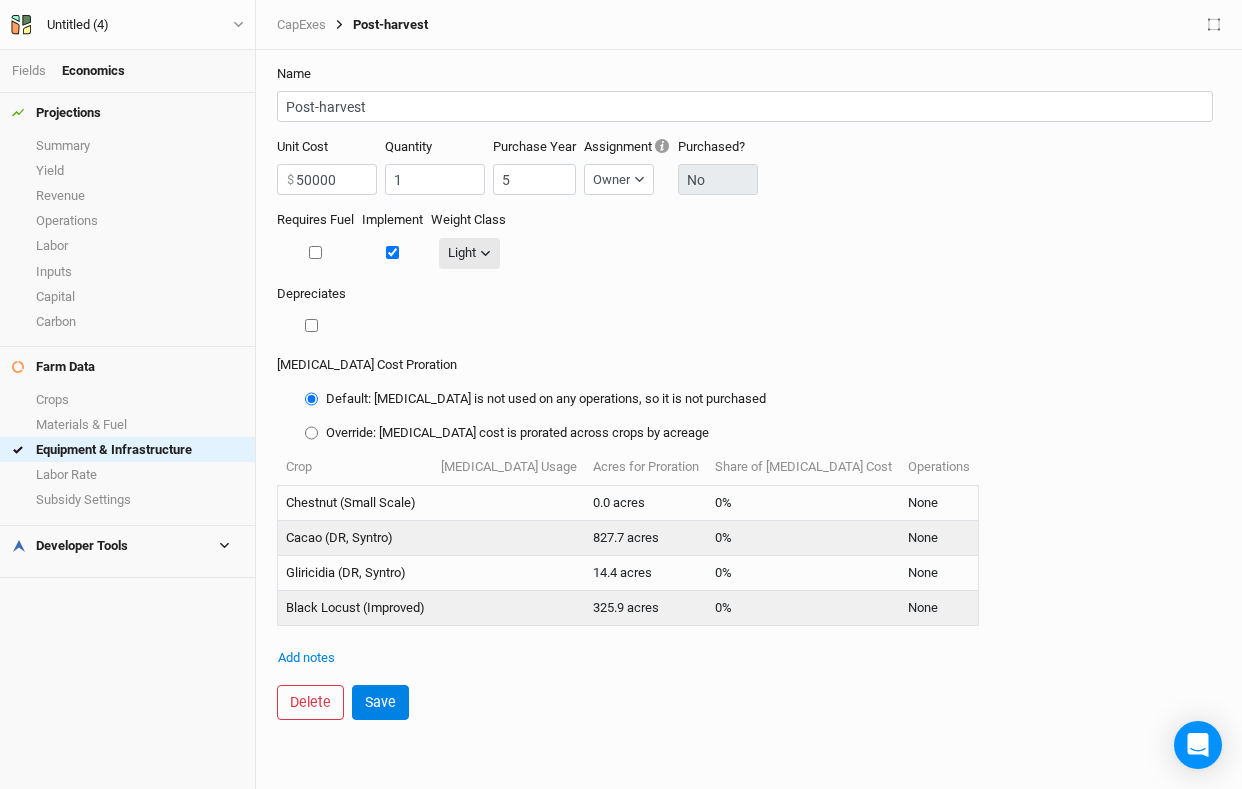 click on "Light" at bounding box center [469, 253] 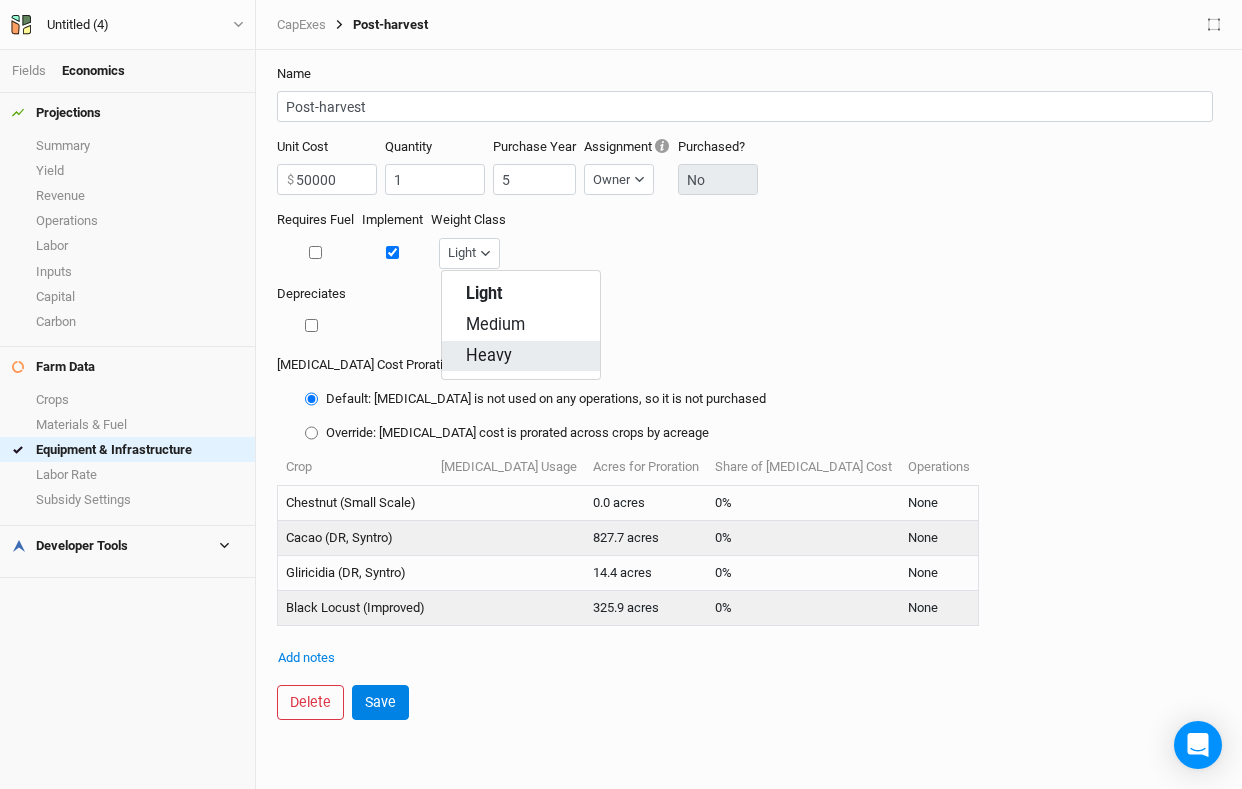 click on "Heavy" at bounding box center [489, 356] 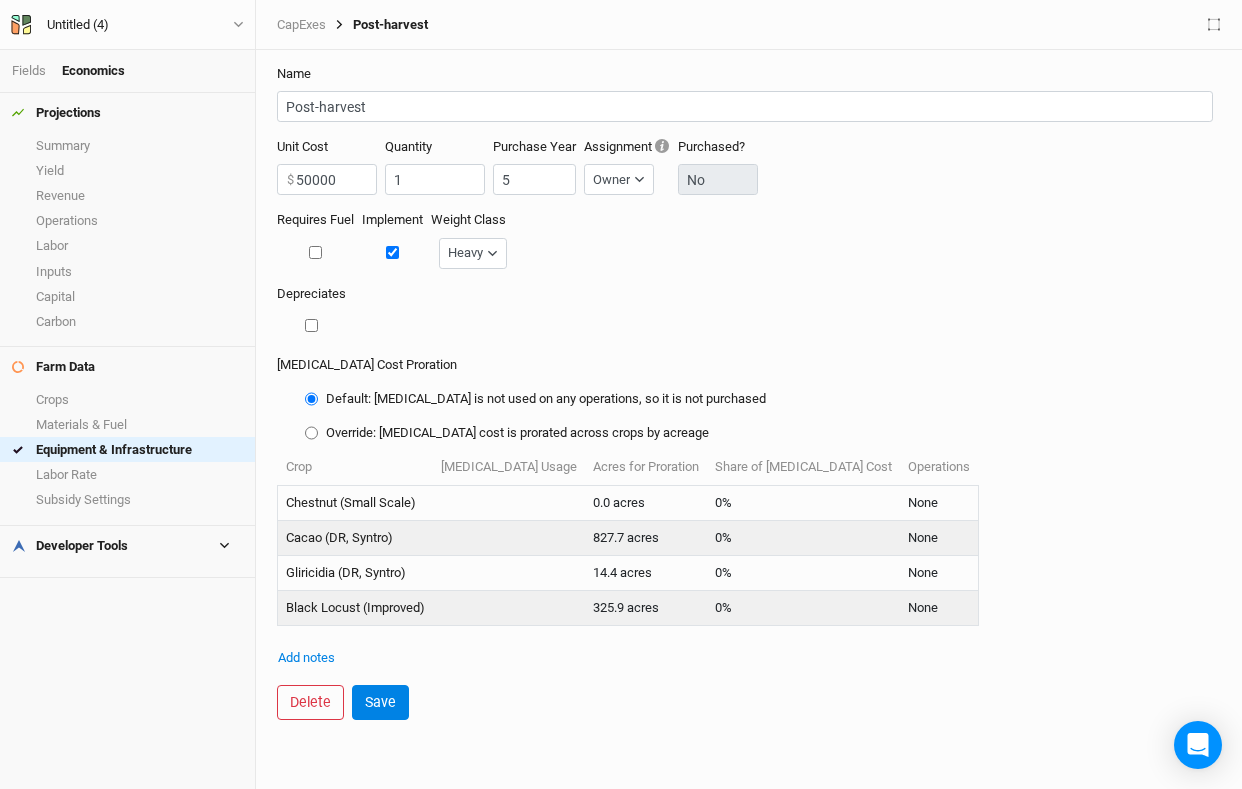 click on "Name Post-harvest Unit Cost 50000 $ Quantity 1 Purchase Year 5 Assignment Owner Owner Developer Purchased? No Requires Fuel Implement Weight Class Heavy Light Medium Heavy Depreciates [MEDICAL_DATA] Cost Proration Default: [MEDICAL_DATA] is not used on any operations, so it is not purchased Override: [MEDICAL_DATA] cost is prorated across crops by acreage Crop [MEDICAL_DATA] Usage Acres for Proration Share of [MEDICAL_DATA] Cost Operations Chestnut (Small Scale) 0.0 acres 0% None Cacao (DR, Syntro)  827.7 acres 0% None Gliricidia (DR, Syntro) 14.4 acres 0% None Black Locust (Improved) 325.9 acres 0% None Add notes Delete Save" at bounding box center (749, 392) 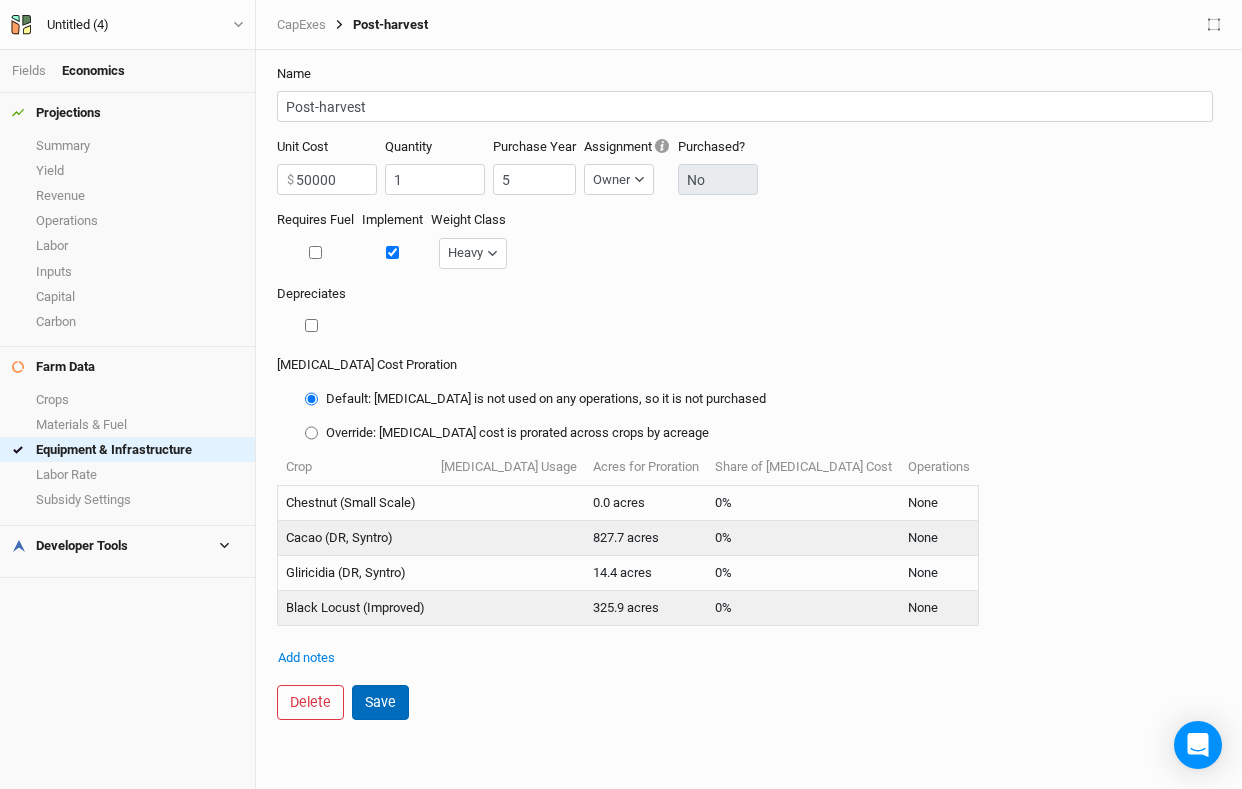 click on "Save" at bounding box center [380, 702] 